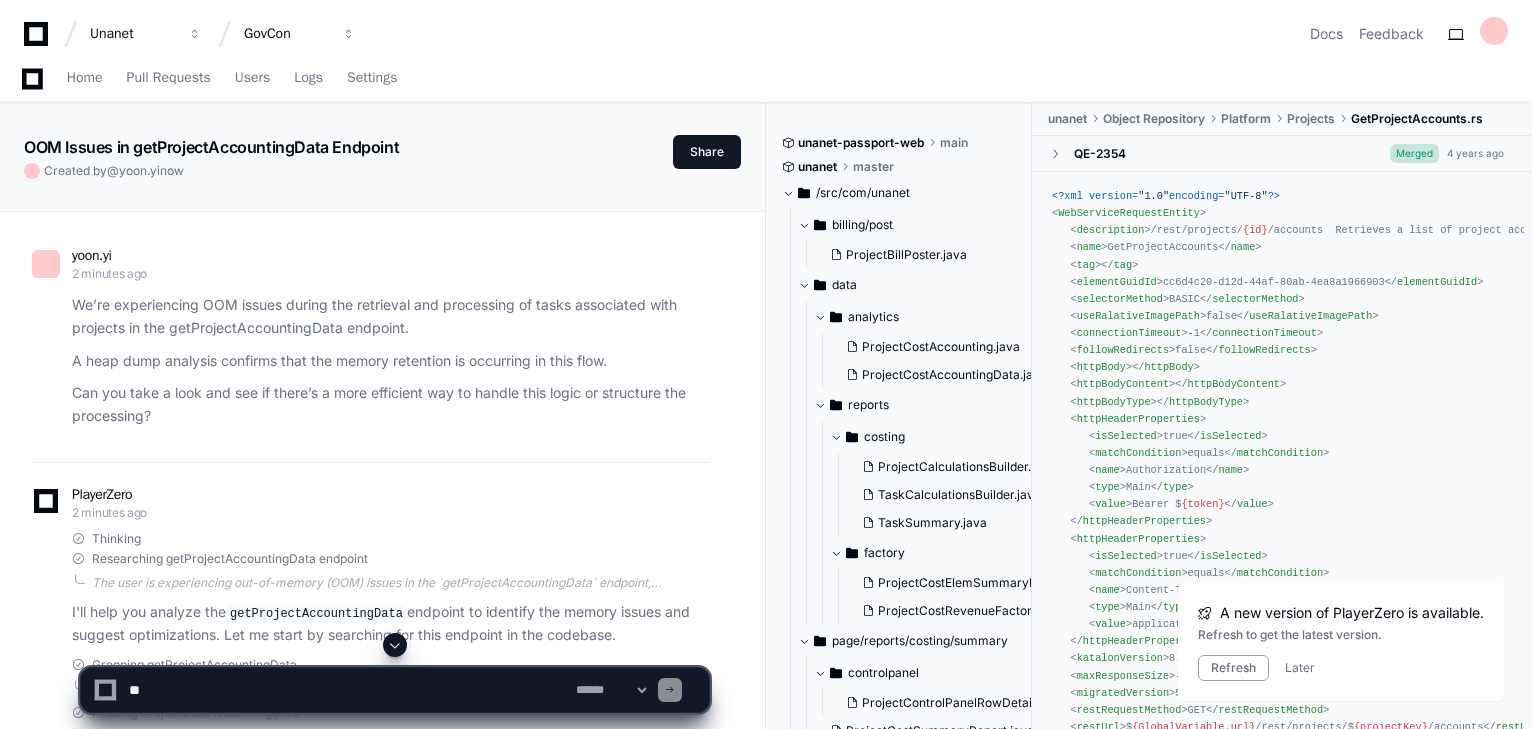 scroll, scrollTop: 4300, scrollLeft: 0, axis: vertical 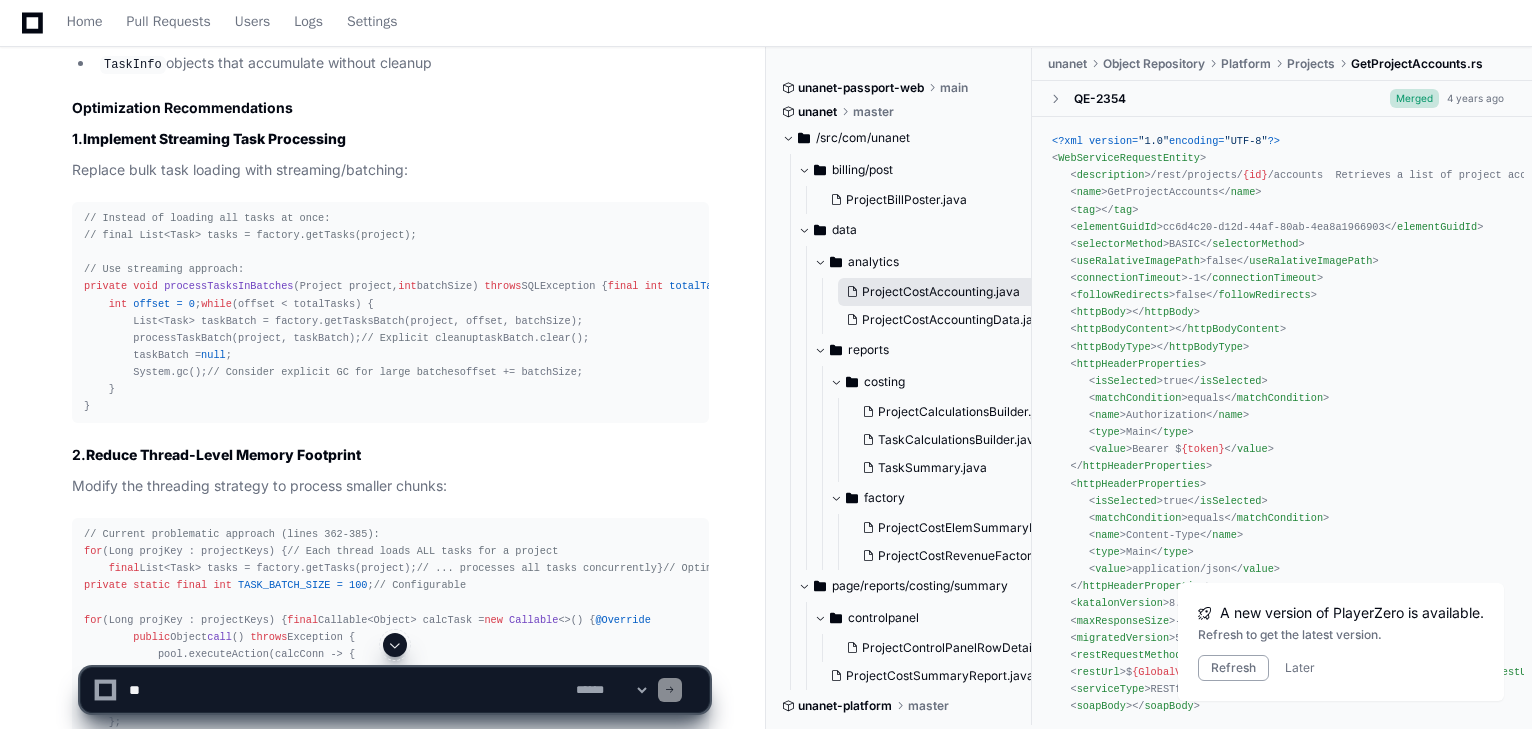 click on "ProjectCostAccounting.java" 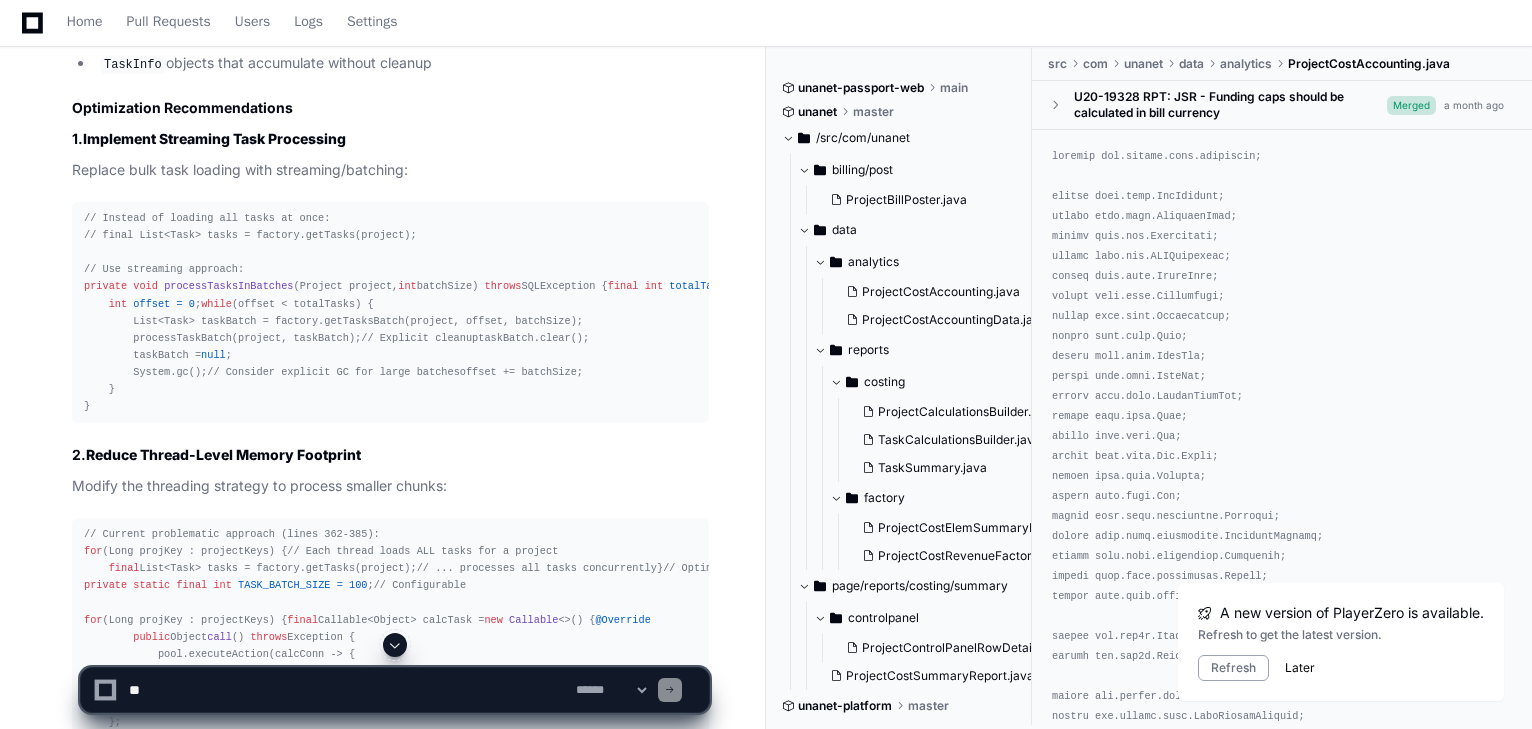 click on "Later" at bounding box center (1300, 668) 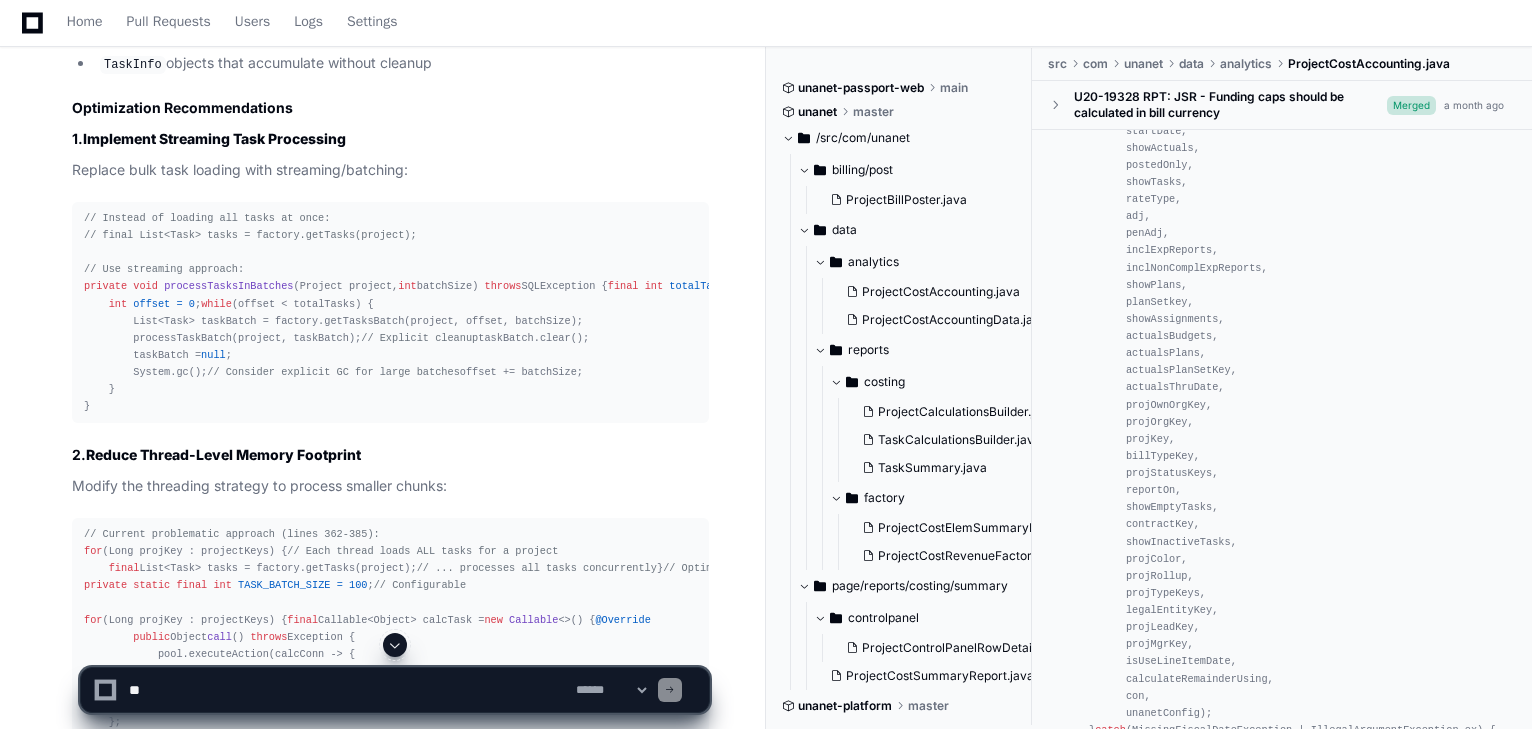 scroll, scrollTop: 1280, scrollLeft: 0, axis: vertical 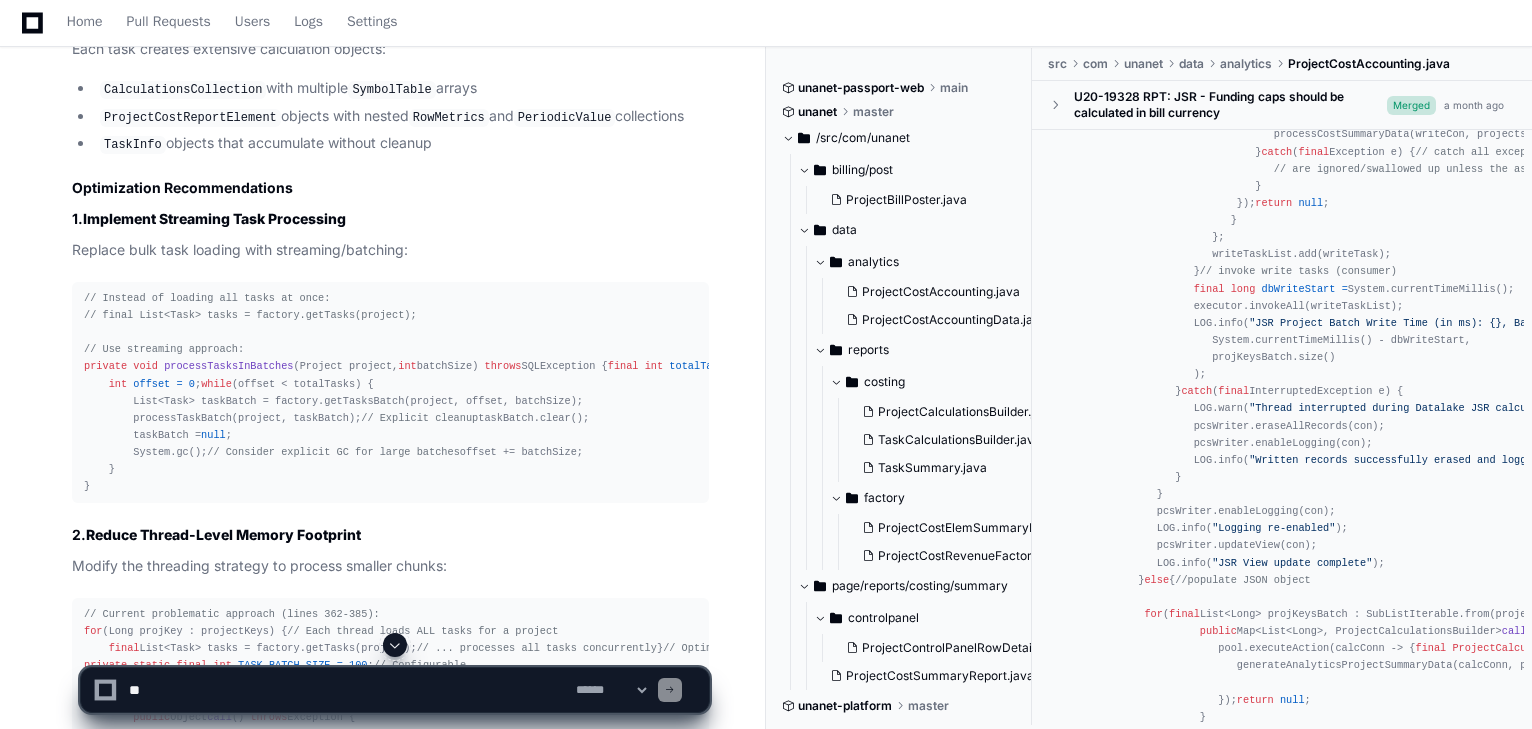 click on "// final List<Task> tasks = factory.getTasks(project);" 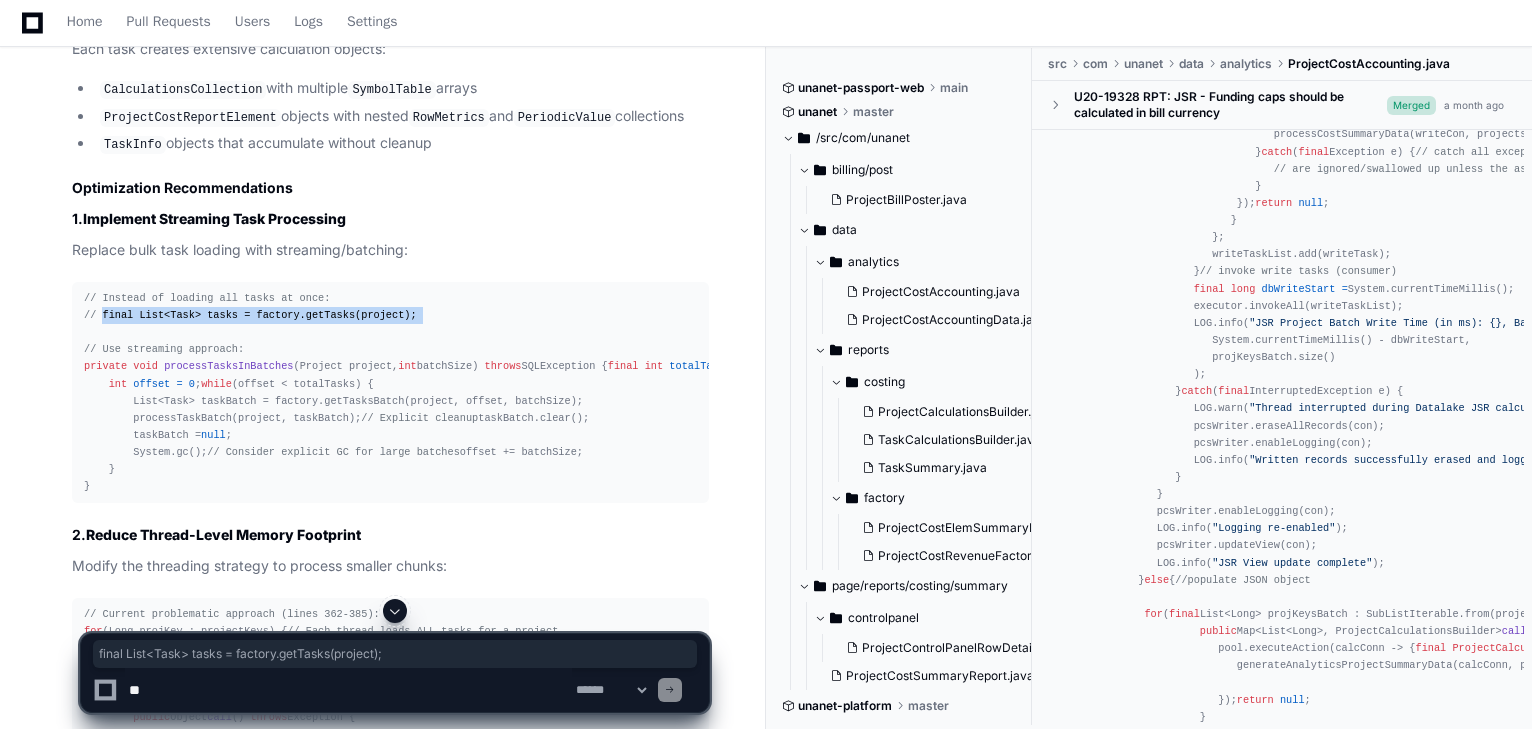 drag, startPoint x: 108, startPoint y: 286, endPoint x: 401, endPoint y: 293, distance: 293.08362 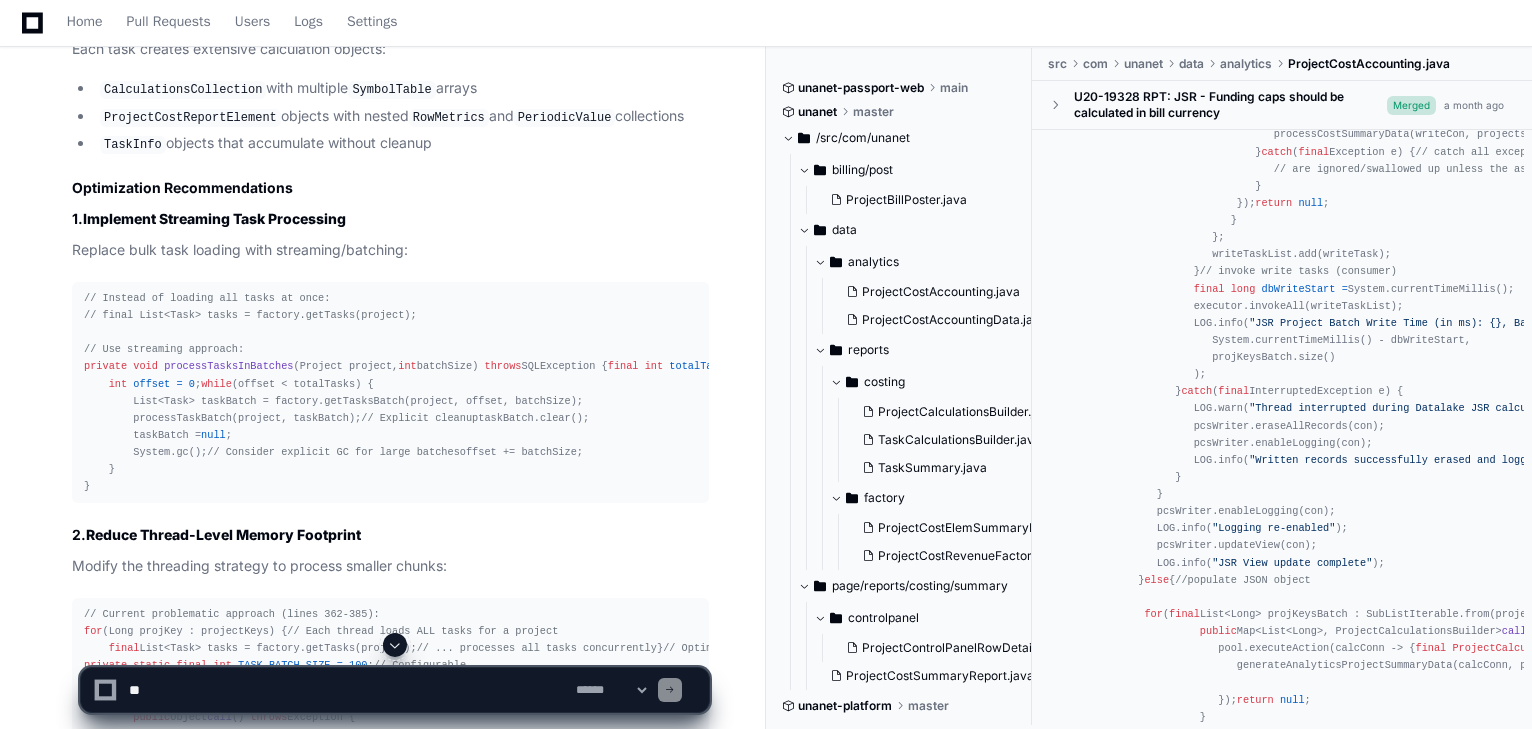 click on "package  com.unanet.data.analytics;
import  java.math.BigDecimal;
import  java.math.RoundingMode;
import  java.sql.Connection;
import  java.sql.SQLException;
import  java.util.ArrayList;
import  java.util.Collection;
import  java.util.Collections;
import  java.util.Date;
import  java.util.HashMap;
import  java.util.HashSet;
import  java.util.LinkedHashMap;
import  java.util.List;
import  java.util.Map;
import  java.util.Map.Entry;
import  java.util.Objects;
import  java.util.Set;
import  java.util.concurrent.Callable;
import  java.util.concurrent.ExecutorService;
import  java.util.concurrent.Executors;
import  java.util.concurrent.Future;
import  java.util.concurrent.TimeUnit;
import  org.slf4j.Logger;
import  org.slf4j.LoggerFactory;
import  com.unanet.config.UnanetConfiguration;
import  com.unanet.data.DataAccessContext;
import  com.unanet.data.Project;
import  com.unanet.data.Task;
import  com.unanet.data.analytics.ProjectCostAccountingData.PeriodicValue;
import import" 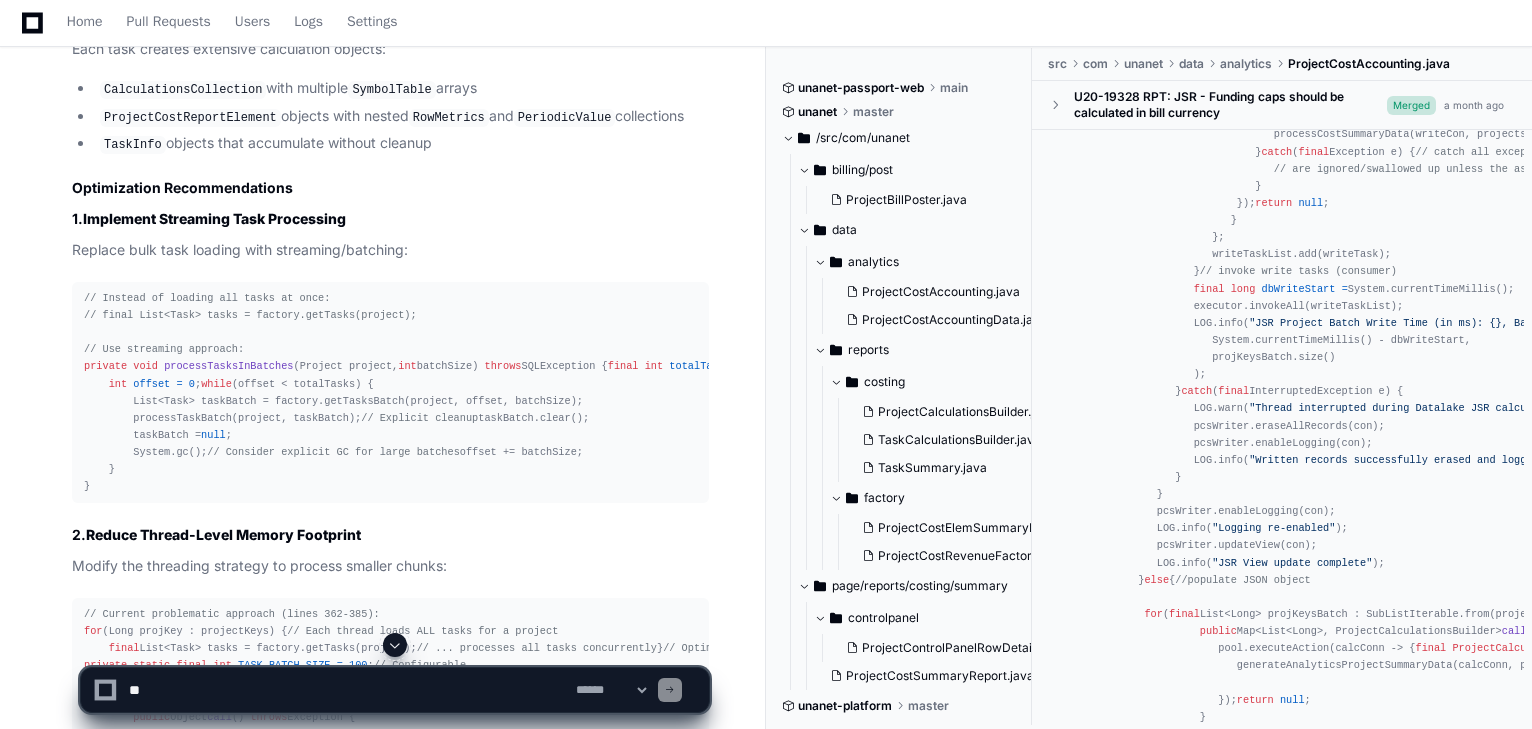 click on "package  com.unanet.data.analytics;
import  java.math.BigDecimal;
import  java.math.RoundingMode;
import  java.sql.Connection;
import  java.sql.SQLException;
import  java.util.ArrayList;
import  java.util.Collection;
import  java.util.Collections;
import  java.util.Date;
import  java.util.HashMap;
import  java.util.HashSet;
import  java.util.LinkedHashMap;
import  java.util.List;
import  java.util.Map;
import  java.util.Map.Entry;
import  java.util.Objects;
import  java.util.Set;
import  java.util.concurrent.Callable;
import  java.util.concurrent.ExecutorService;
import  java.util.concurrent.Executors;
import  java.util.concurrent.Future;
import  java.util.concurrent.TimeUnit;
import  org.slf4j.Logger;
import  org.slf4j.LoggerFactory;
import  com.unanet.config.UnanetConfiguration;
import  com.unanet.data.DataAccessContext;
import  com.unanet.data.Project;
import  com.unanet.data.Task;
import  com.unanet.data.analytics.ProjectCostAccountingData.PeriodicValue;
import import" 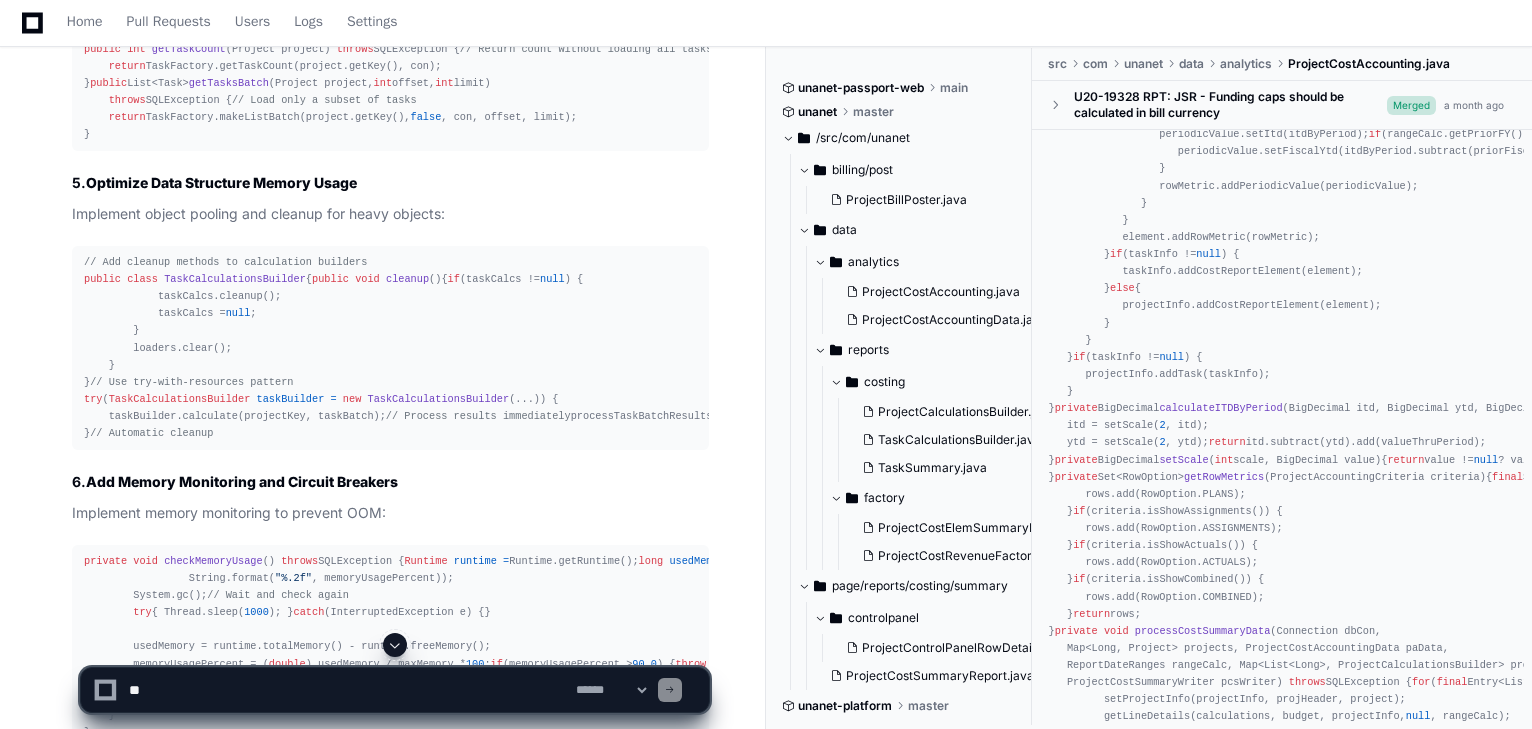 scroll, scrollTop: 2620, scrollLeft: 0, axis: vertical 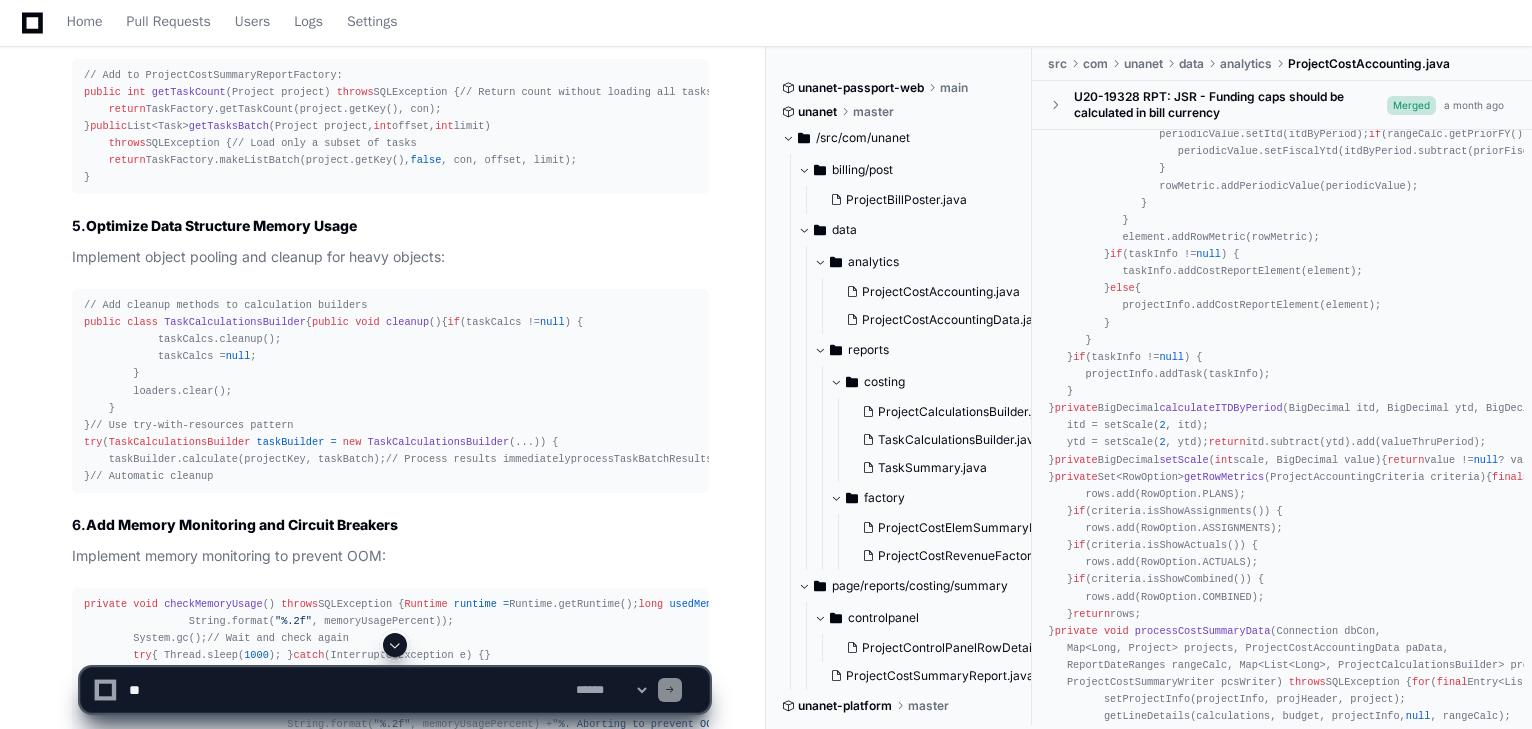 click on "private   void   processProjectTasksInBatches (Long projectKey,  int  batchSize, Connection conn)
throws  SQLException {
final   Project   project   =  projects.get(projectKey);
final   int   totalTasks   =  factory.getTaskCount(project);
for  ( int   offset   =   0 ; offset < totalTasks; offset += batchSize) {
// Process small batches instead of all tasks
List<Task> taskBatch = factory.getTasksBatch(project, offset, batchSize);
// Create lightweight builder for just this batch
TaskCalculationsBuilder   taskBuilder   =   new   TaskCalculationsBuilder (
criteria, ranges, unanetConfig, conn);
// Process and immediately write/accumulate results
generateAndProcessTaskBatch(project, taskBatch, taskBuilder);
// Explicit cleanup
taskBatch.clear();
taskBuilder =  null ;
}
}" 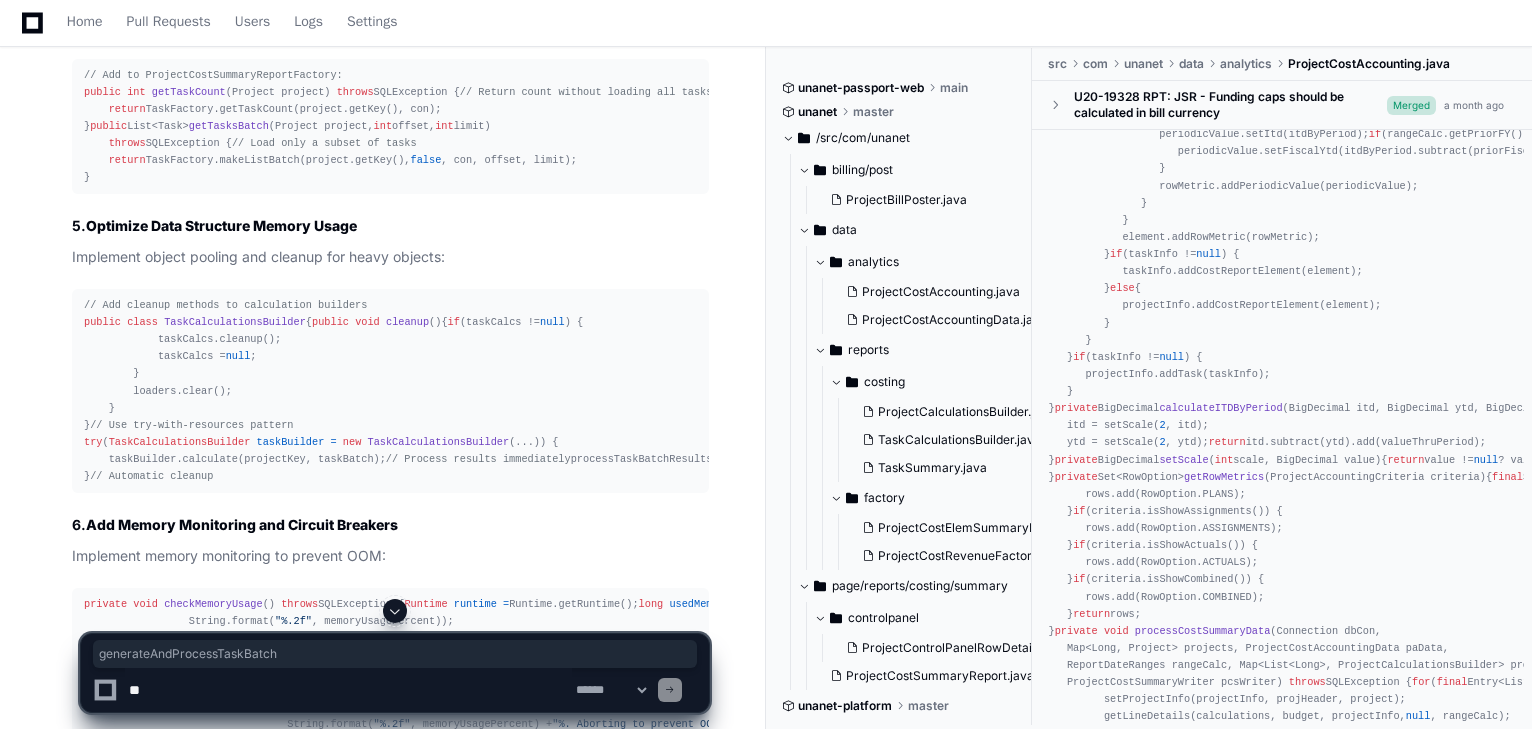 click on "private   void   processProjectTasksInBatches (Long projectKey,  int  batchSize, Connection conn)
throws  SQLException {
final   Project   project   =  projects.get(projectKey);
final   int   totalTasks   =  factory.getTaskCount(project);
for  ( int   offset   =   0 ; offset < totalTasks; offset += batchSize) {
// Process small batches instead of all tasks
List<Task> taskBatch = factory.getTasksBatch(project, offset, batchSize);
// Create lightweight builder for just this batch
TaskCalculationsBuilder   taskBuilder   =   new   TaskCalculationsBuilder (
criteria, ranges, unanetConfig, conn);
// Process and immediately write/accumulate results
generateAndProcessTaskBatch(project, taskBatch, taskBuilder);
// Explicit cleanup
taskBatch.clear();
taskBuilder =  null ;
}
}" 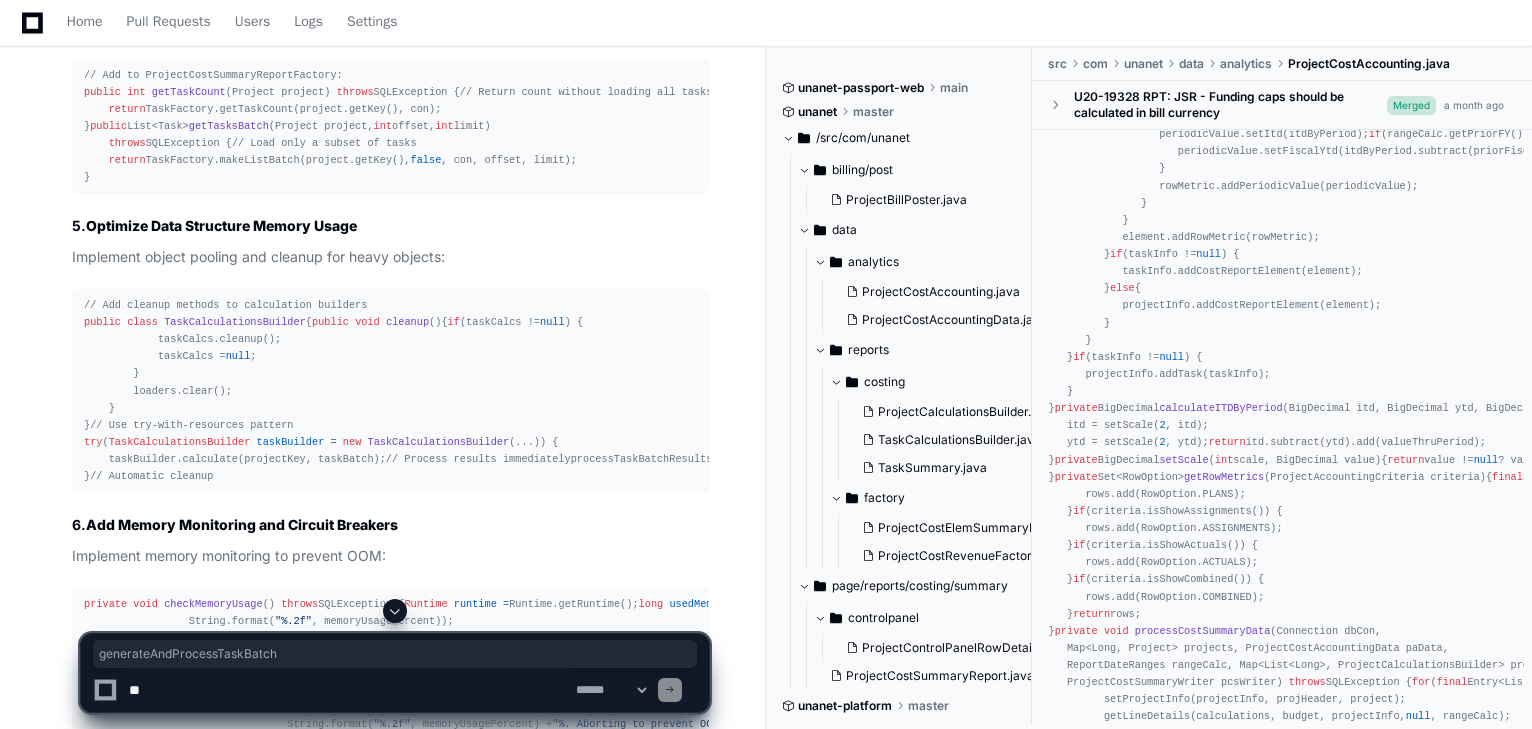 copy on "generateAndProcessTaskBatch" 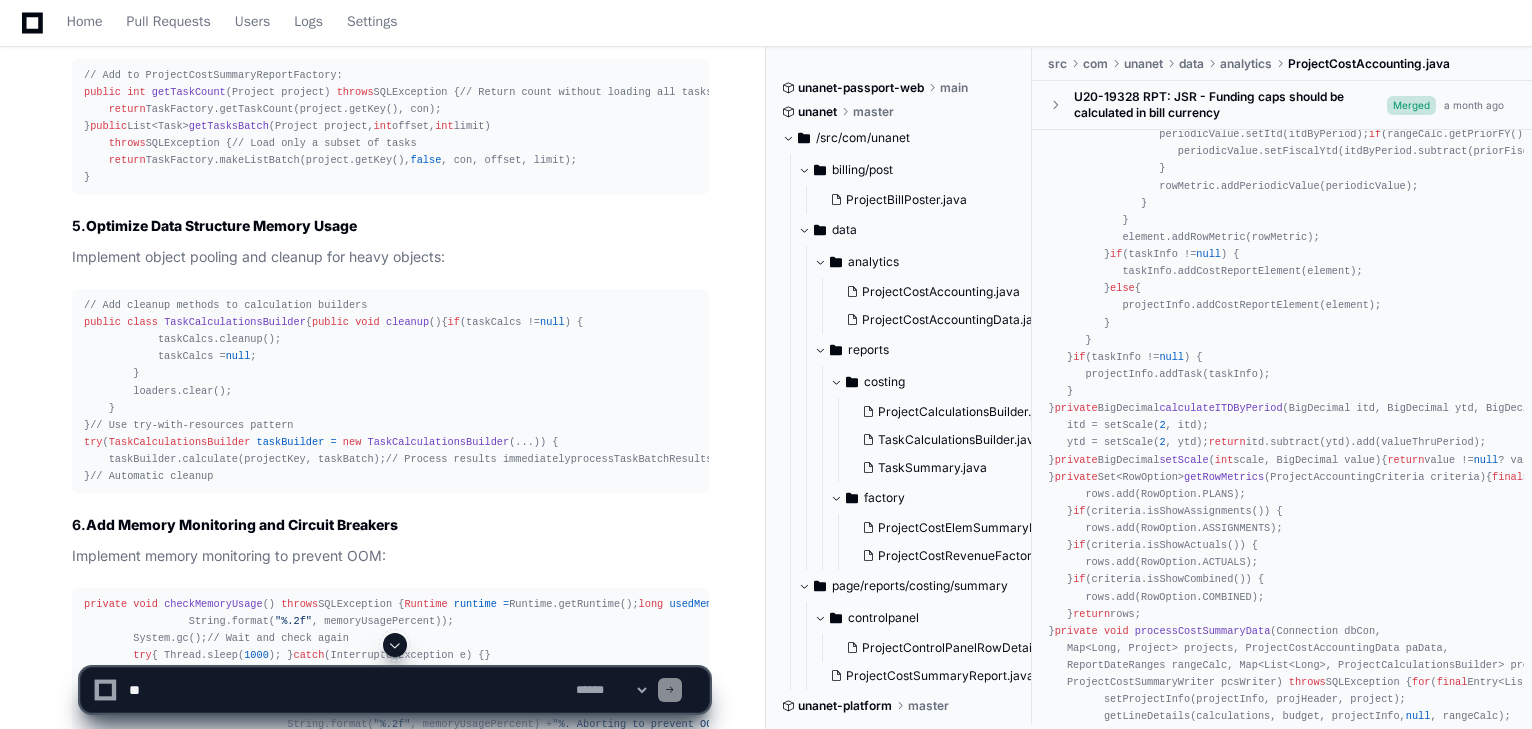 click on "private   void   processProjectTasksInBatches (Long projectKey,  int  batchSize, Connection conn)
throws  SQLException {
final   Project   project   =  projects.get(projectKey);
final   int   totalTasks   =  factory.getTaskCount(project);
for  ( int   offset   =   0 ; offset < totalTasks; offset += batchSize) {
// Process small batches instead of all tasks
List<Task> taskBatch = factory.getTasksBatch(project, offset, batchSize);
// Create lightweight builder for just this batch
TaskCalculationsBuilder   taskBuilder   =   new   TaskCalculationsBuilder (
criteria, ranges, unanetConfig, conn);
// Process and immediately write/accumulate results
generateAndProcessTaskBatch(project, taskBatch, taskBuilder);
// Explicit cleanup
taskBatch.clear();
taskBuilder =  null ;
}
}" 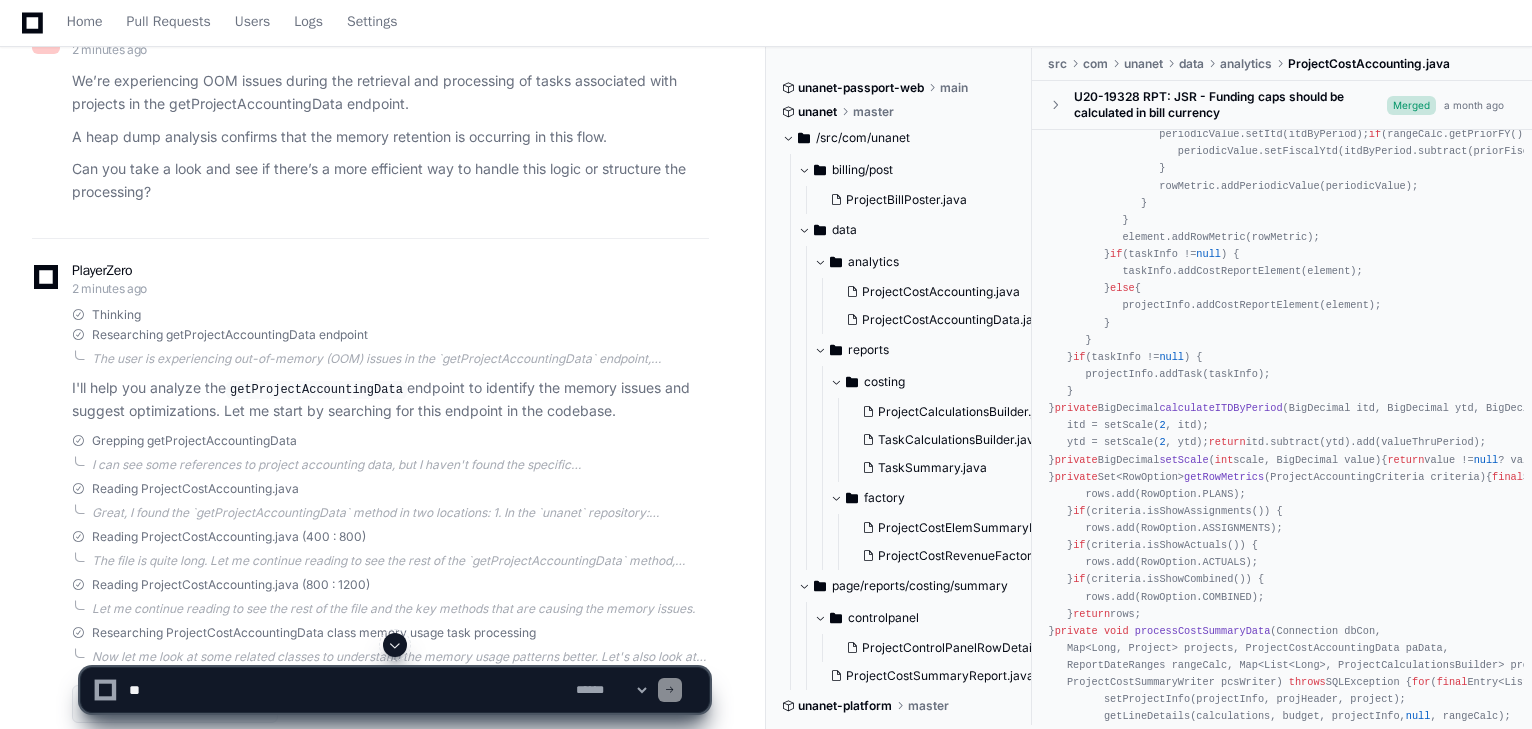 scroll, scrollTop: 0, scrollLeft: 0, axis: both 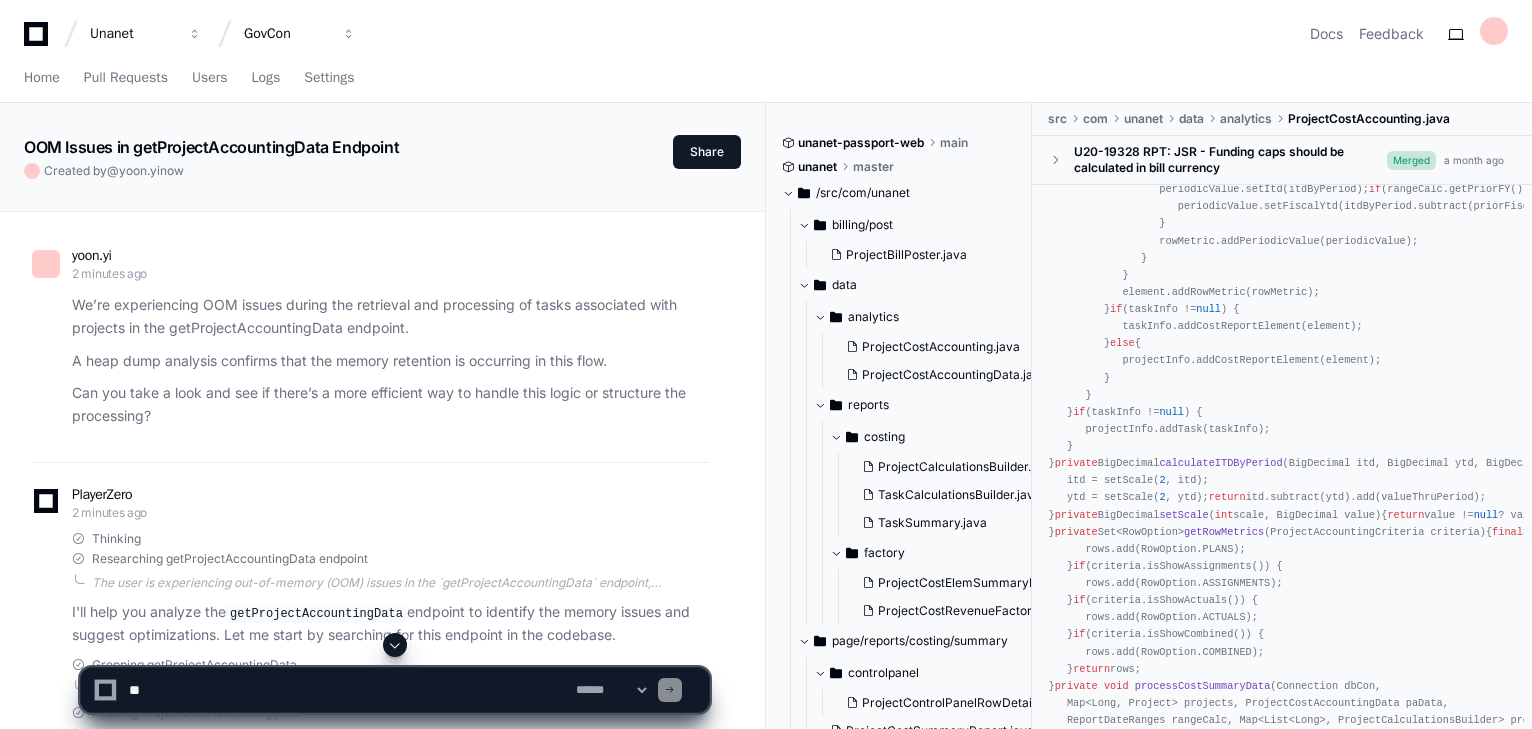 click on "yoon.yi 2 minutes ago" 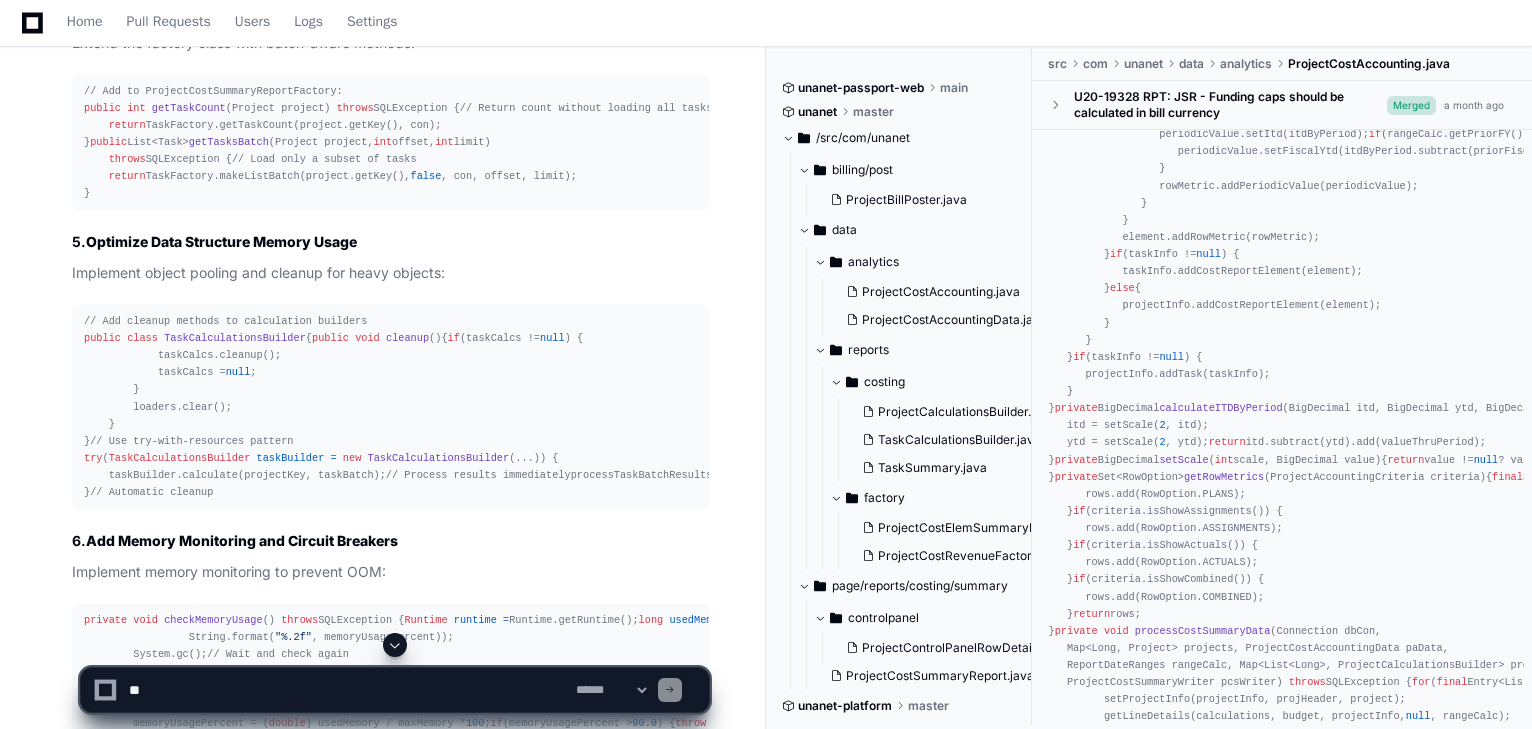 click on "private   void   processProjectTasksInBatches (Long projectKey,  int  batchSize, Connection conn)
throws  SQLException {
final   Project   project   =  projects.get(projectKey);
final   int   totalTasks   =  factory.getTaskCount(project);
for  ( int   offset   =   0 ; offset < totalTasks; offset += batchSize) {
// Process small batches instead of all tasks
List<Task> taskBatch = factory.getTasksBatch(project, offset, batchSize);
// Create lightweight builder for just this batch
TaskCalculationsBuilder   taskBuilder   =   new   TaskCalculationsBuilder (
criteria, ranges, unanetConfig, conn);
// Process and immediately write/accumulate results
generateAndProcessTaskBatch(project, taskBatch, taskBuilder);
// Explicit cleanup
taskBatch.clear();
taskBuilder =  null ;
}
}" 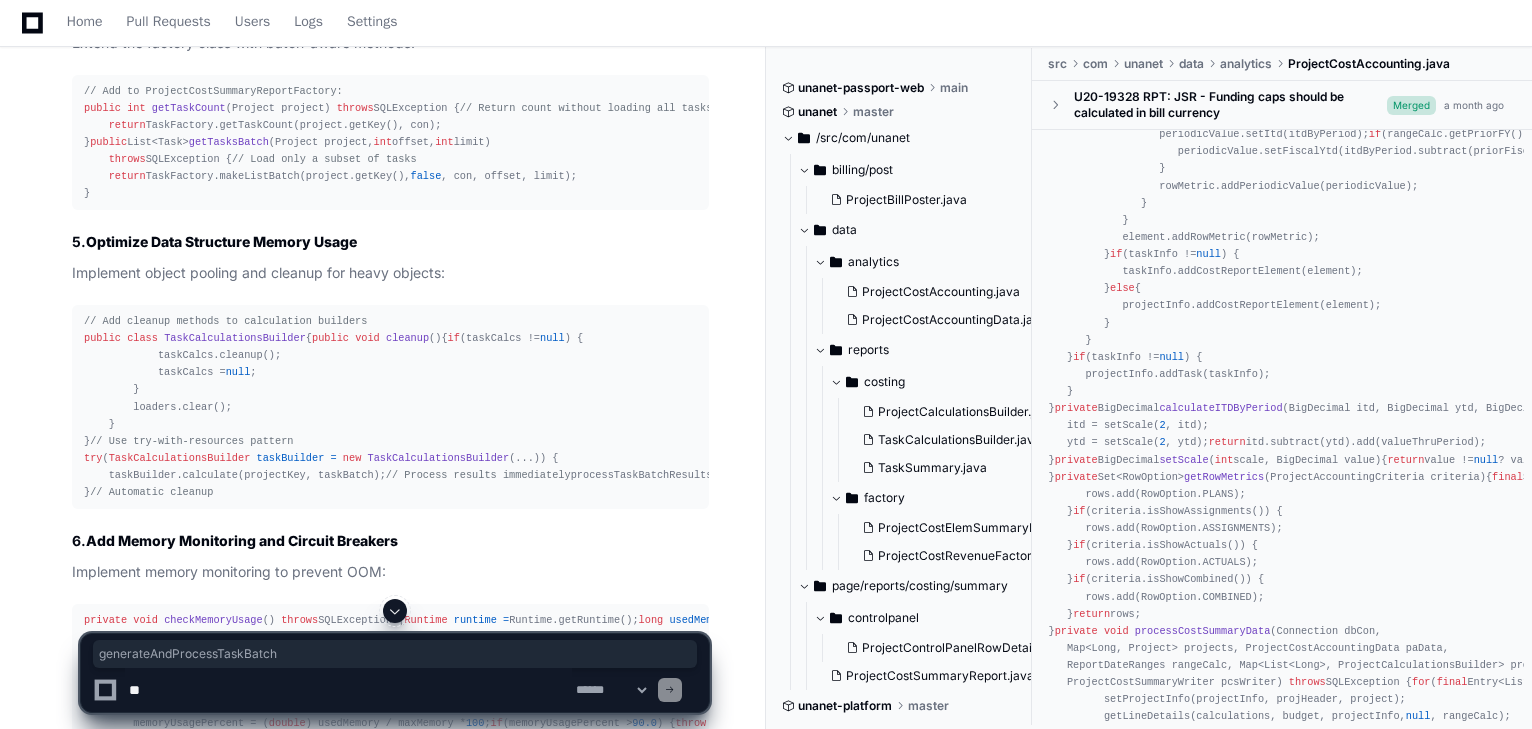 click on "private   void   processProjectTasksInBatches (Long projectKey,  int  batchSize, Connection conn)
throws  SQLException {
final   Project   project   =  projects.get(projectKey);
final   int   totalTasks   =  factory.getTaskCount(project);
for  ( int   offset   =   0 ; offset < totalTasks; offset += batchSize) {
// Process small batches instead of all tasks
List<Task> taskBatch = factory.getTasksBatch(project, offset, batchSize);
// Create lightweight builder for just this batch
TaskCalculationsBuilder   taskBuilder   =   new   TaskCalculationsBuilder (
criteria, ranges, unanetConfig, conn);
// Process and immediately write/accumulate results
generateAndProcessTaskBatch(project, taskBatch, taskBuilder);
// Explicit cleanup
taskBatch.clear();
taskBuilder =  null ;
}
}" 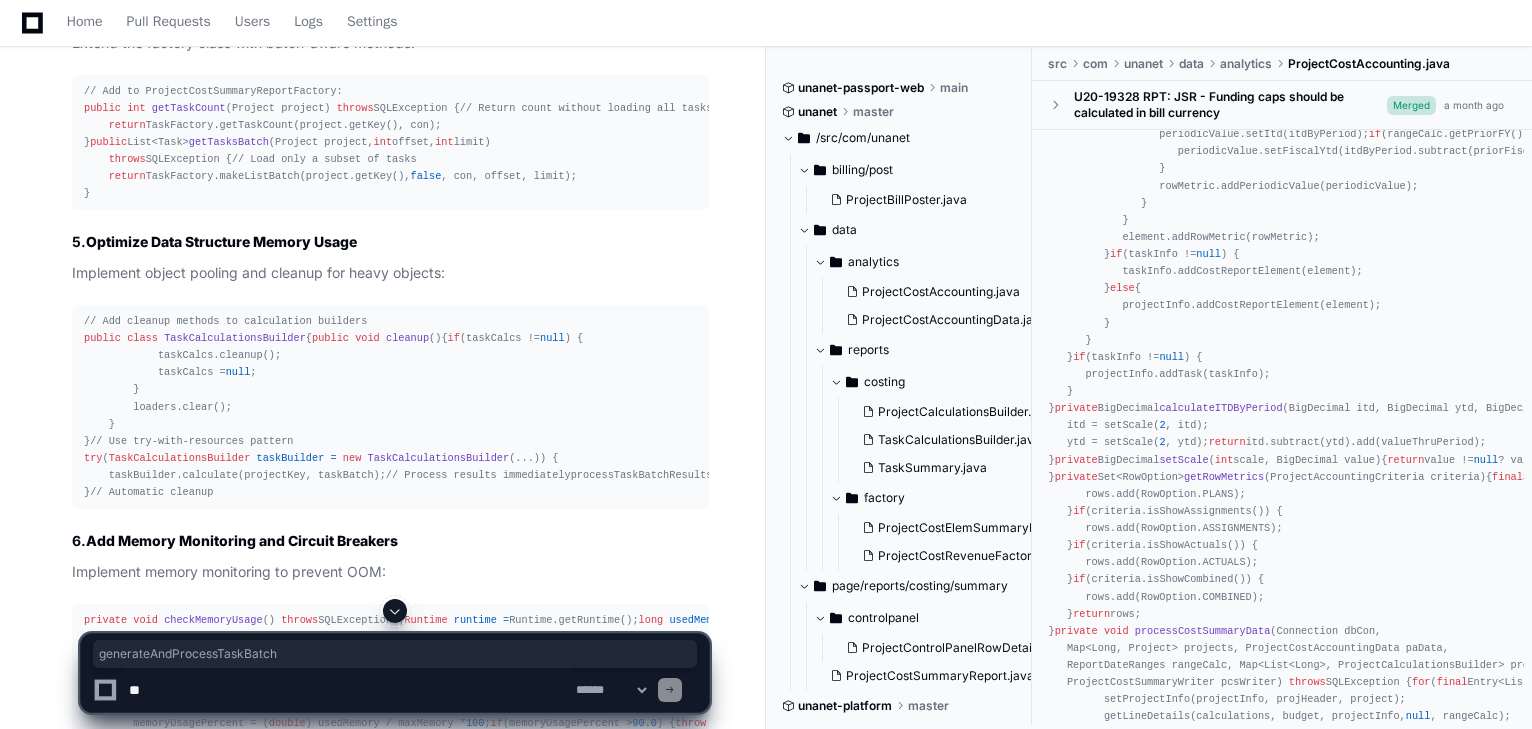 click on "private   void   processProjectTasksInBatches (Long projectKey,  int  batchSize, Connection conn)
throws  SQLException {
final   Project   project   =  projects.get(projectKey);
final   int   totalTasks   =  factory.getTaskCount(project);
for  ( int   offset   =   0 ; offset < totalTasks; offset += batchSize) {
// Process small batches instead of all tasks
List<Task> taskBatch = factory.getTasksBatch(project, offset, batchSize);
// Create lightweight builder for just this batch
TaskCalculationsBuilder   taskBuilder   =   new   TaskCalculationsBuilder (
criteria, ranges, unanetConfig, conn);
// Process and immediately write/accumulate results
generateAndProcessTaskBatch(project, taskBatch, taskBuilder);
// Explicit cleanup
taskBatch.clear();
taskBuilder =  null ;
}
}" 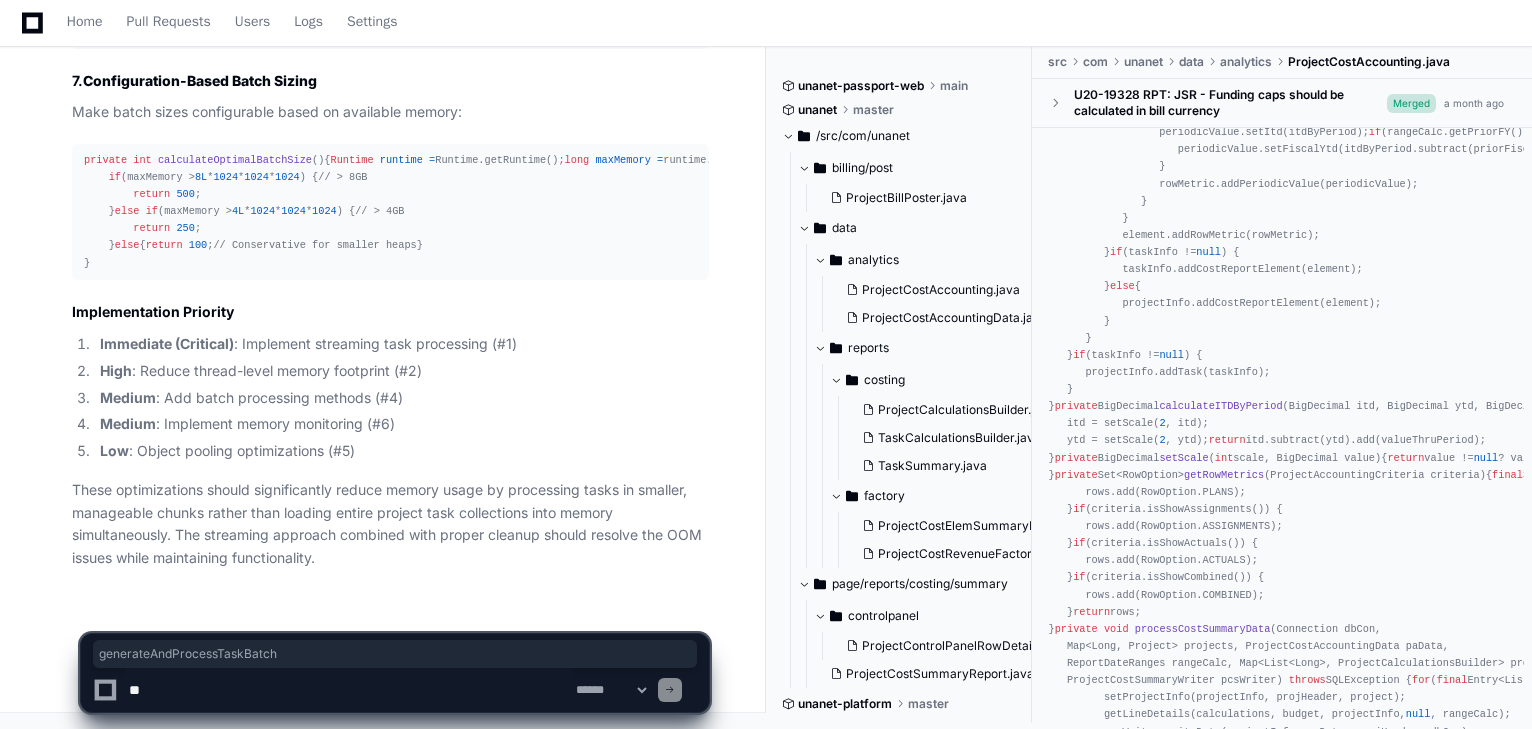 scroll, scrollTop: 4380, scrollLeft: 0, axis: vertical 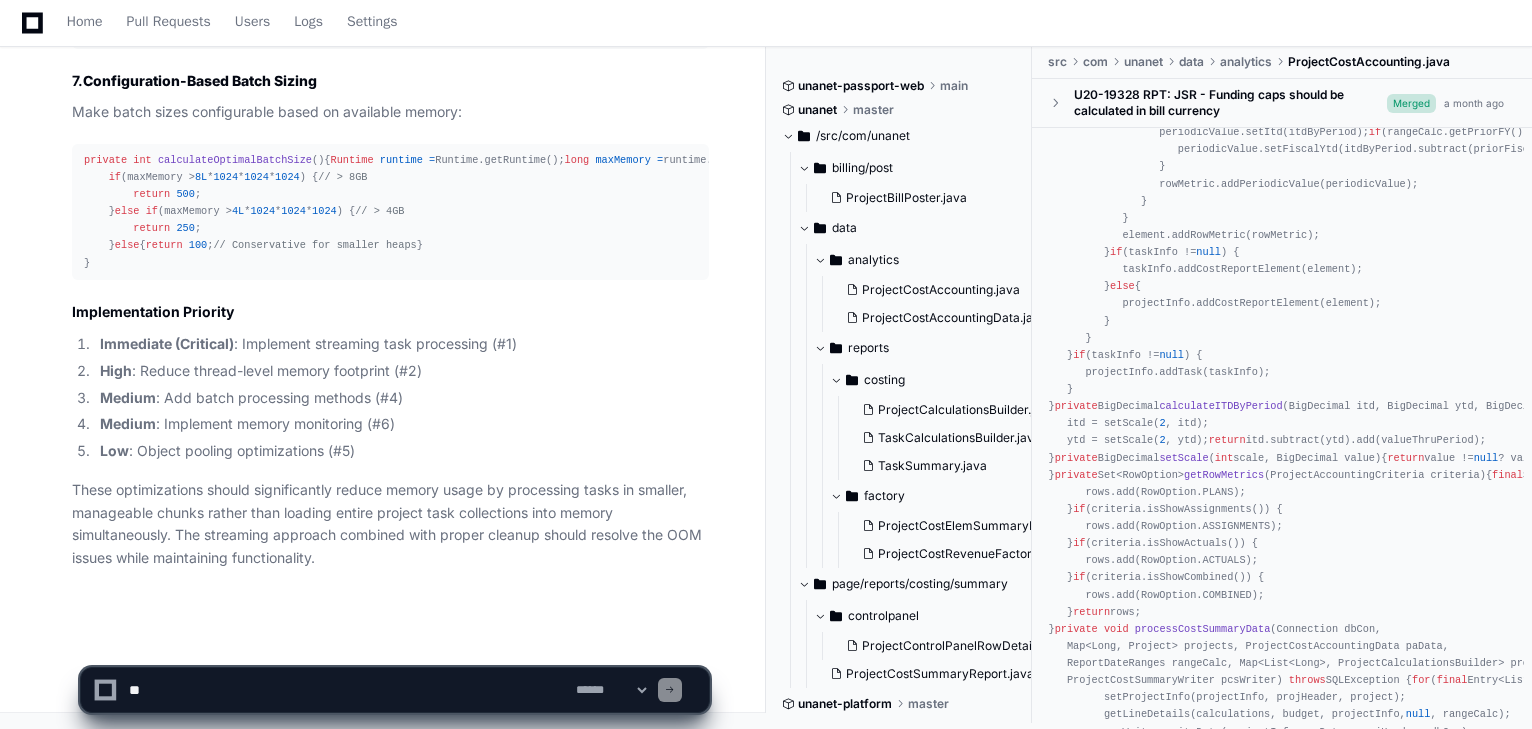 click 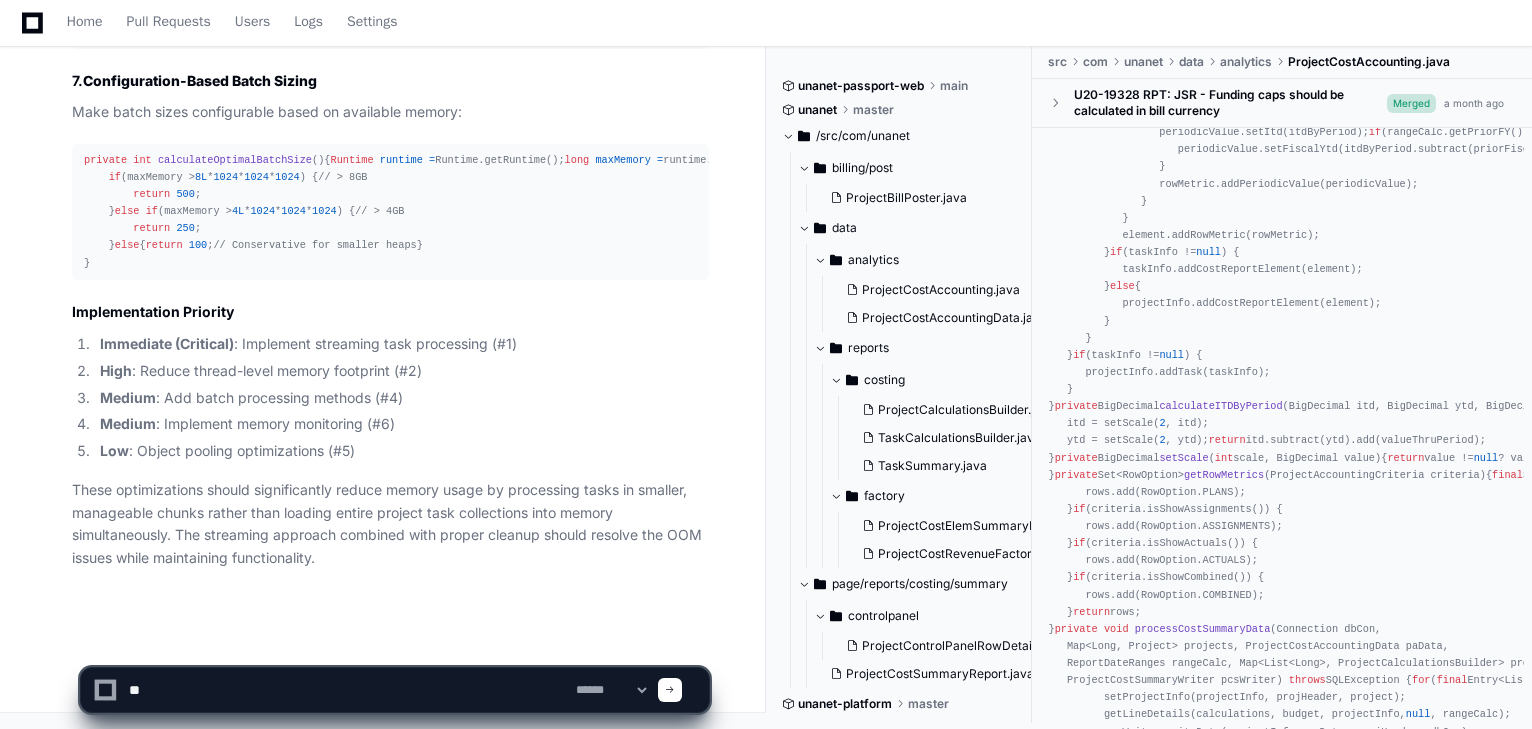 type on "*" 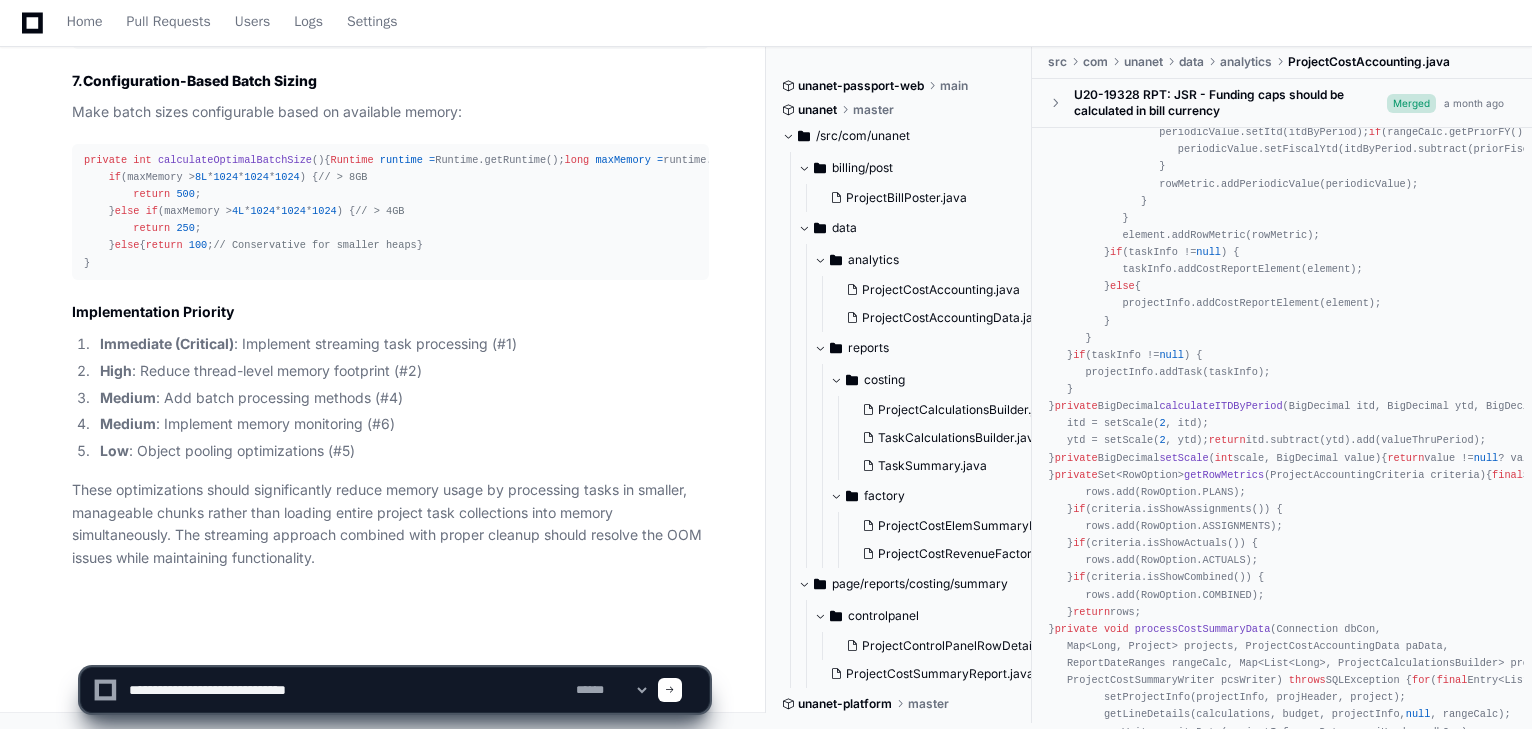paste on "**********" 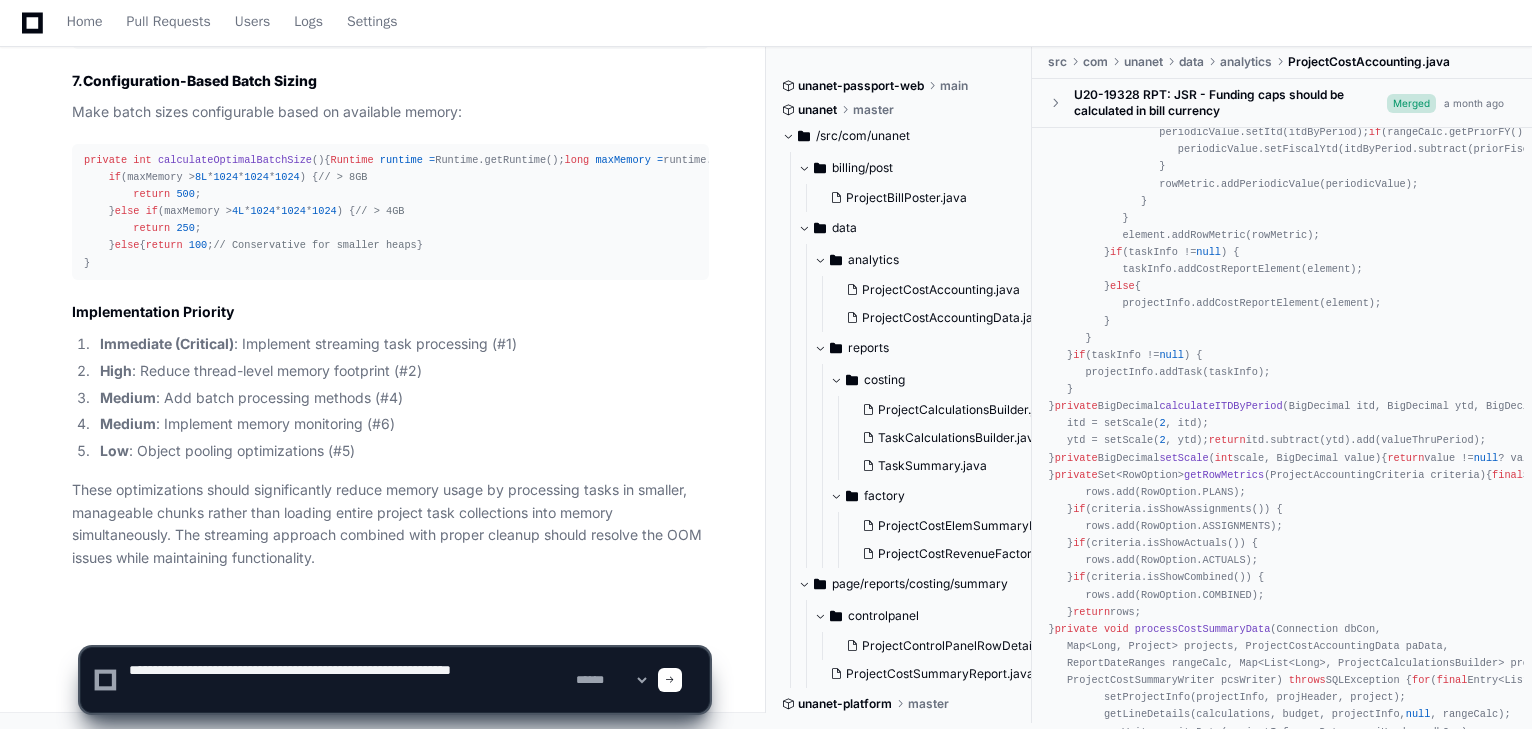 type on "**********" 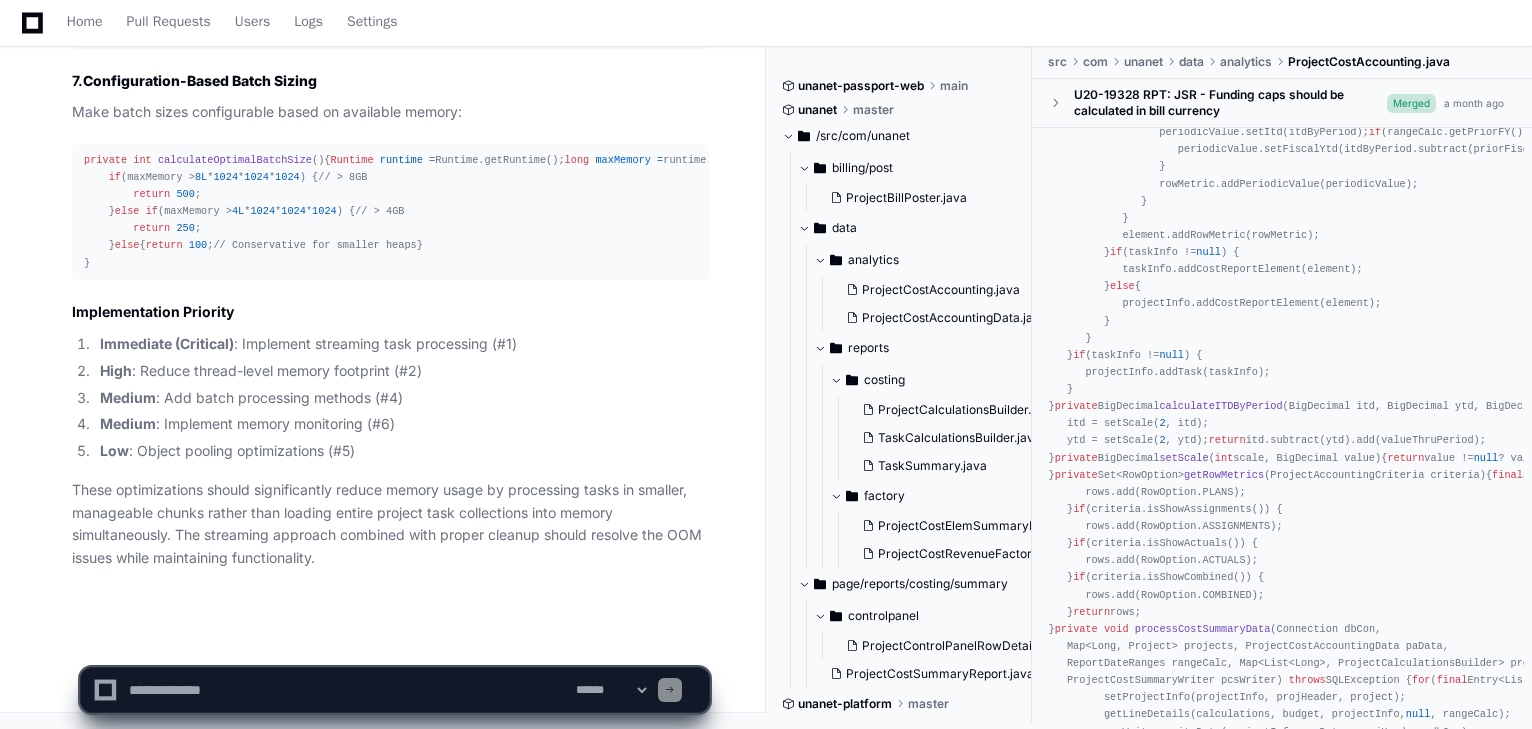 scroll, scrollTop: 0, scrollLeft: 0, axis: both 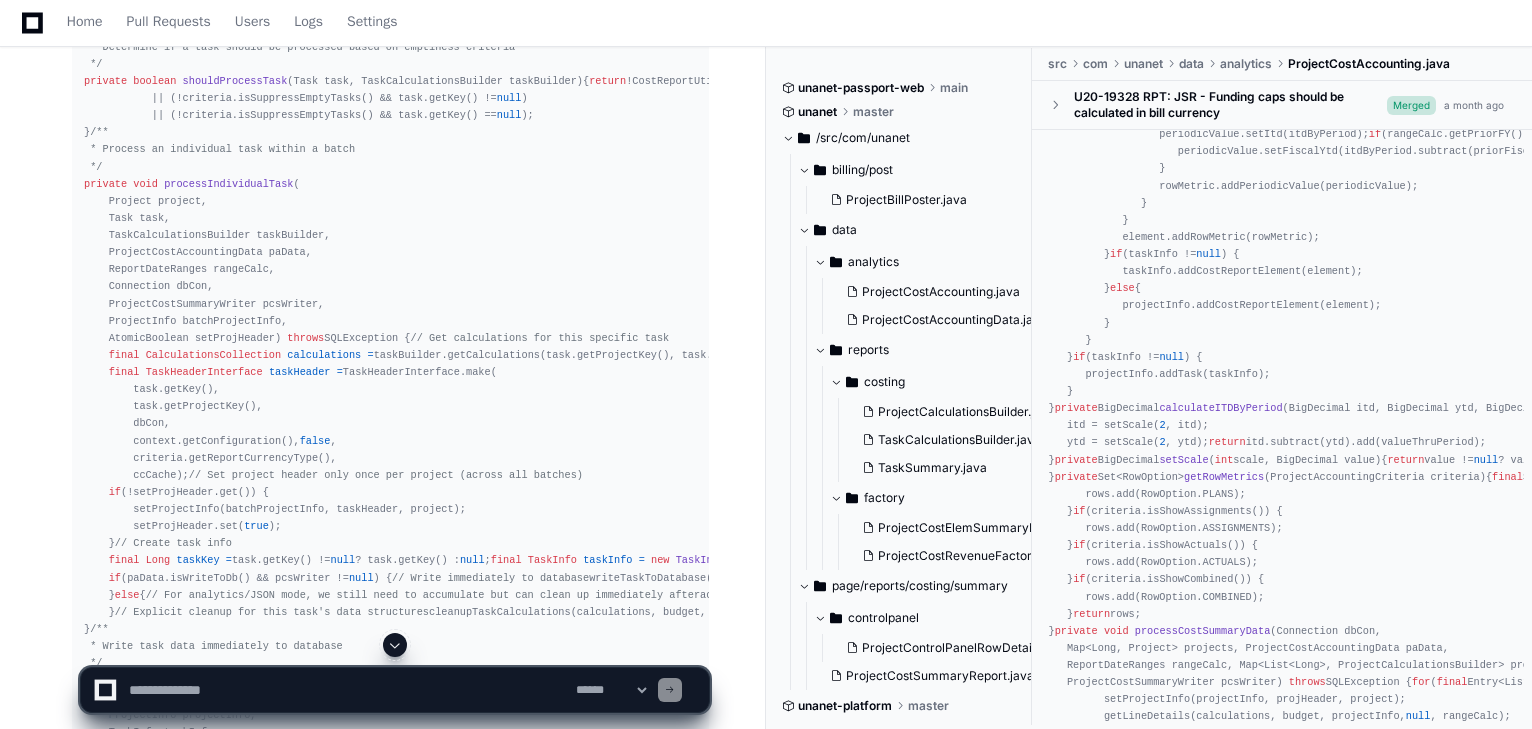 click 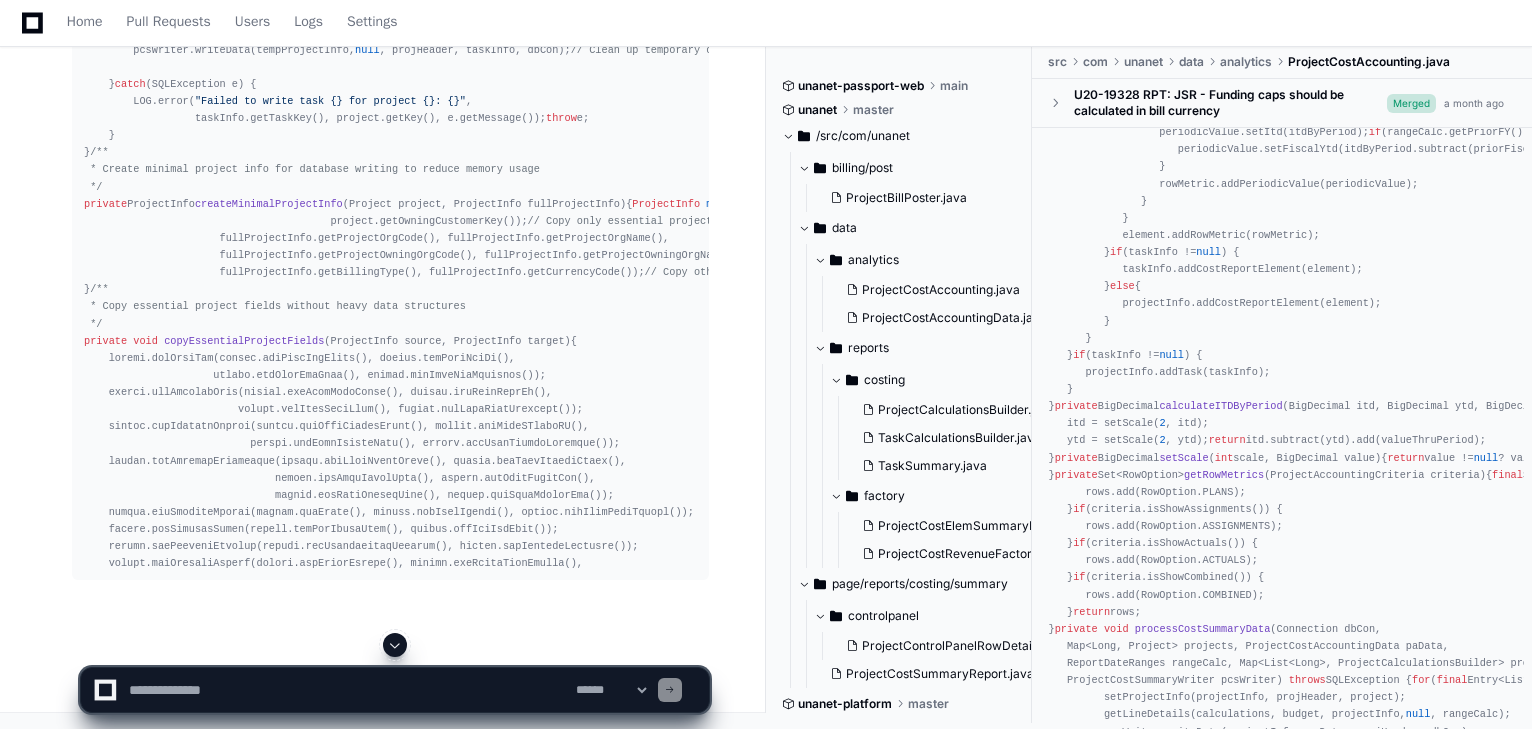 scroll, scrollTop: 8402, scrollLeft: 0, axis: vertical 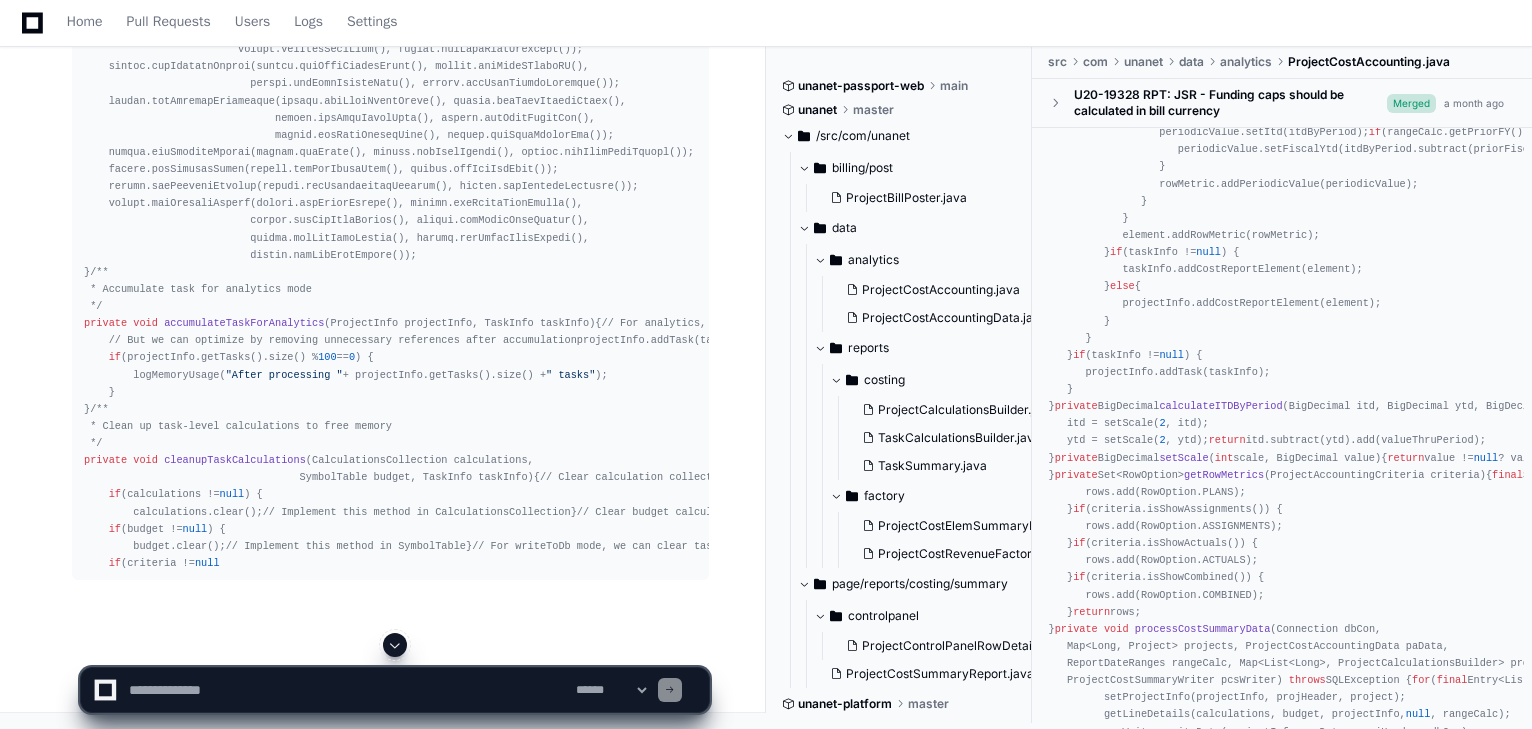 click 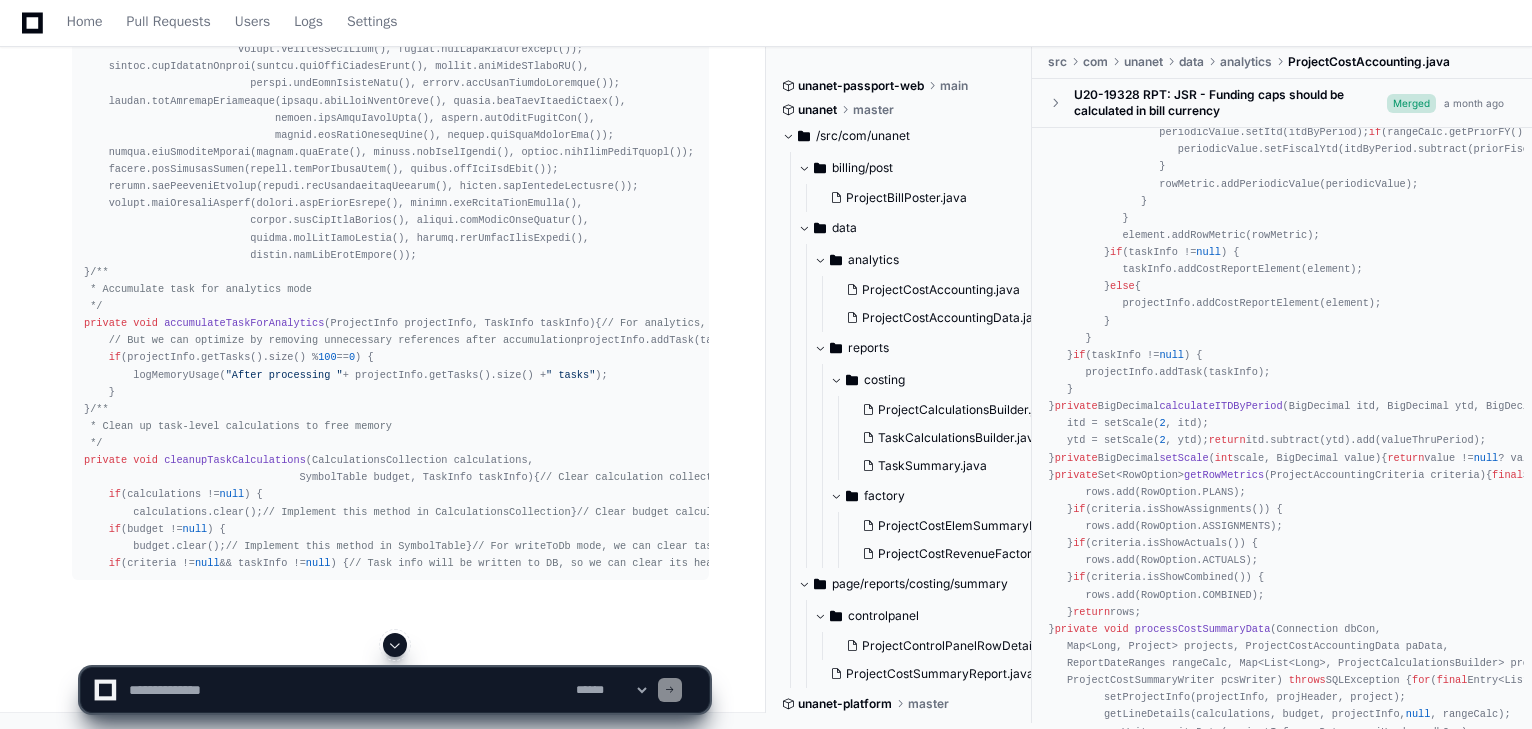 scroll, scrollTop: 9104, scrollLeft: 0, axis: vertical 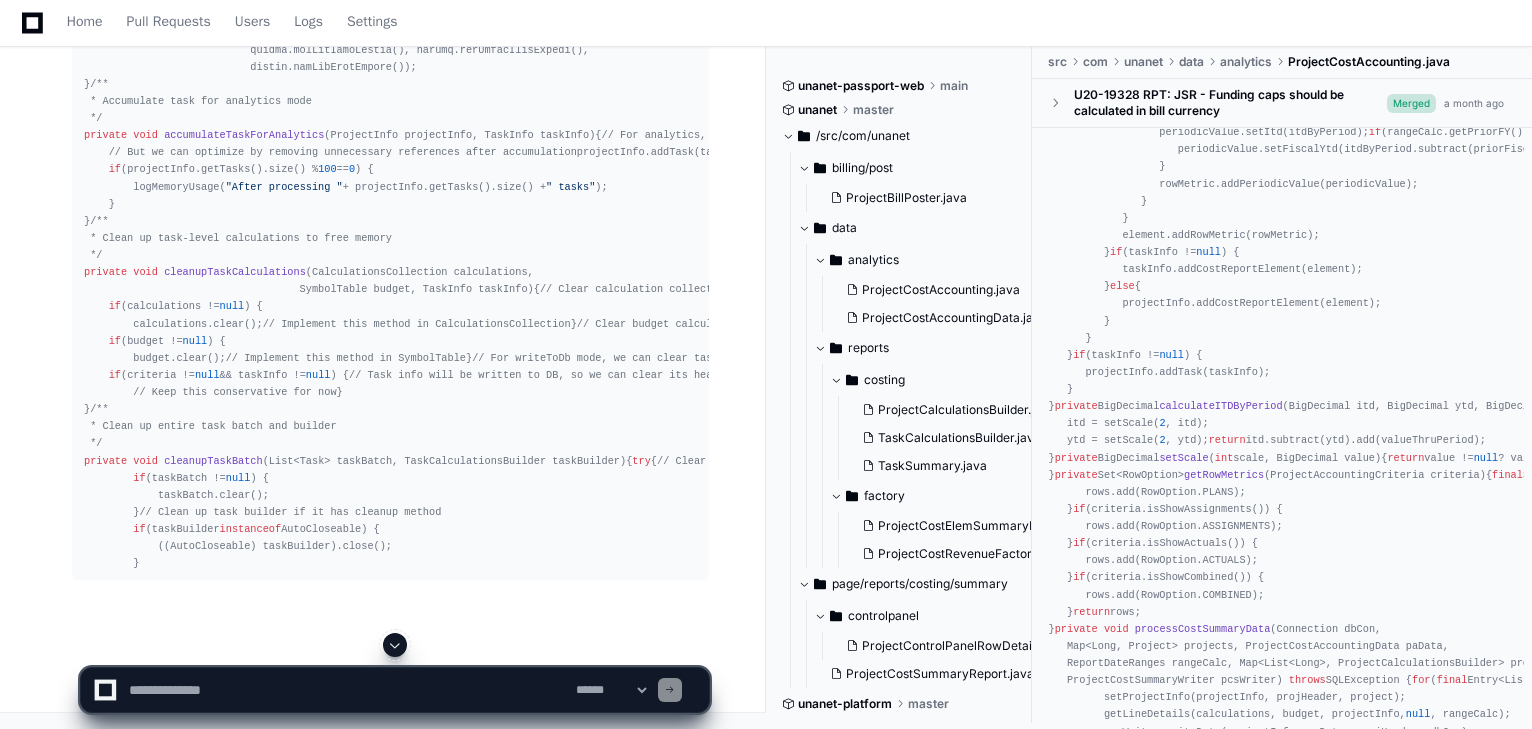 click 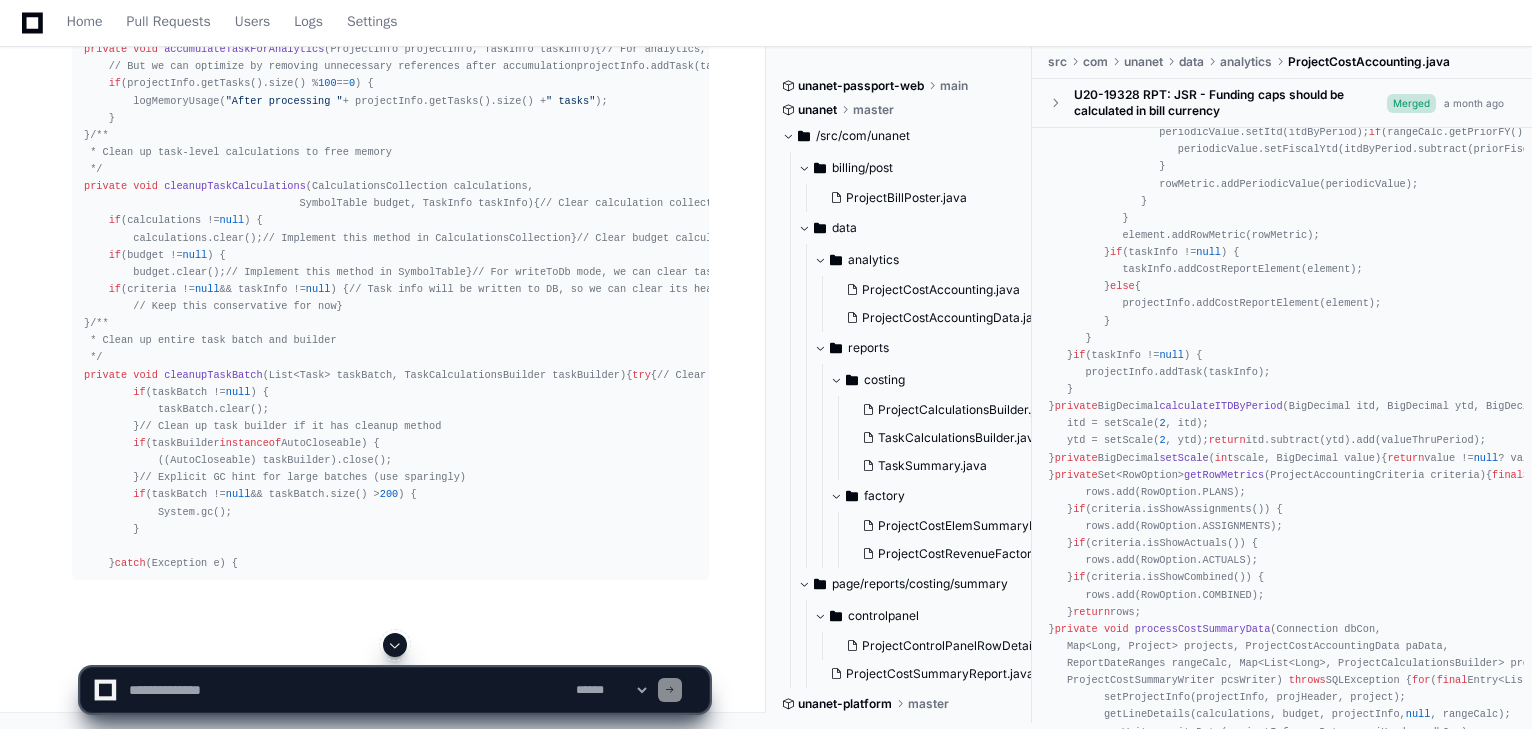 click 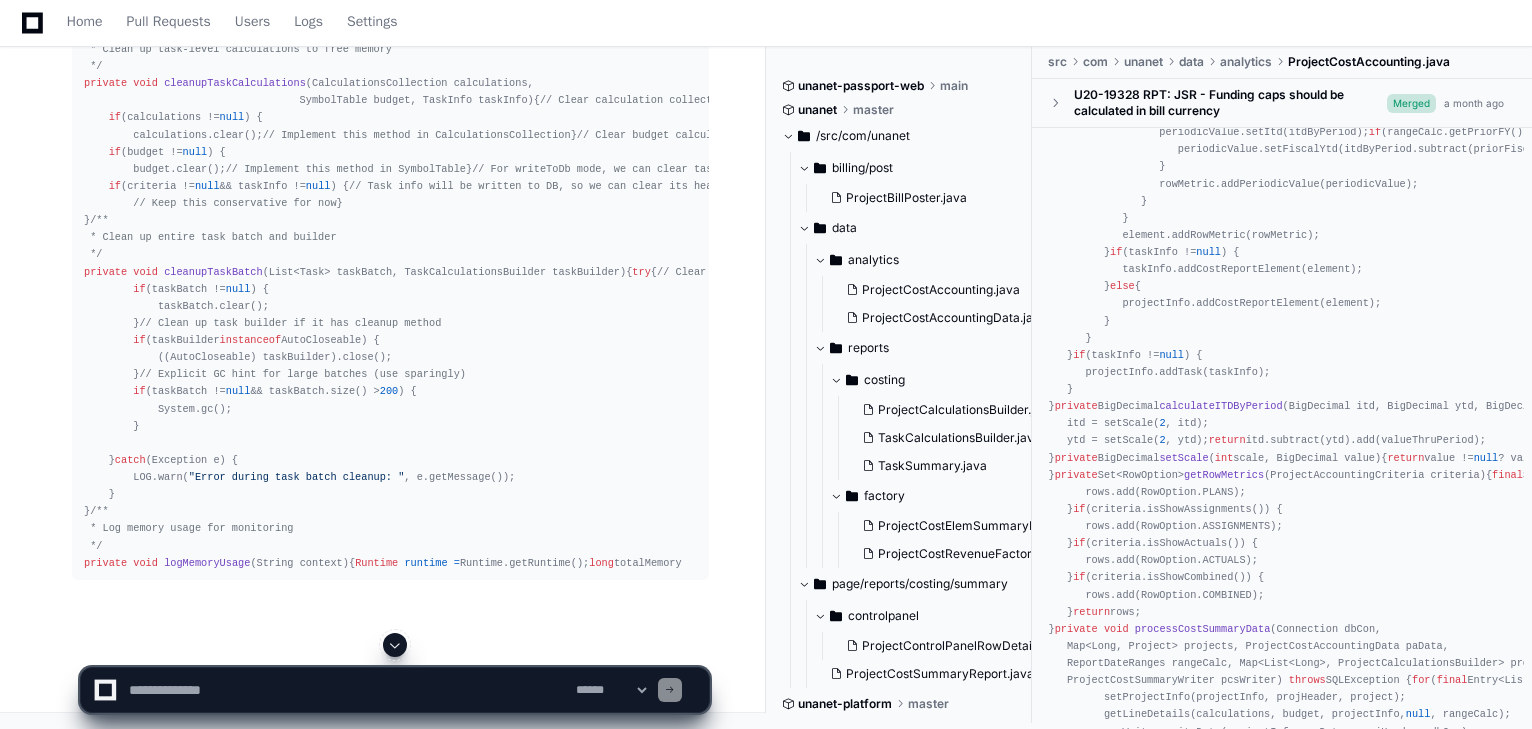 click 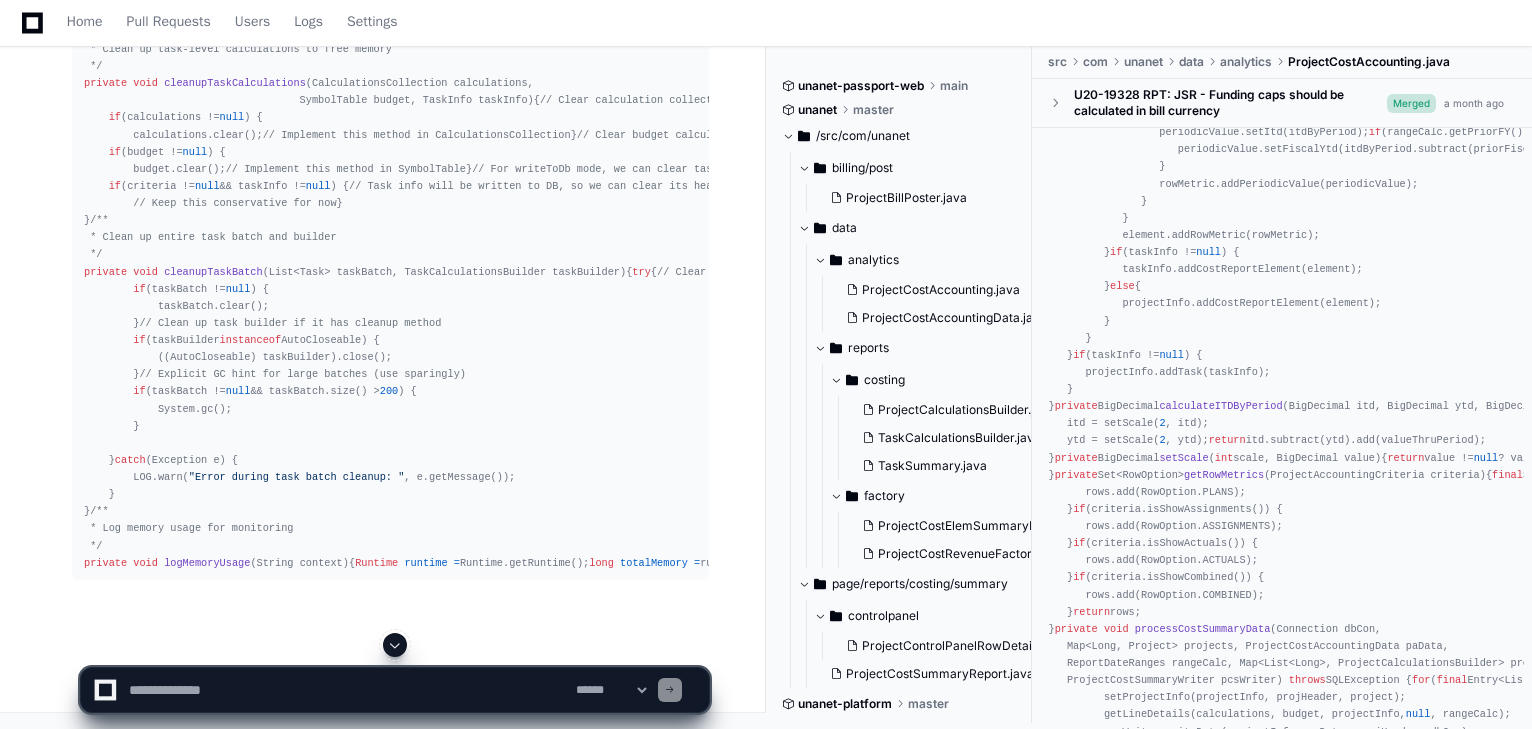 scroll, scrollTop: 9739, scrollLeft: 0, axis: vertical 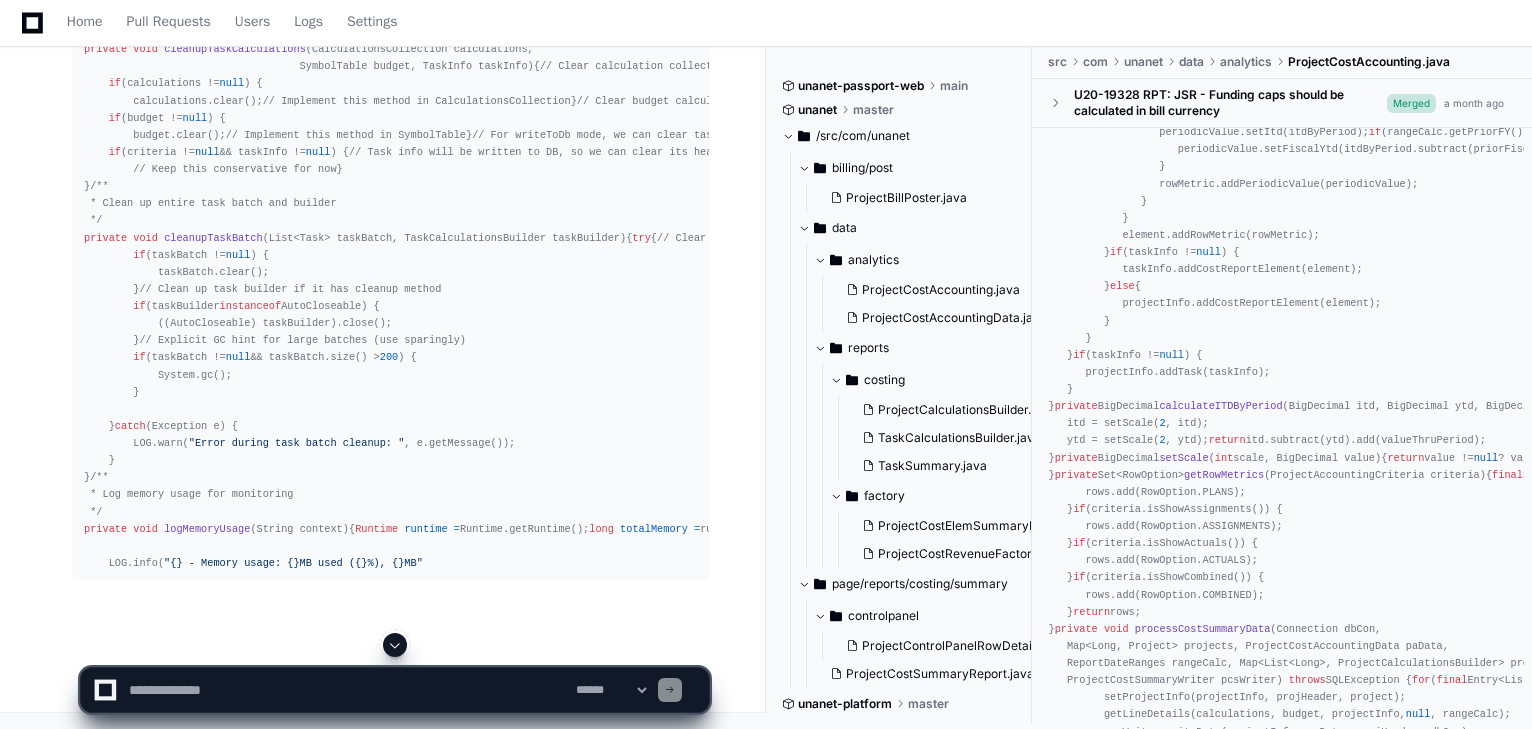 click 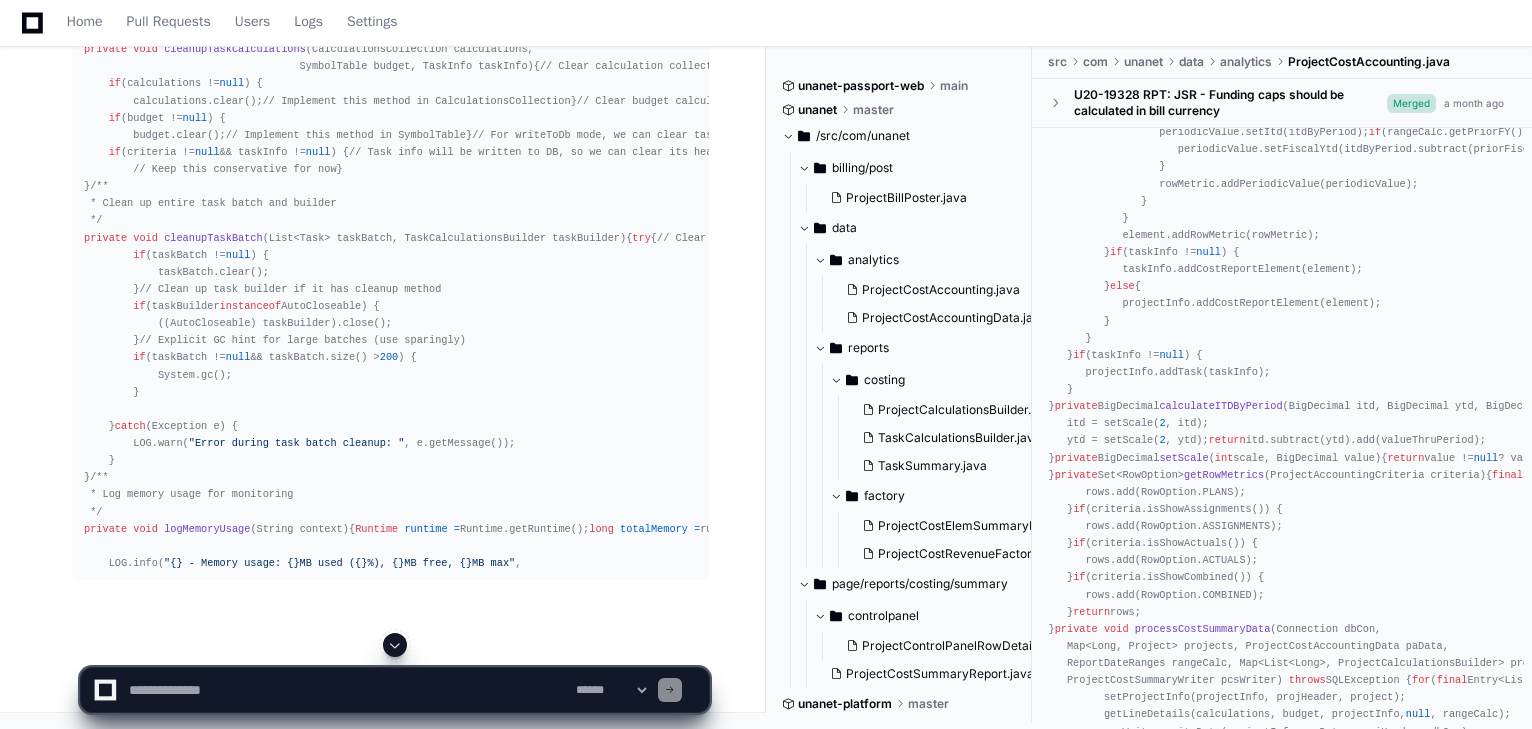 click on "**********" 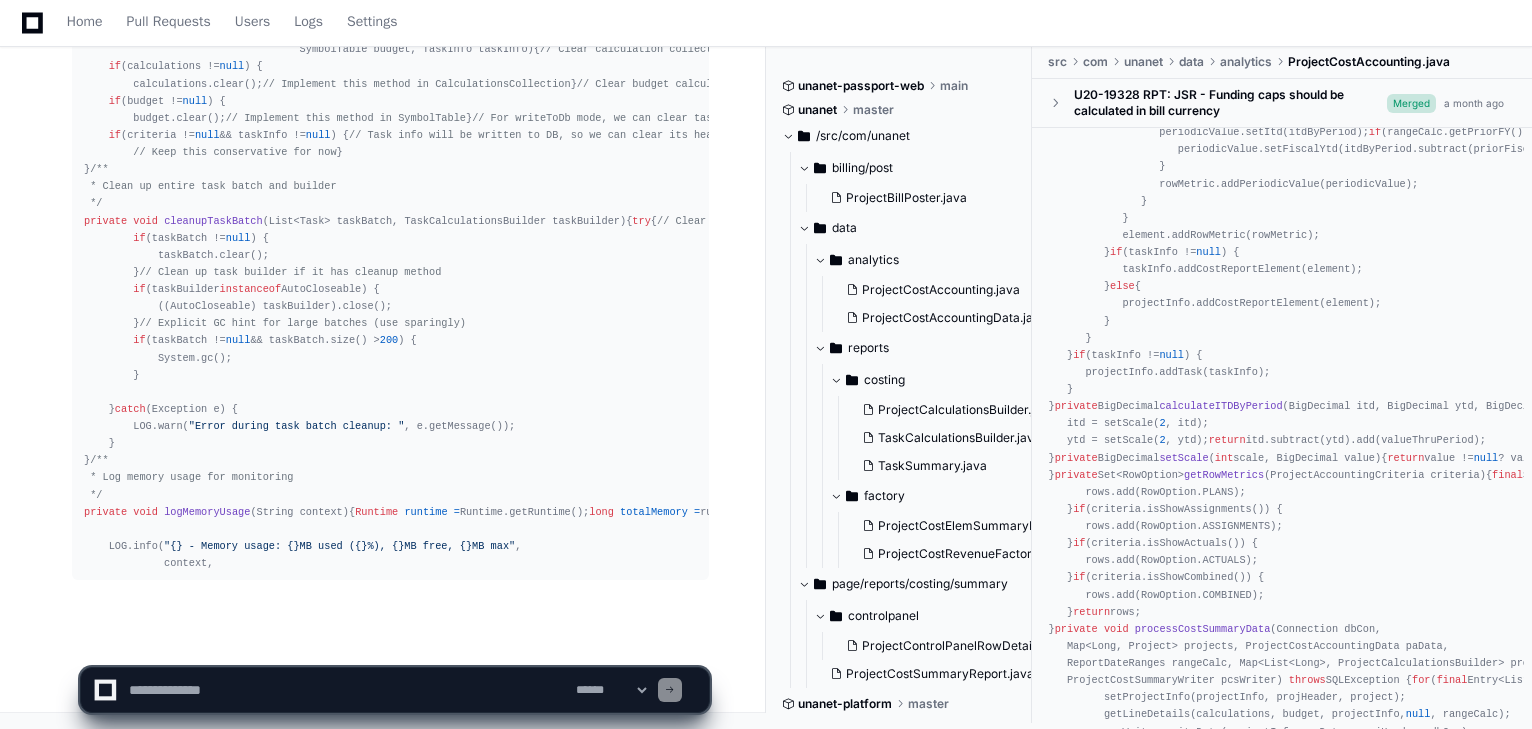 click on "**********" 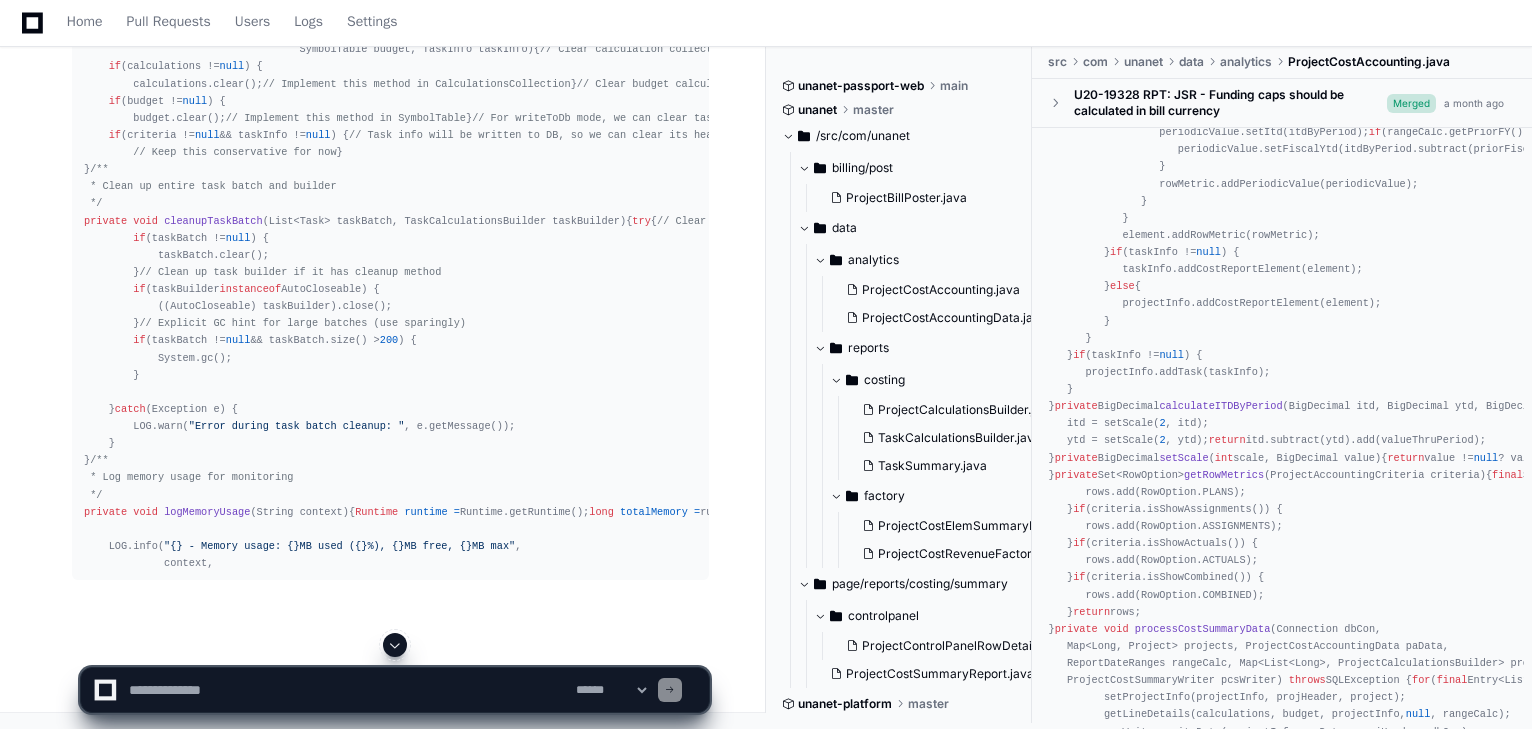 click 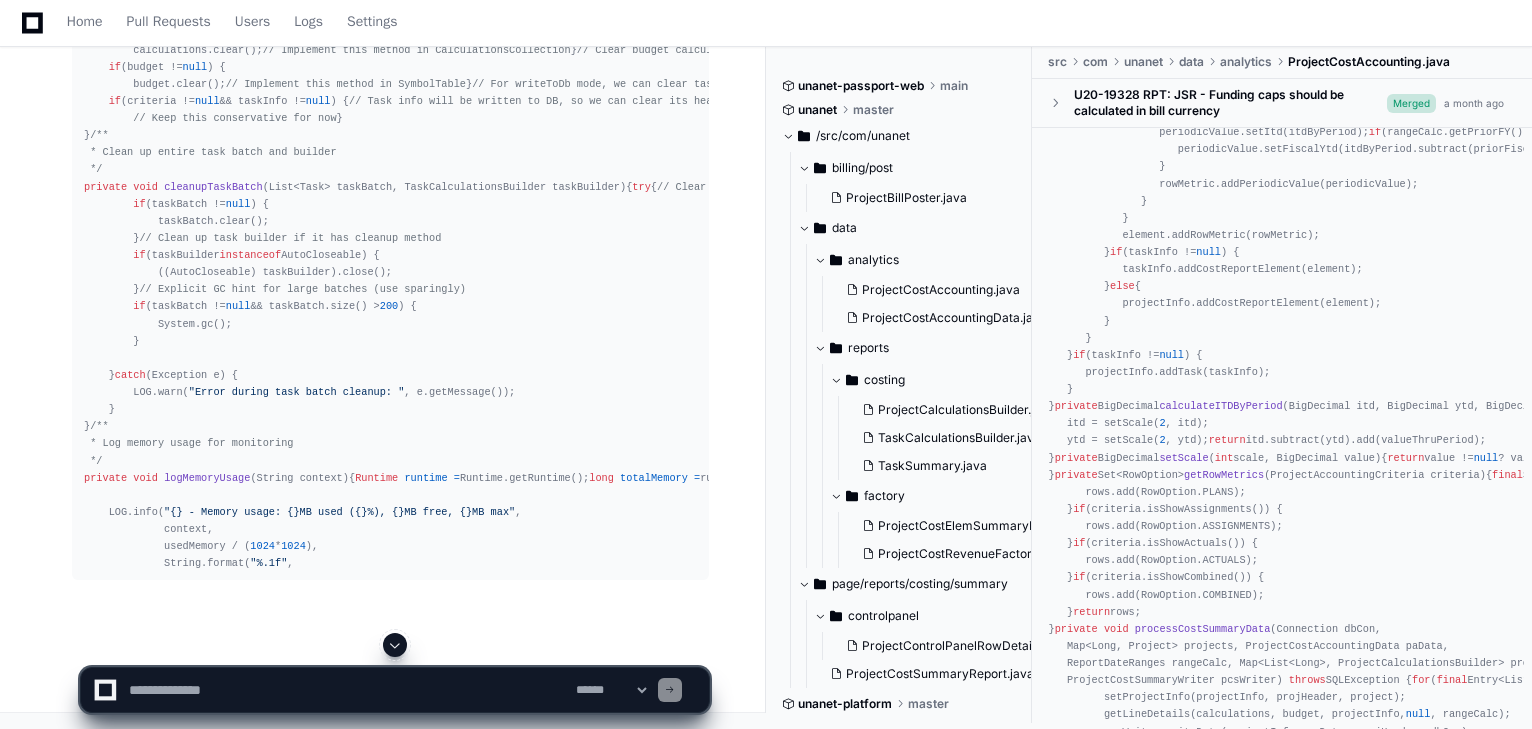 click 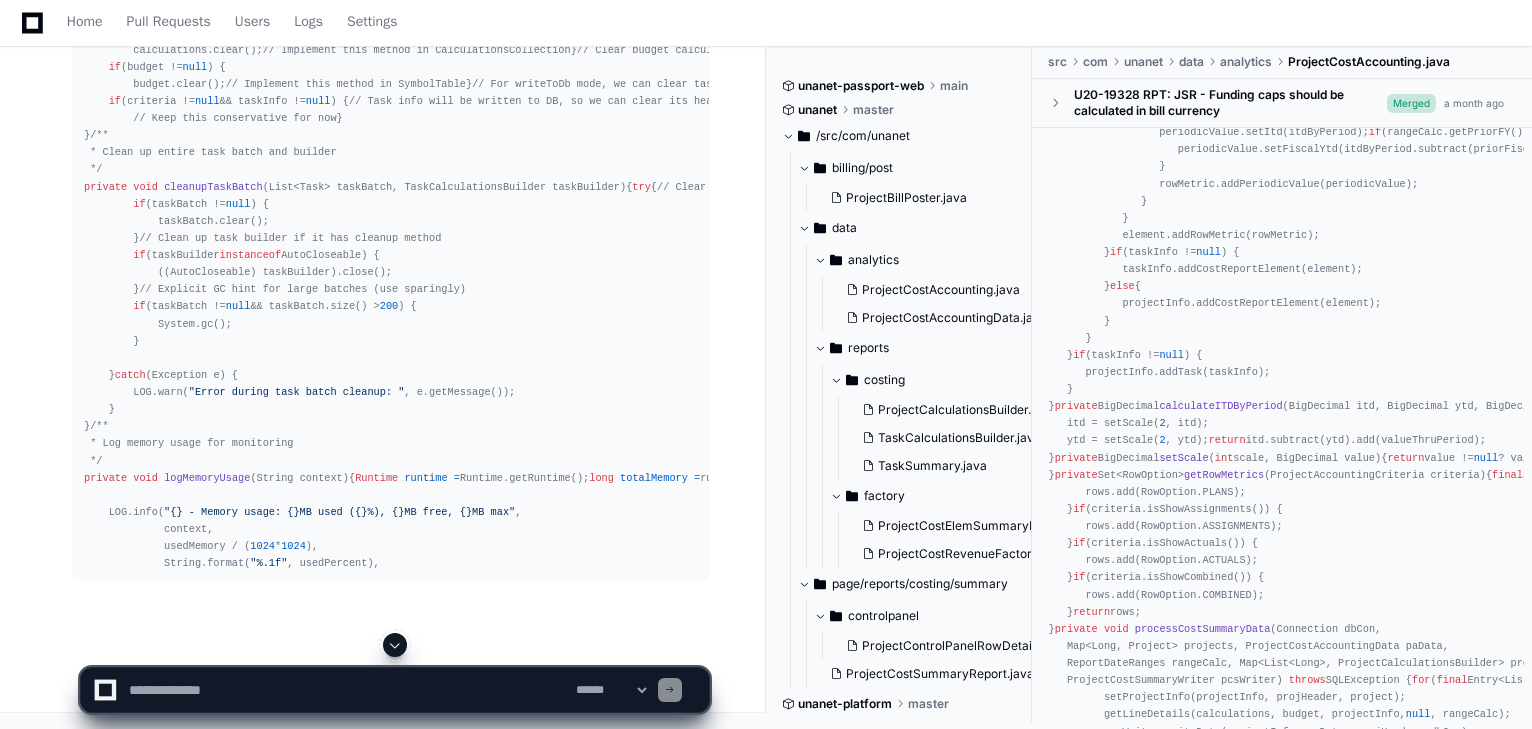 click on "**********" 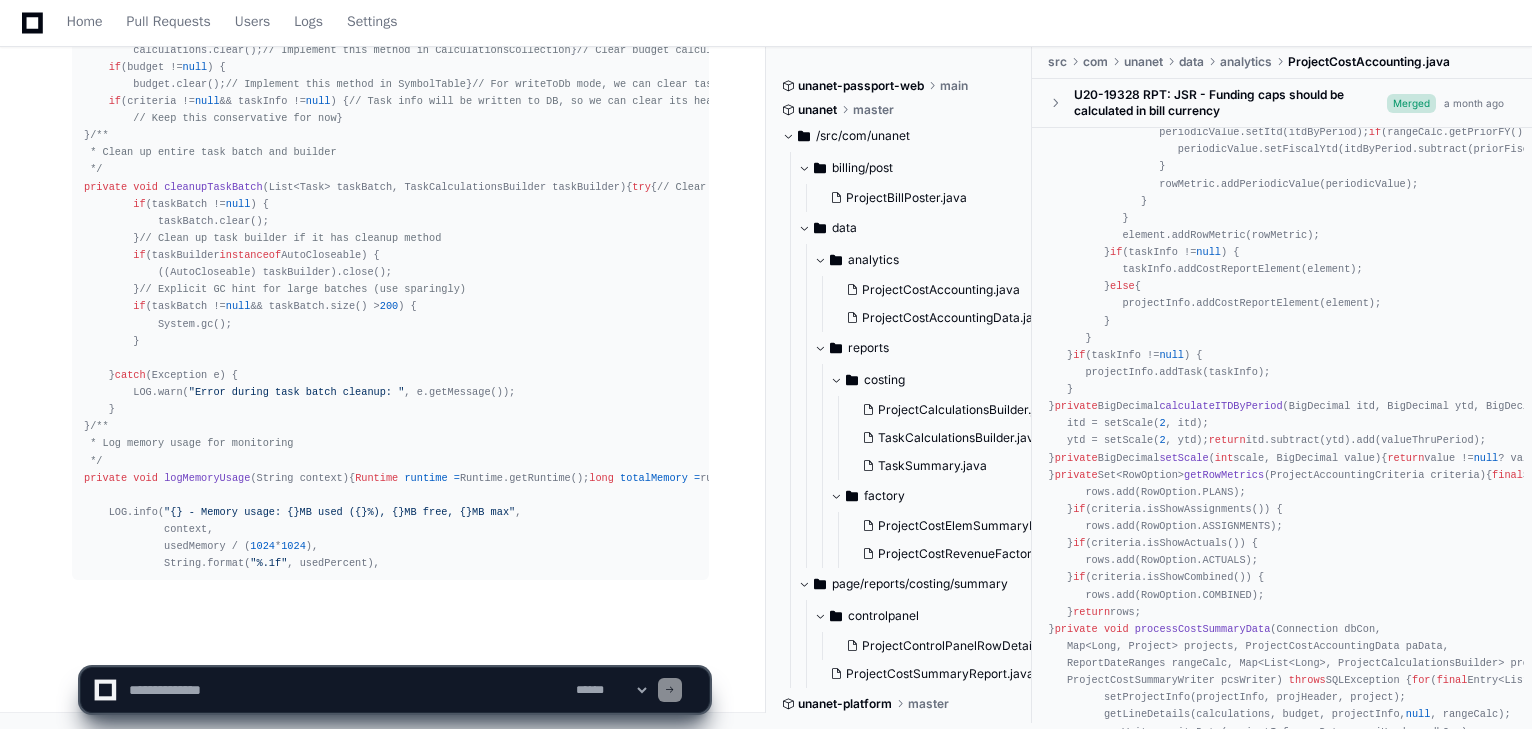 click on "**********" 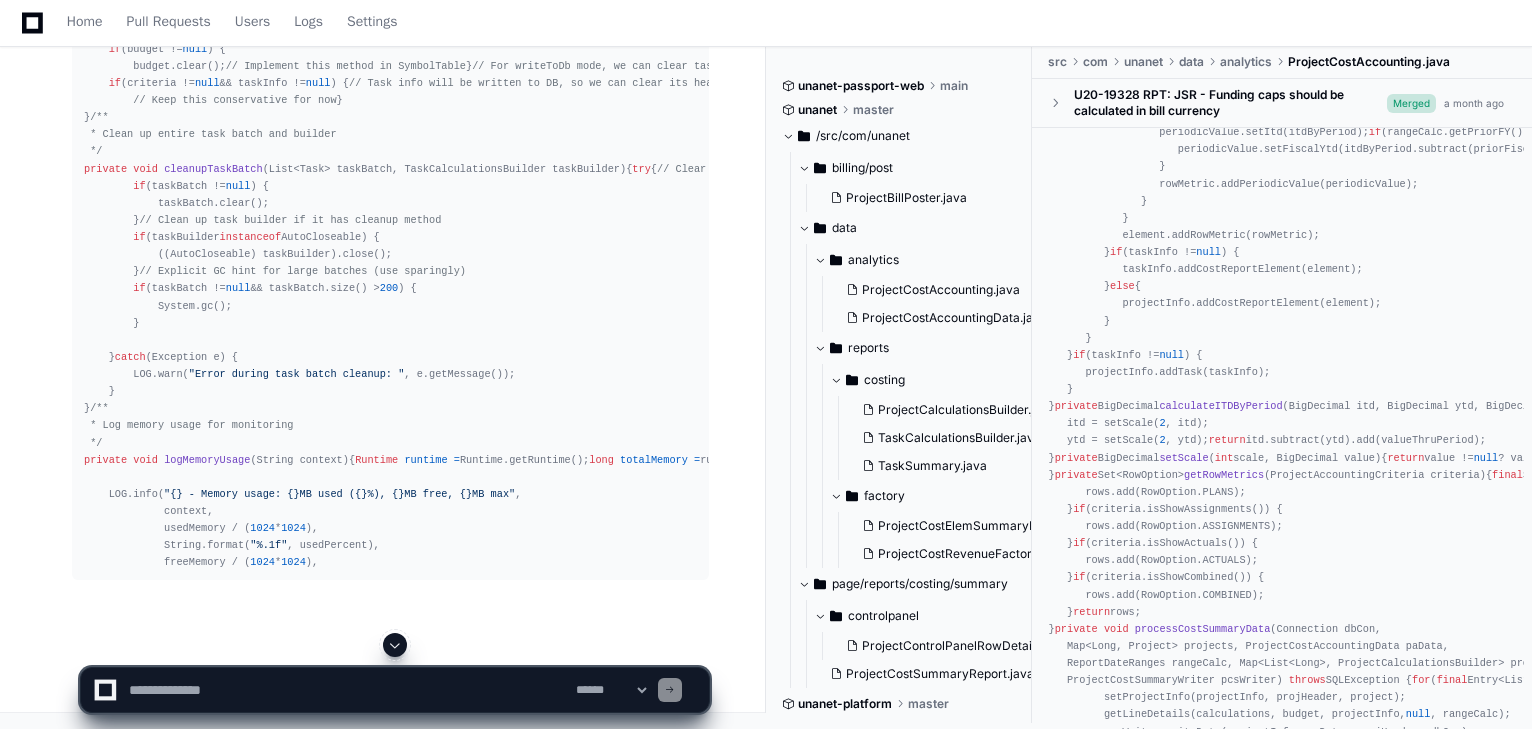 click 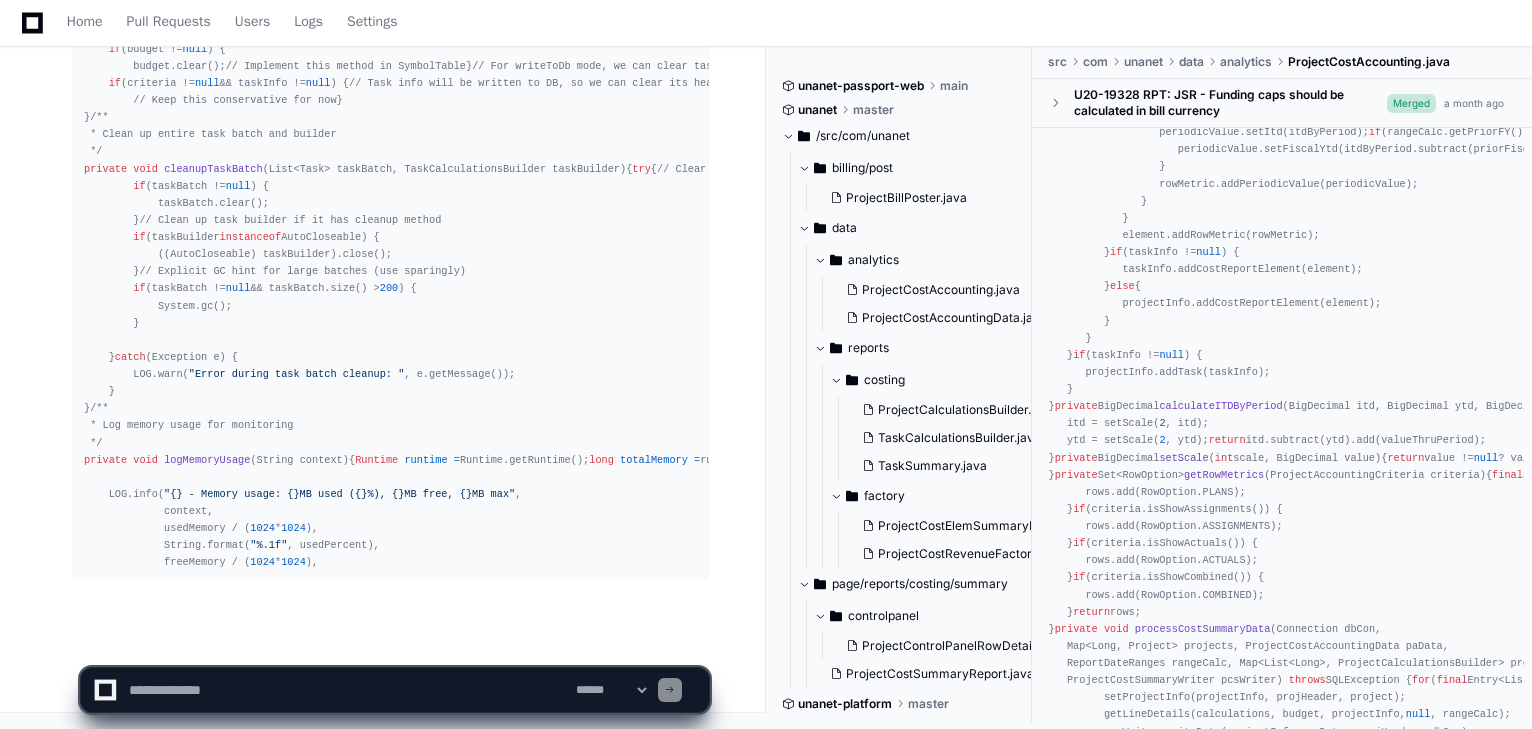scroll, scrollTop: 9910, scrollLeft: 0, axis: vertical 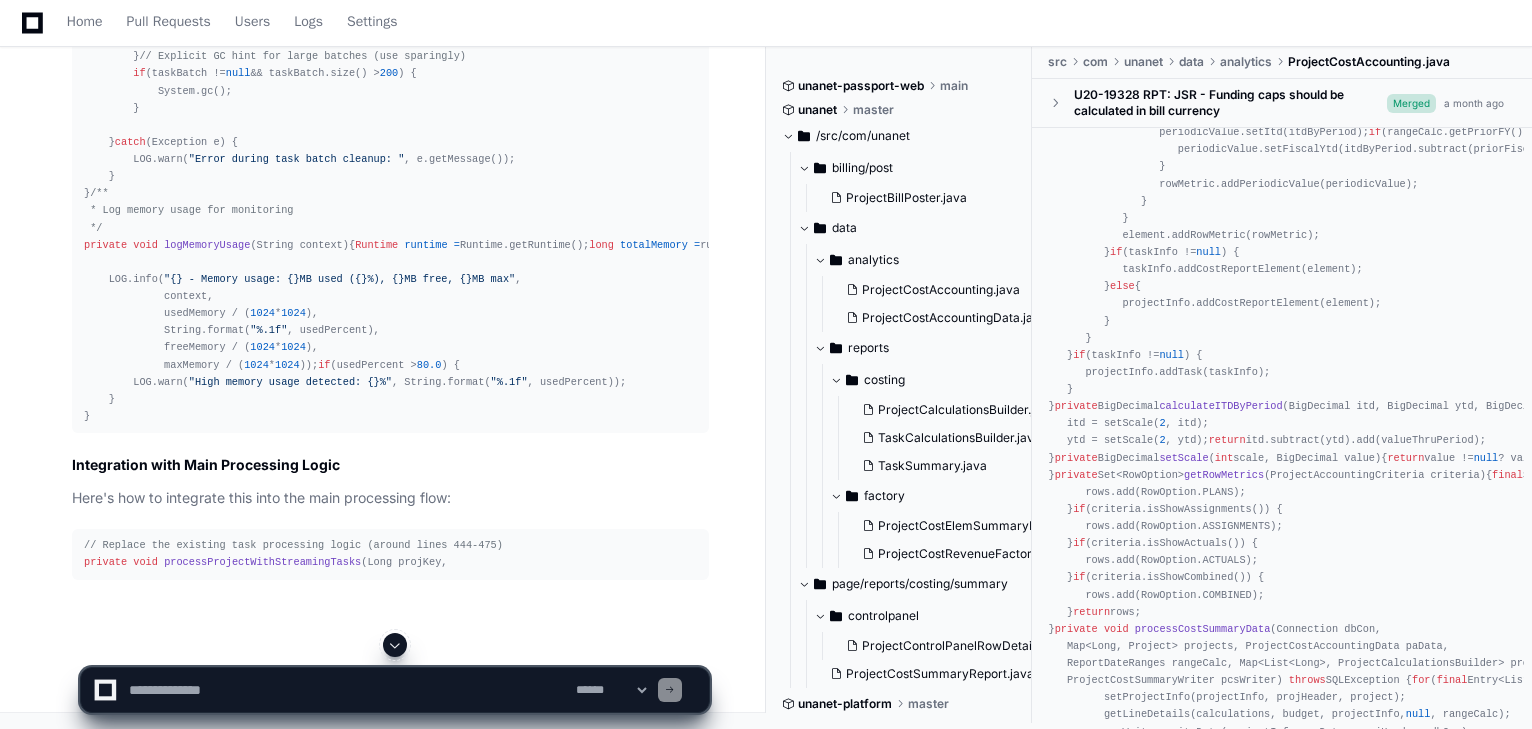 click 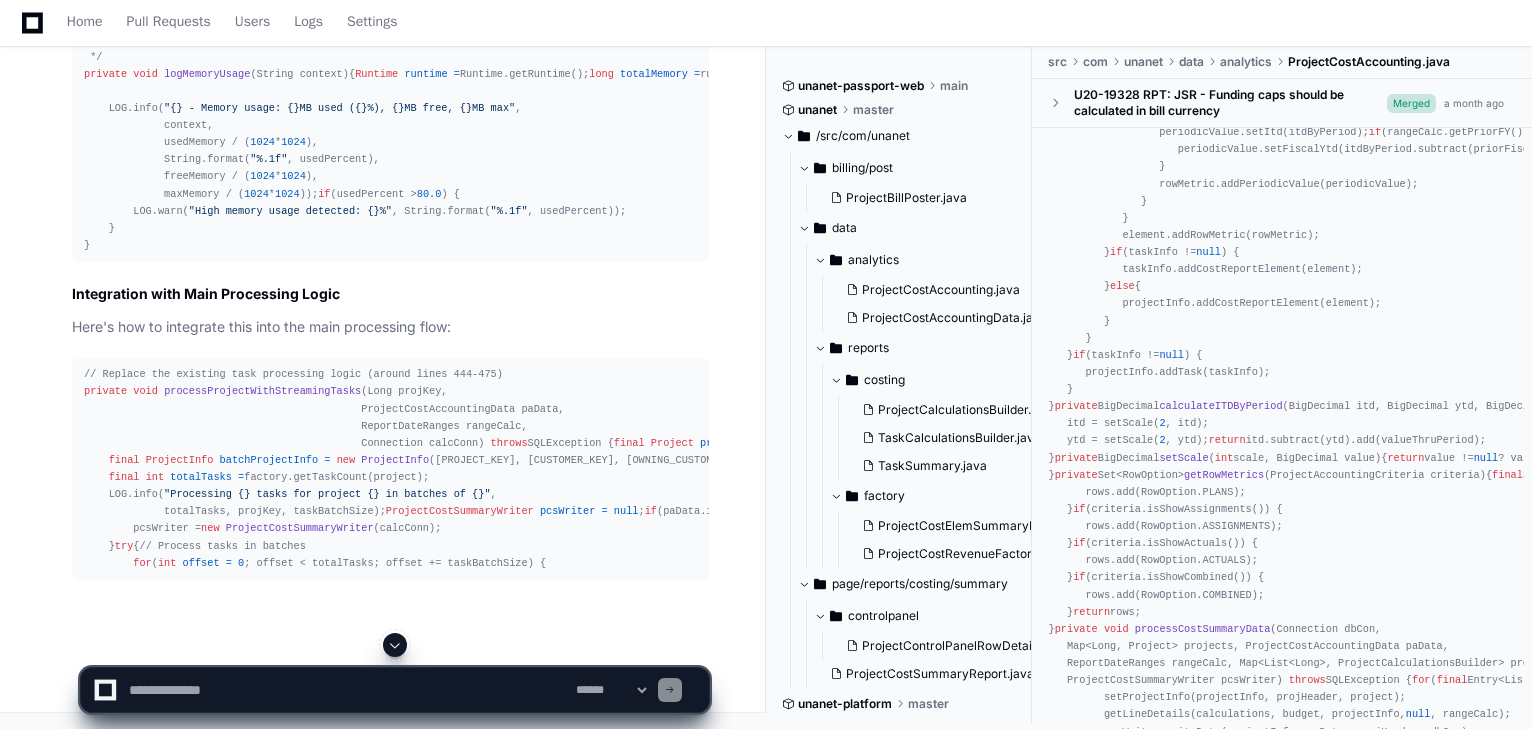 scroll, scrollTop: 7874, scrollLeft: 0, axis: vertical 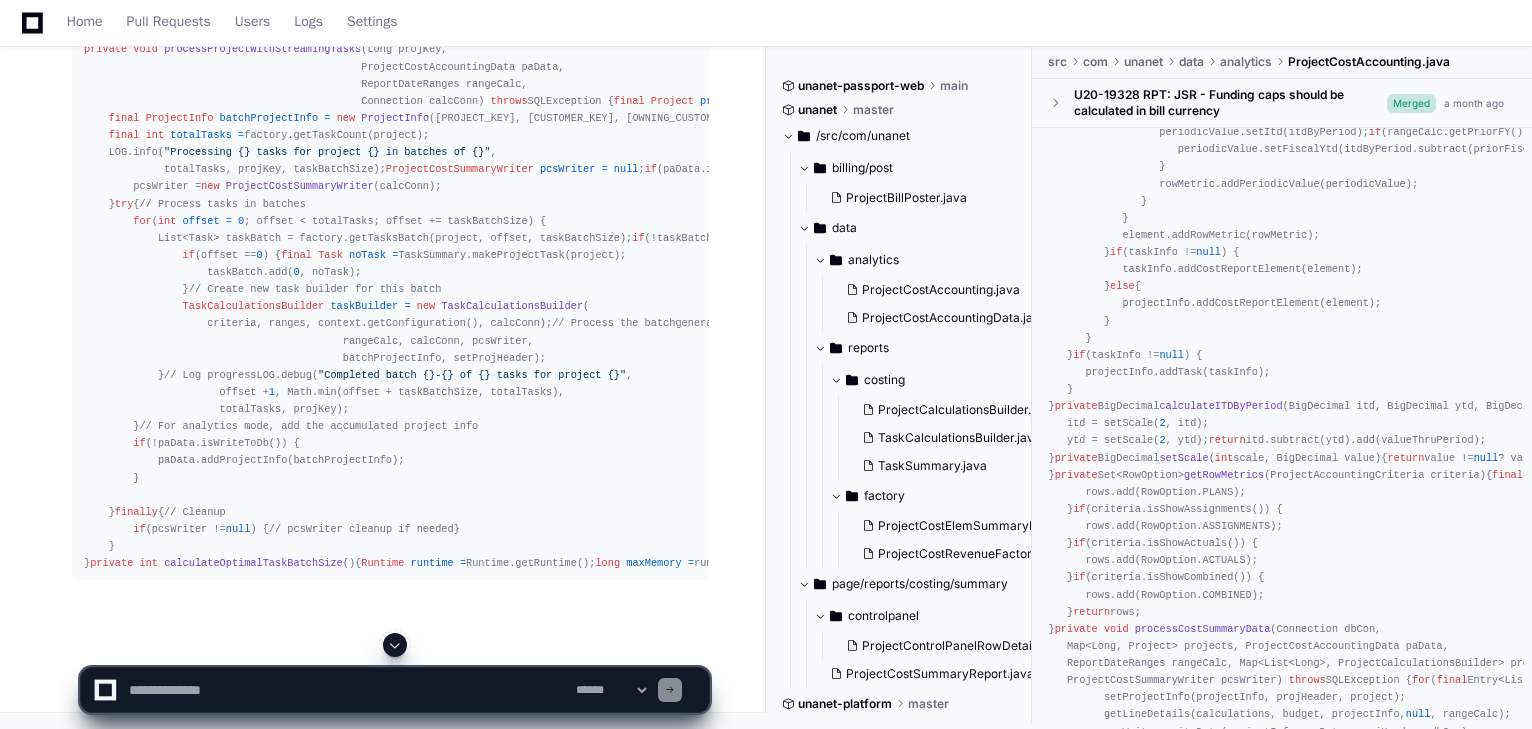 click 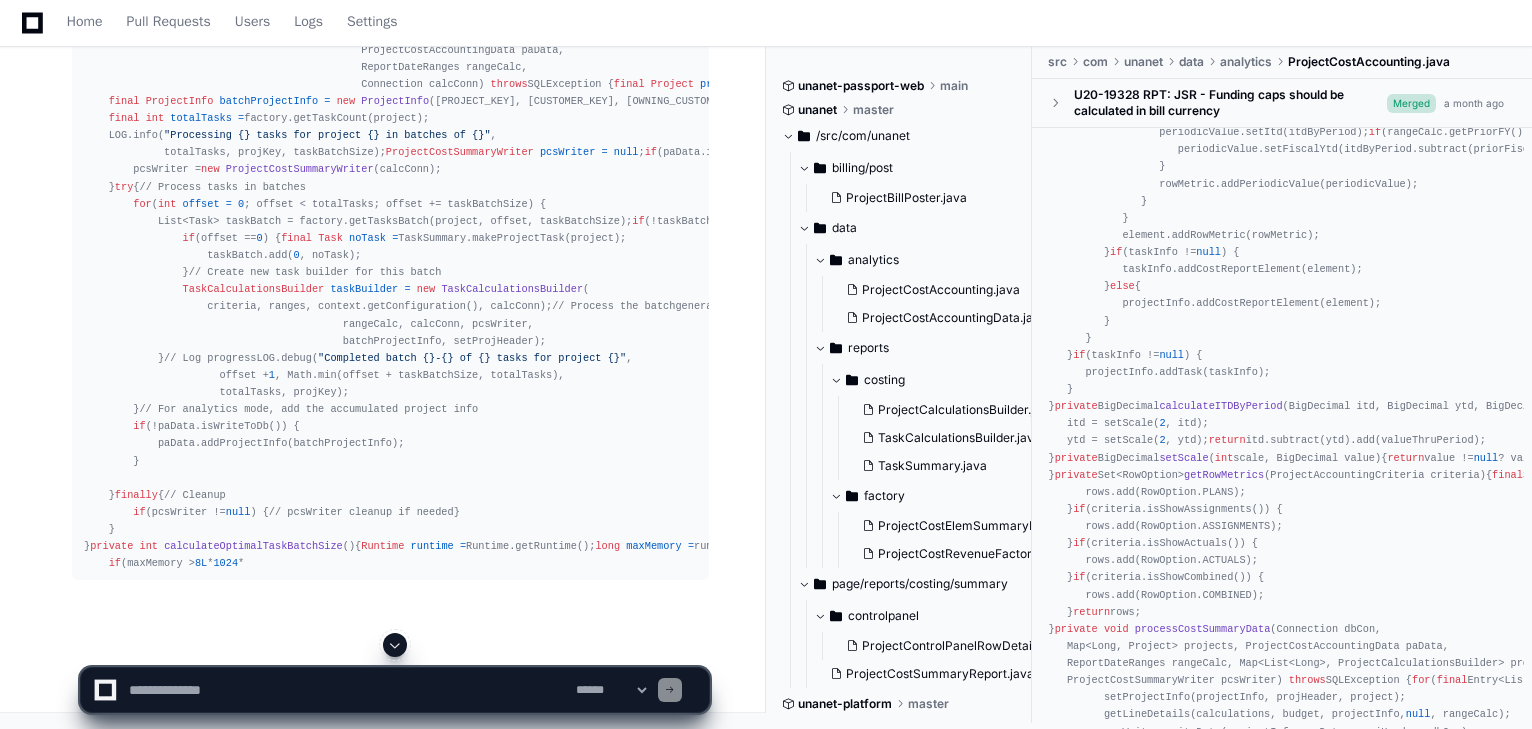 click 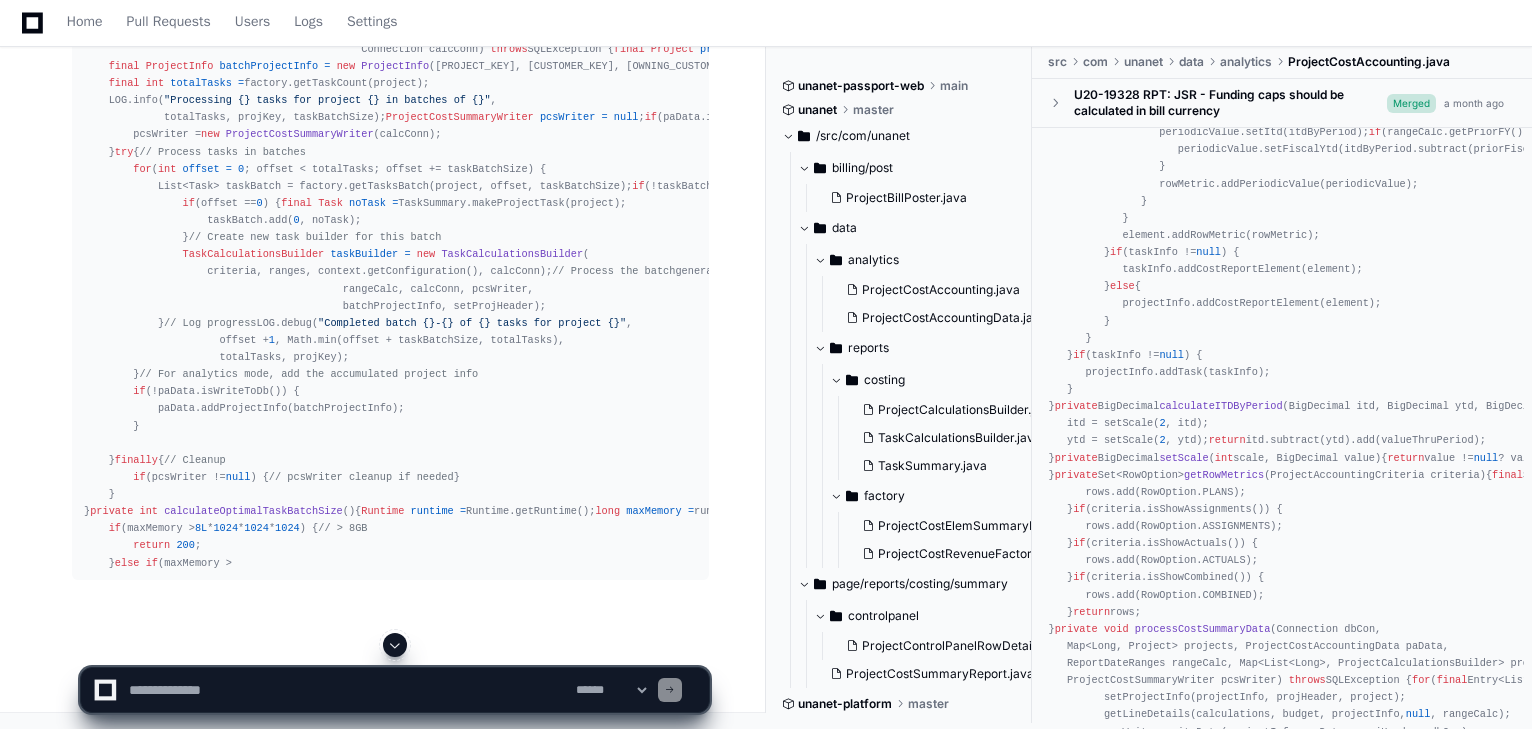 click 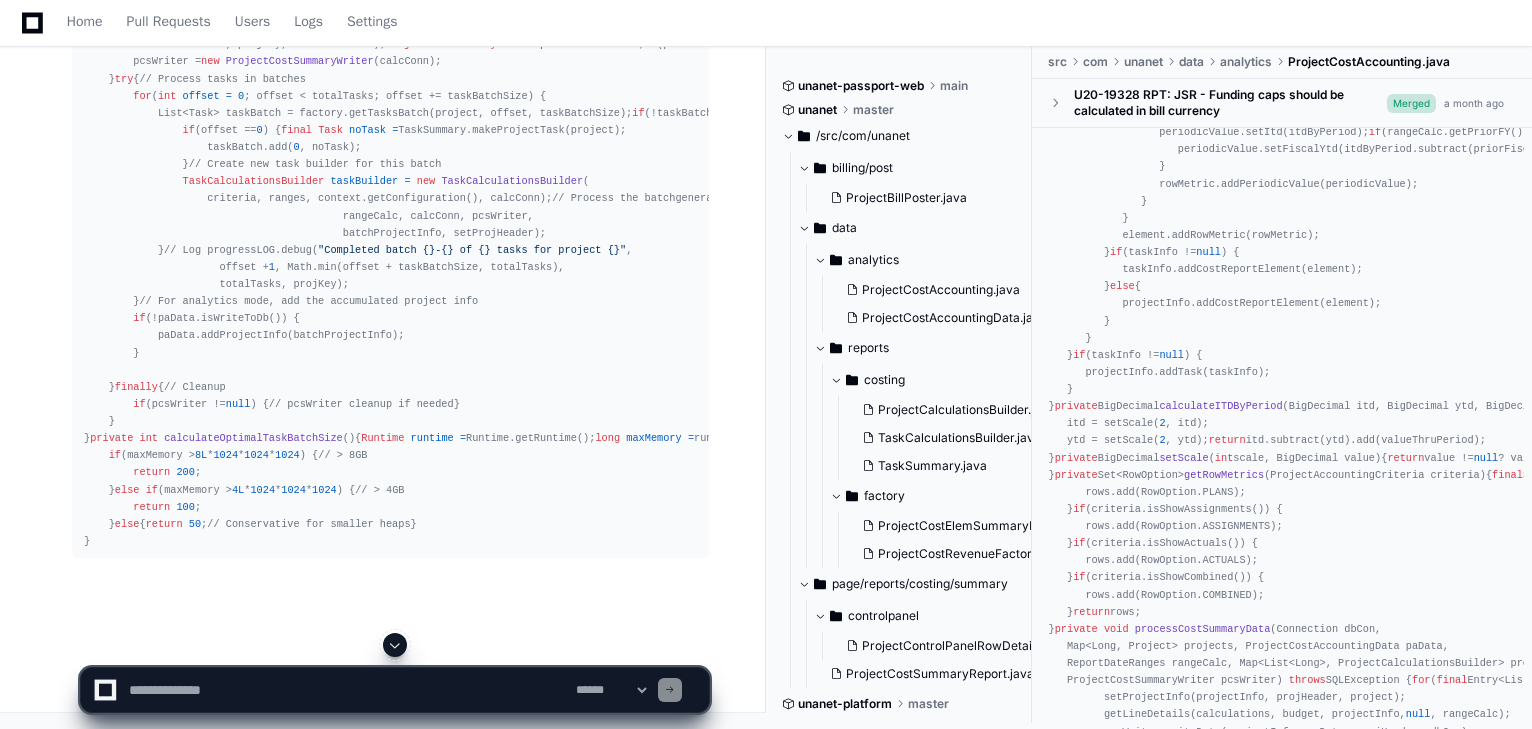 click 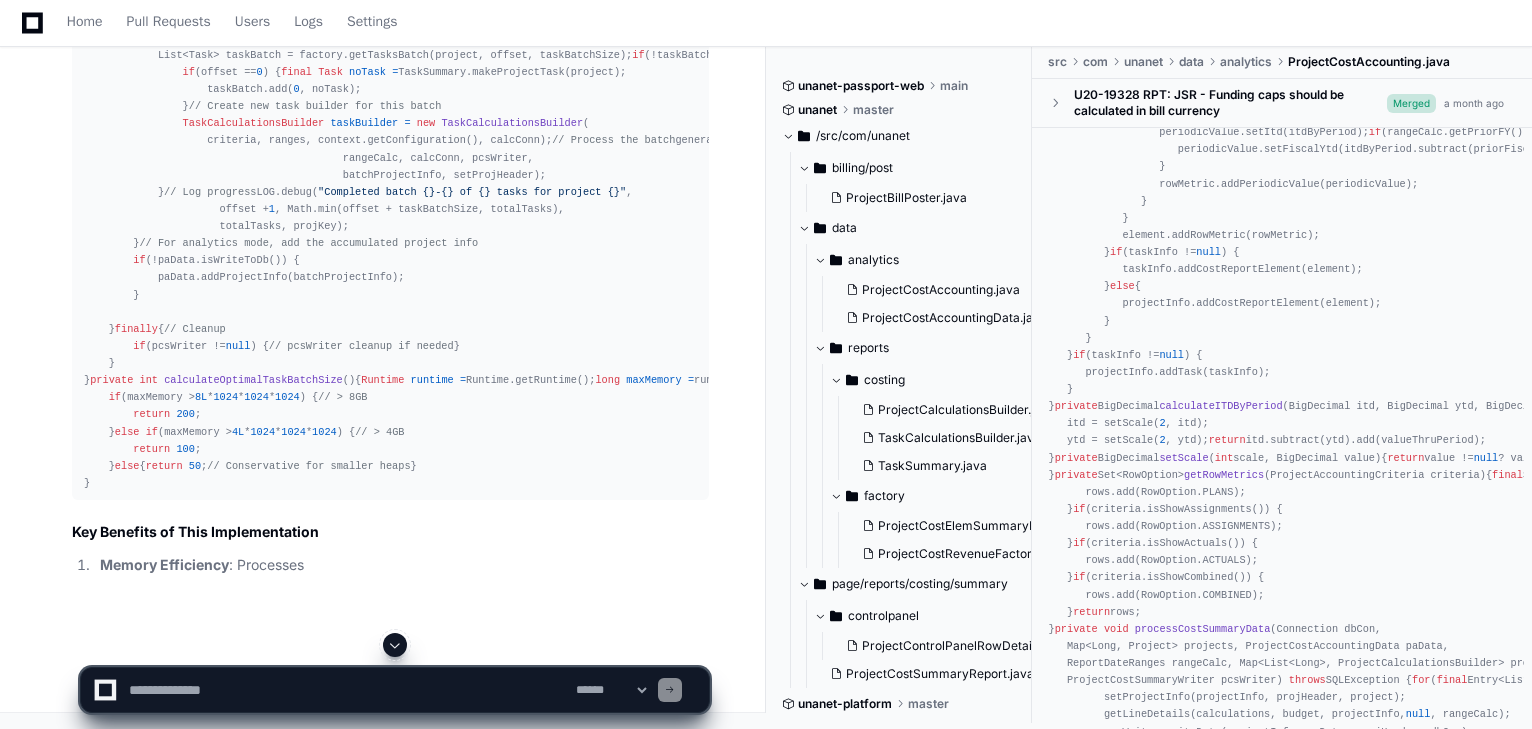 scroll, scrollTop: 11484, scrollLeft: 0, axis: vertical 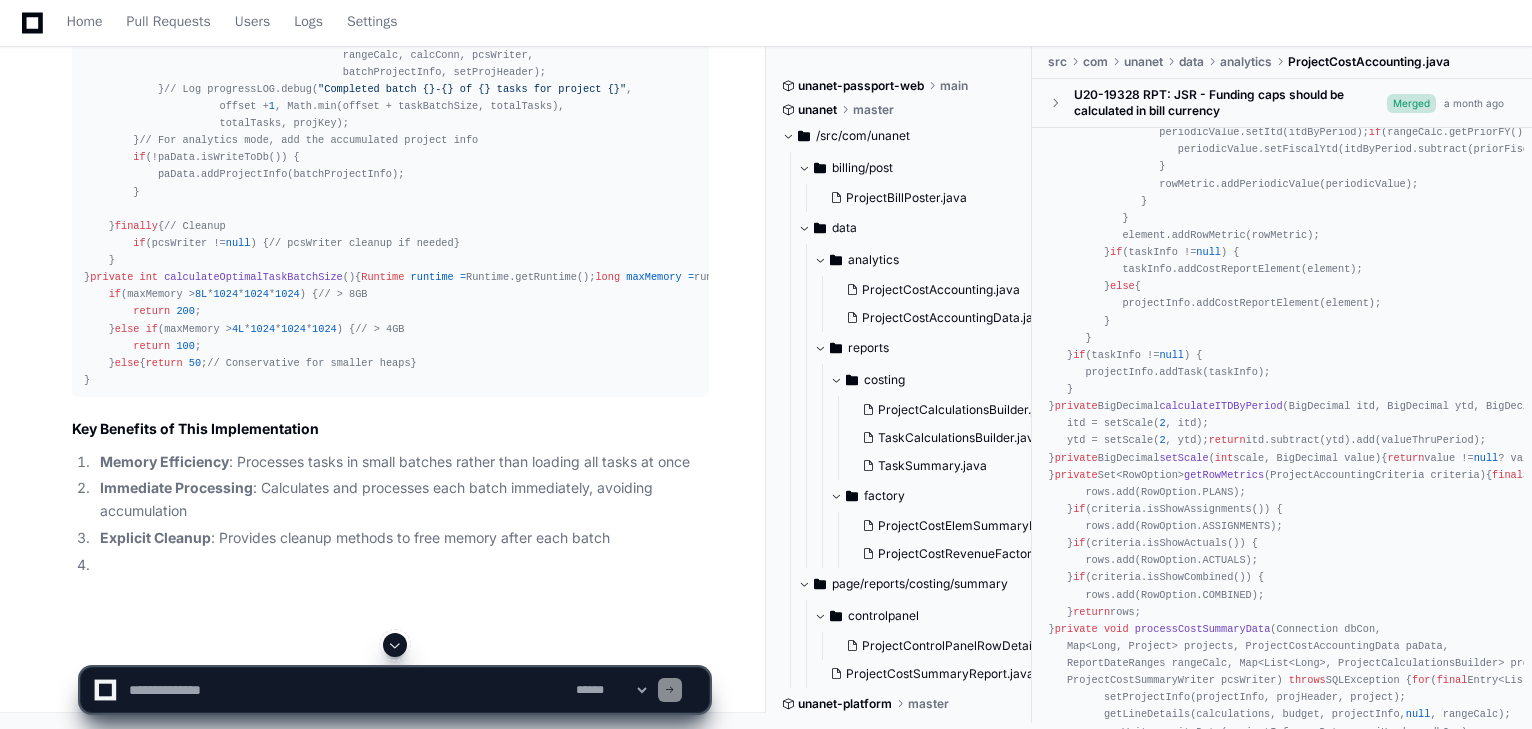 click 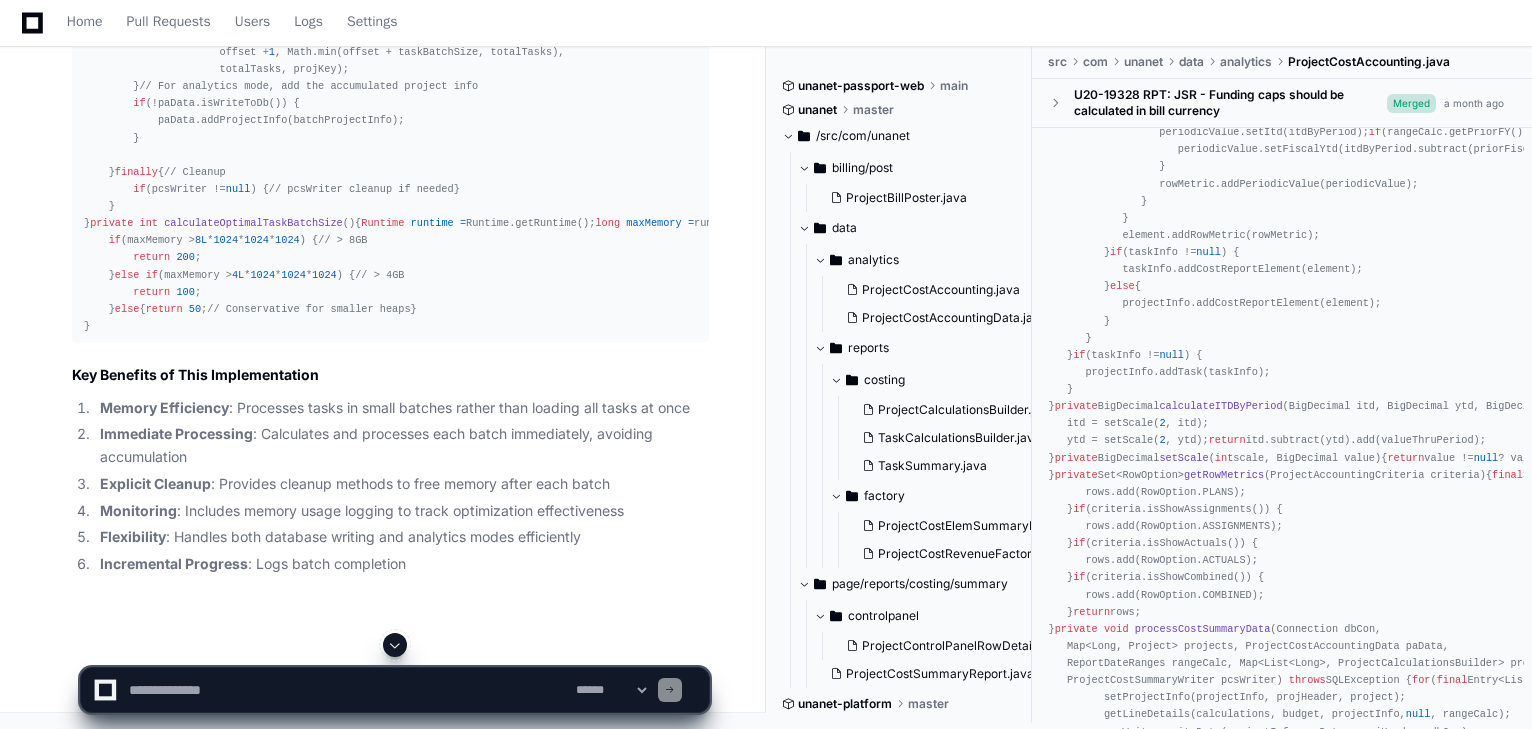 click 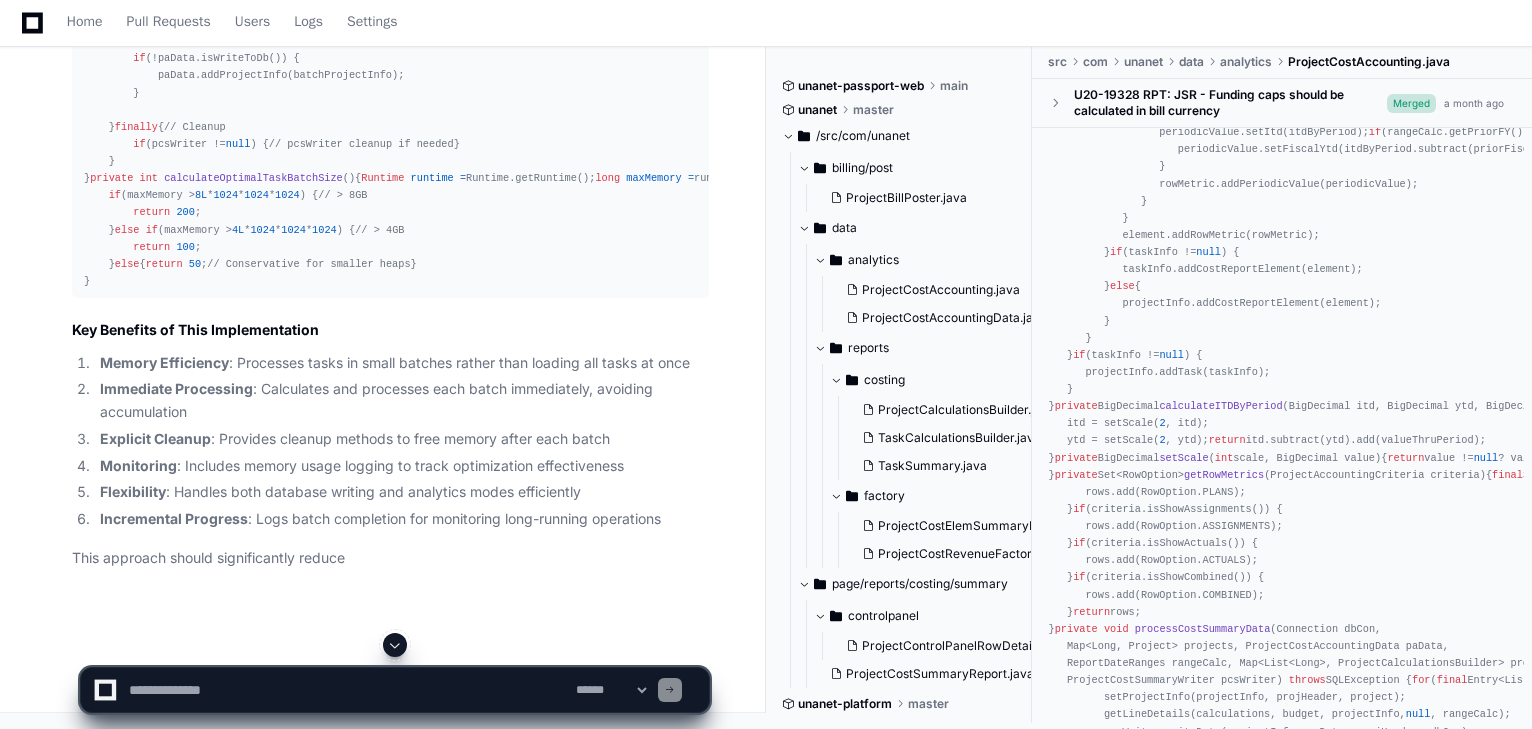 click 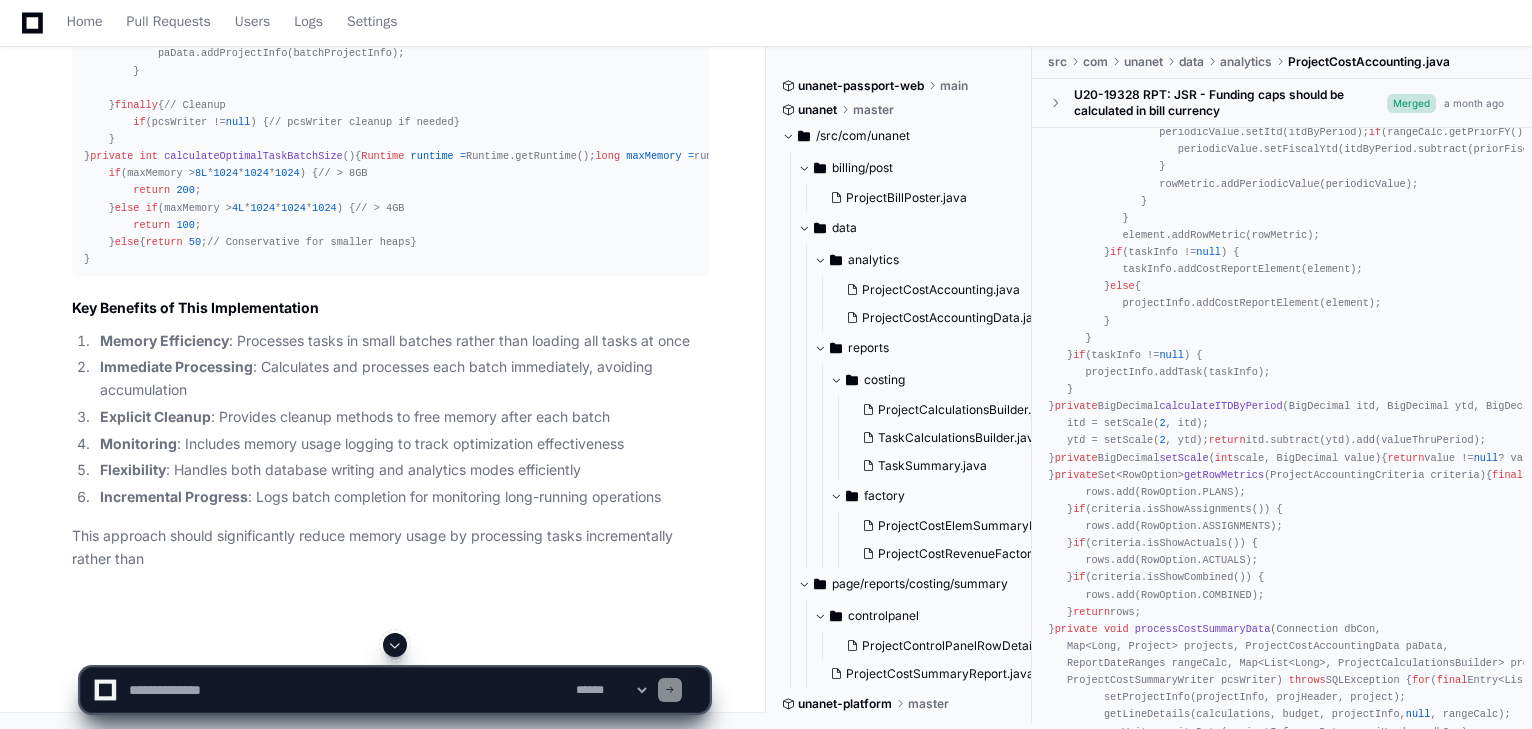 click 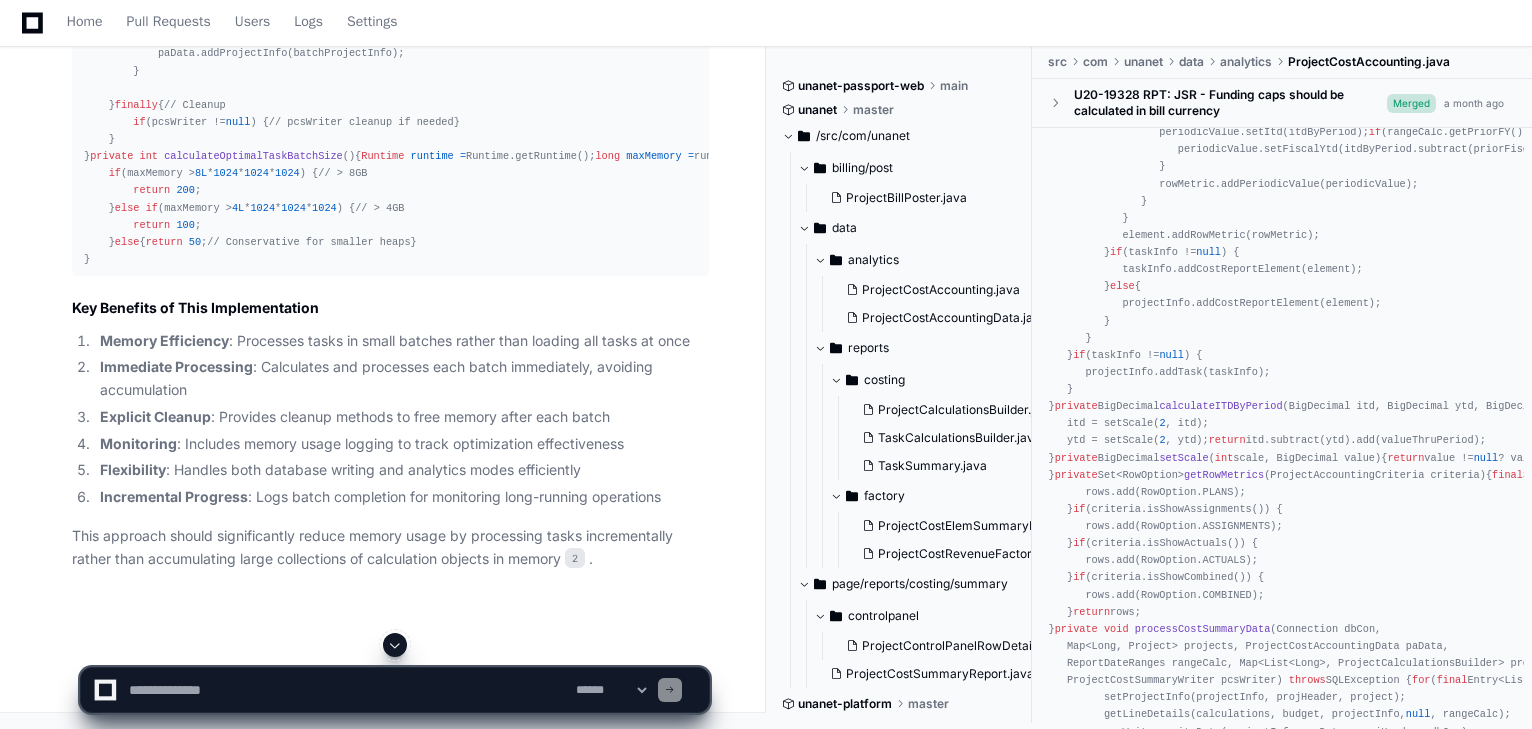 scroll, scrollTop: 11767, scrollLeft: 0, axis: vertical 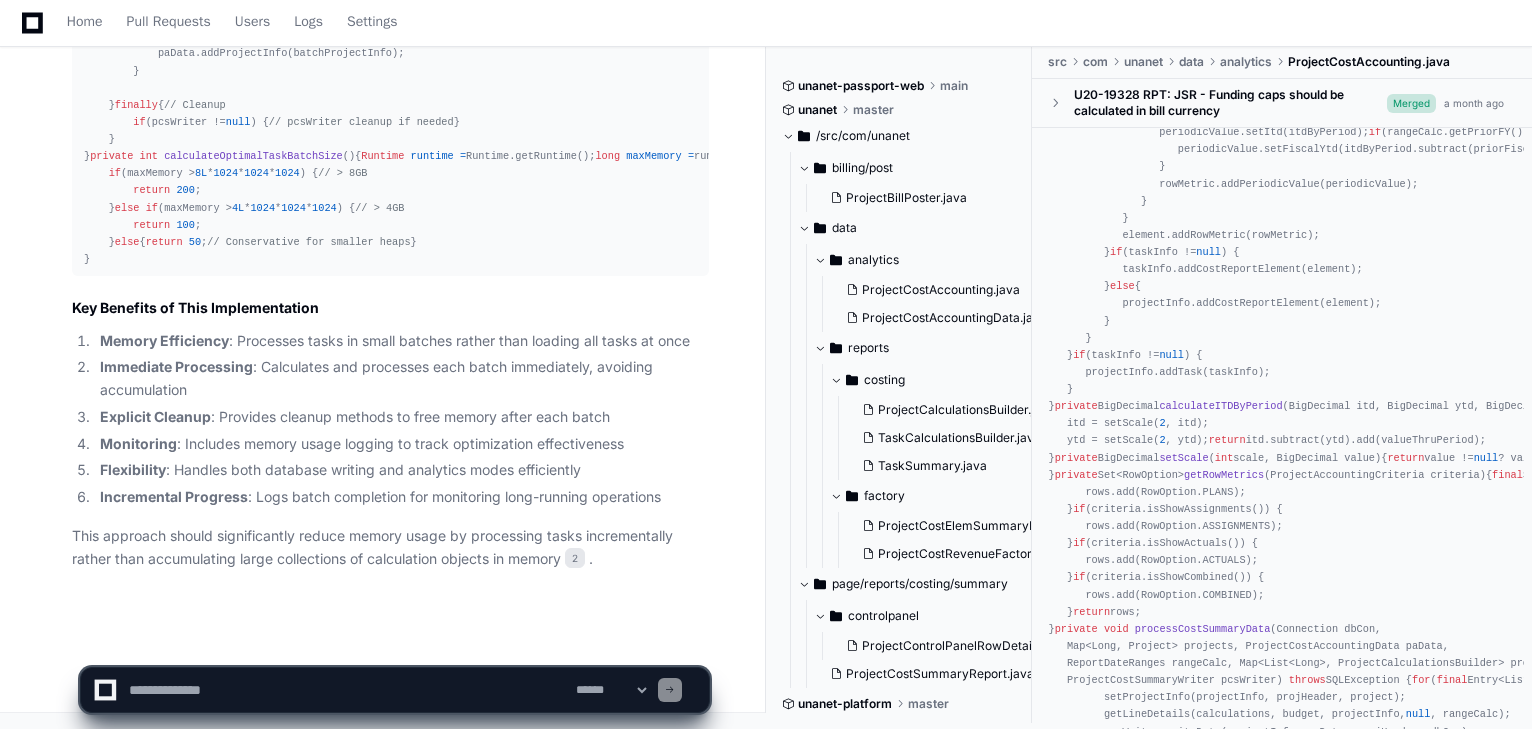 click on "**********" 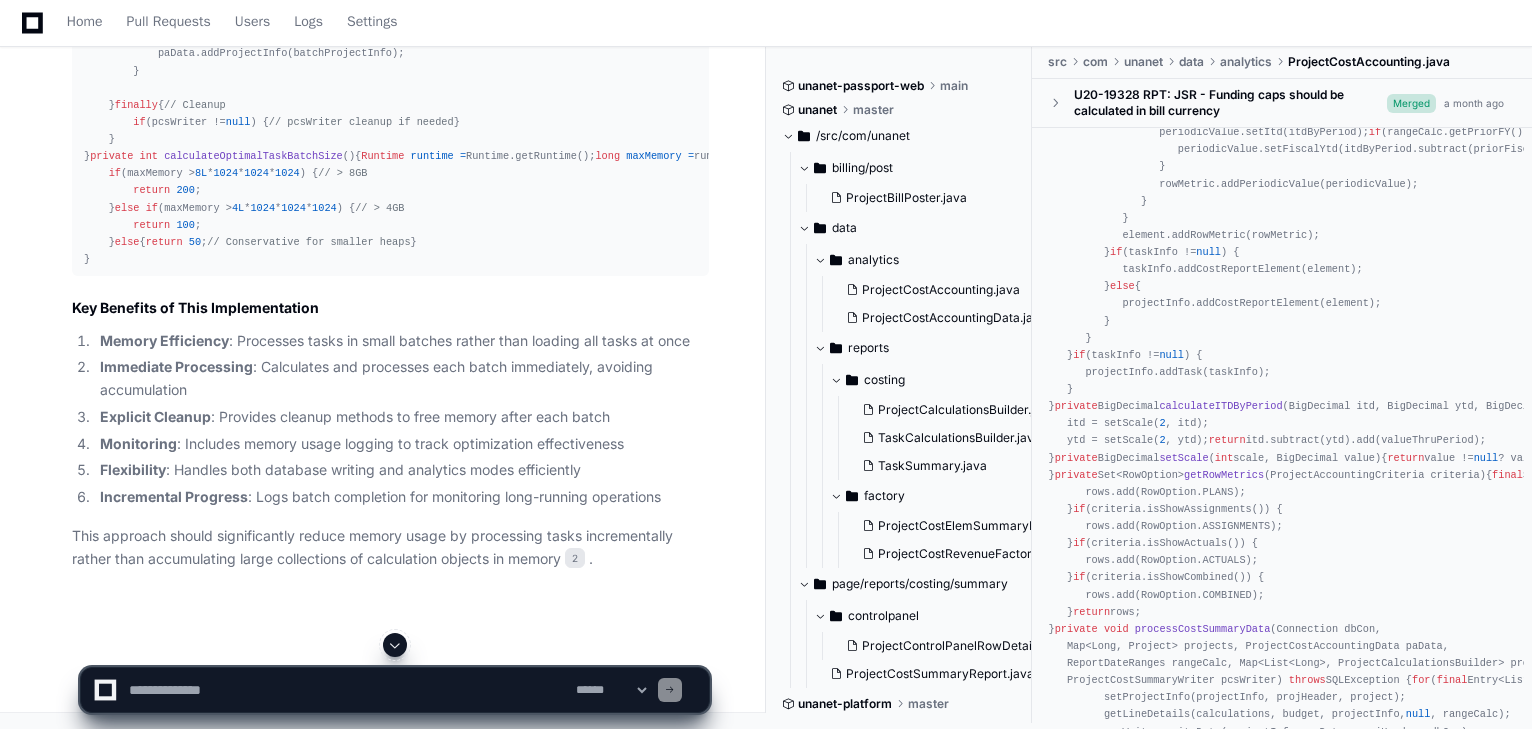 scroll, scrollTop: 8647, scrollLeft: 0, axis: vertical 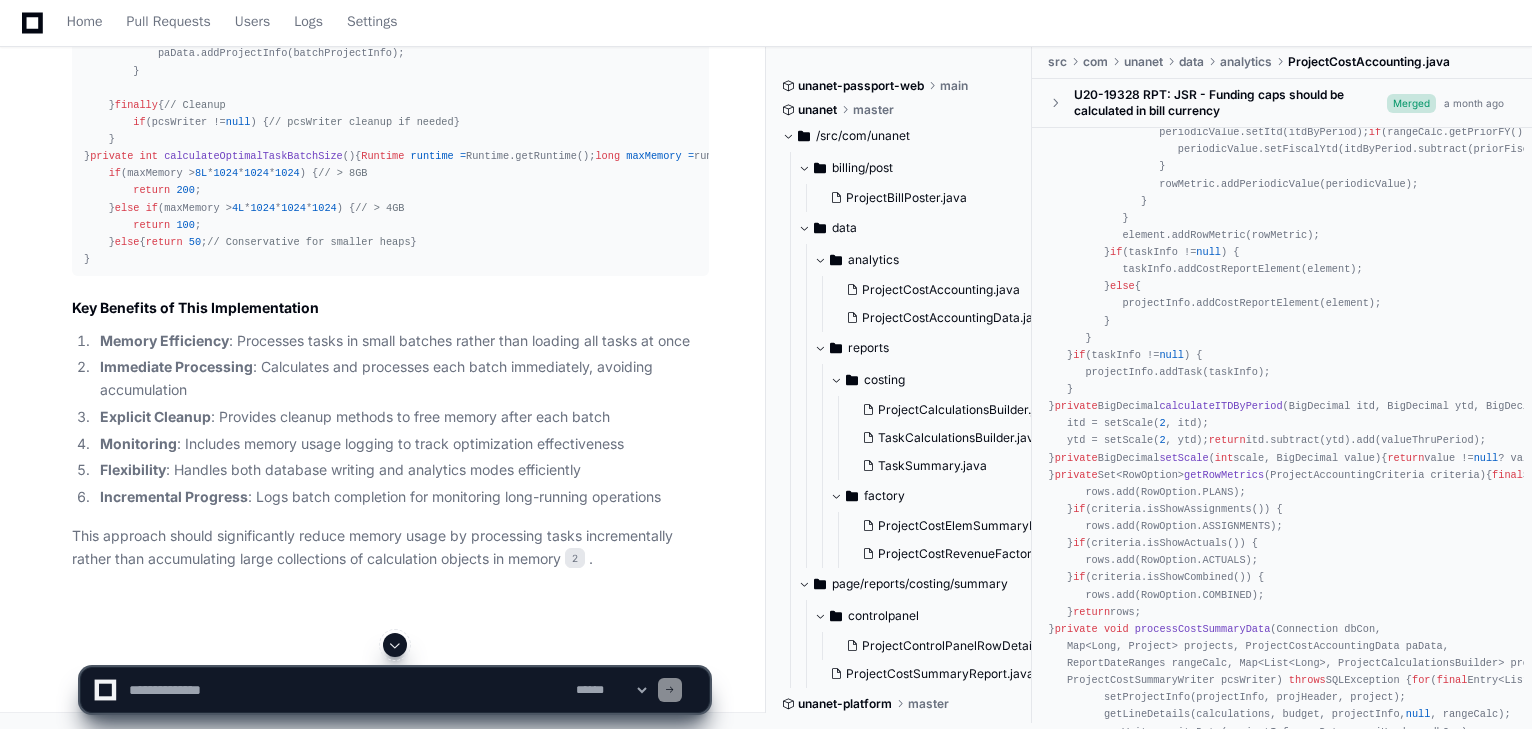 click on "package  com.unanet.data.analytics;
import  java.math.BigDecimal;
import  java.math.RoundingMode;
import  java.sql.Connection;
import  java.sql.SQLException;
import  java.util.ArrayList;
import  java.util.Collection;
import  java.util.Collections;
import  java.util.Date;
import  java.util.HashMap;
import  java.util.HashSet;
import  java.util.LinkedHashMap;
import  java.util.List;
import  java.util.Map;
import  java.util.Map.Entry;
import  java.util.Objects;
import  java.util.Set;
import  java.util.concurrent.Callable;
import  java.util.concurrent.ExecutorService;
import  java.util.concurrent.Executors;
import  java.util.concurrent.Future;
import  java.util.concurrent.TimeUnit;
import  org.slf4j.Logger;
import  org.slf4j.LoggerFactory;
import  com.unanet.config.UnanetConfiguration;
import  com.unanet.data.DataAccessContext;
import  com.unanet.data.Project;
import  com.unanet.data.Task;
import  com.unanet.data.analytics.ProjectCostAccountingData.PeriodicValue;
import import" 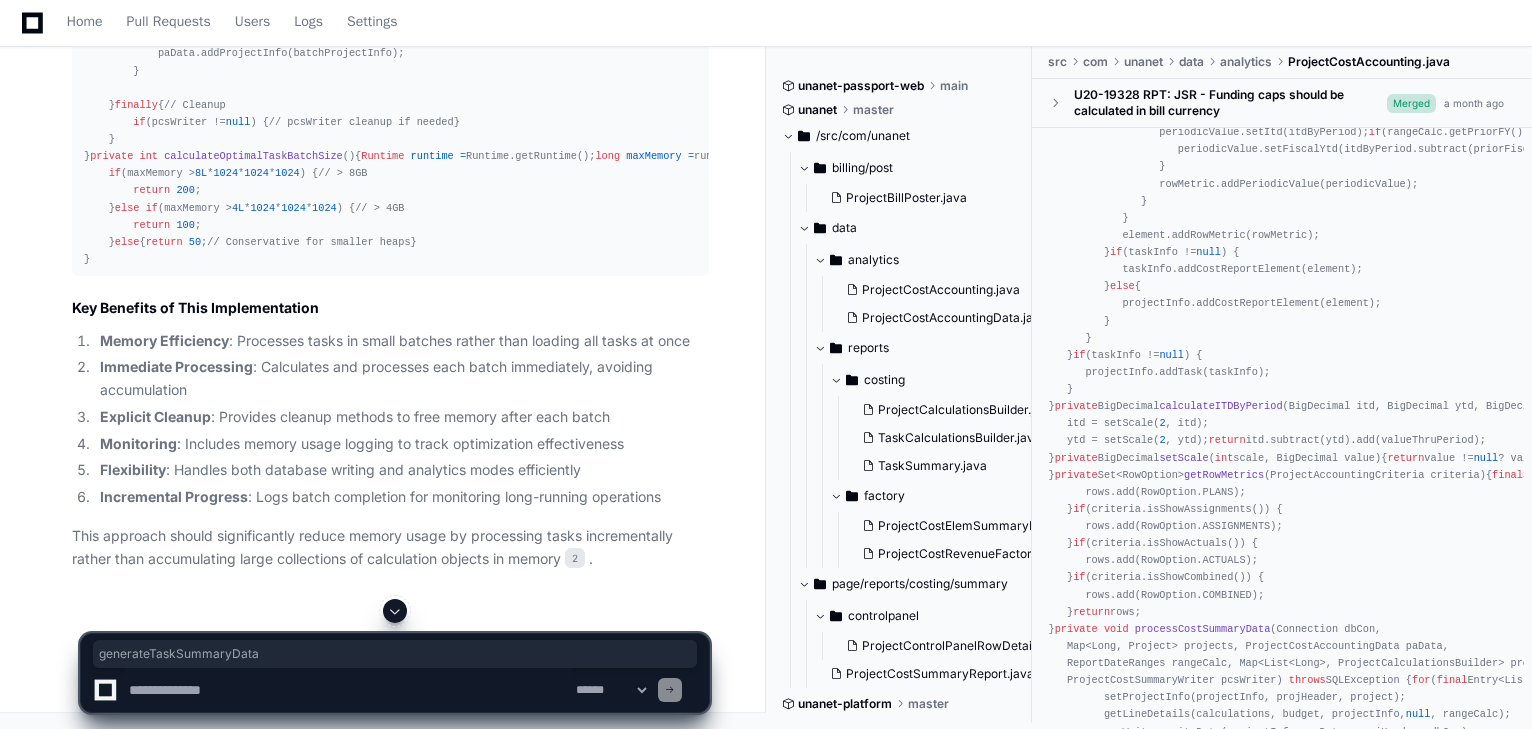 click on "package  com.unanet.data.analytics;
import  java.math.BigDecimal;
import  java.math.RoundingMode;
import  java.sql.Connection;
import  java.sql.SQLException;
import  java.util.ArrayList;
import  java.util.Collection;
import  java.util.Collections;
import  java.util.Date;
import  java.util.HashMap;
import  java.util.HashSet;
import  java.util.LinkedHashMap;
import  java.util.List;
import  java.util.Map;
import  java.util.Map.Entry;
import  java.util.Objects;
import  java.util.Set;
import  java.util.concurrent.Callable;
import  java.util.concurrent.ExecutorService;
import  java.util.concurrent.Executors;
import  java.util.concurrent.Future;
import  java.util.concurrent.TimeUnit;
import  org.slf4j.Logger;
import  org.slf4j.LoggerFactory;
import  com.unanet.config.UnanetConfiguration;
import  com.unanet.data.DataAccessContext;
import  com.unanet.data.Project;
import  com.unanet.data.Task;
import  com.unanet.data.analytics.ProjectCostAccountingData.PeriodicValue;
import import" 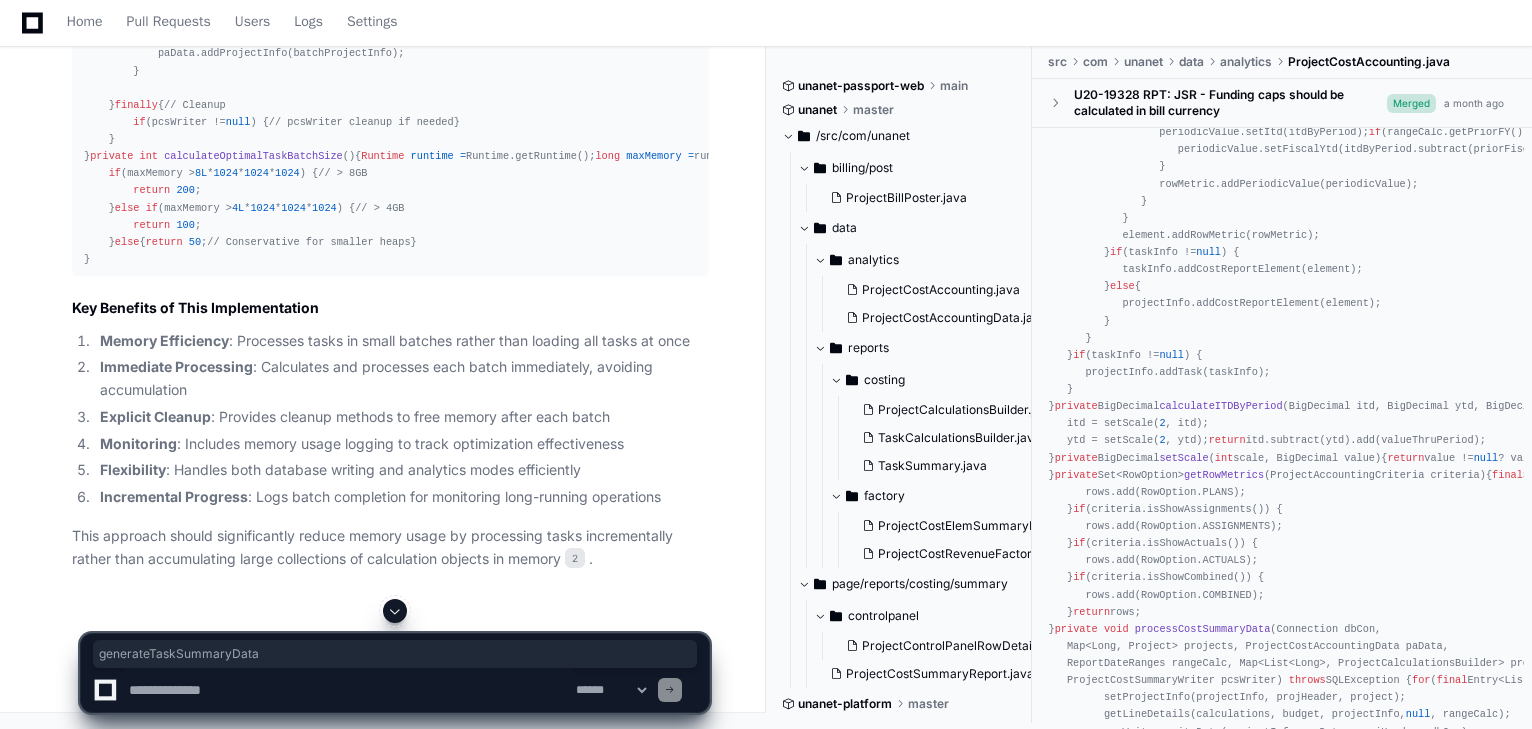 copy on "generateTaskSummaryData" 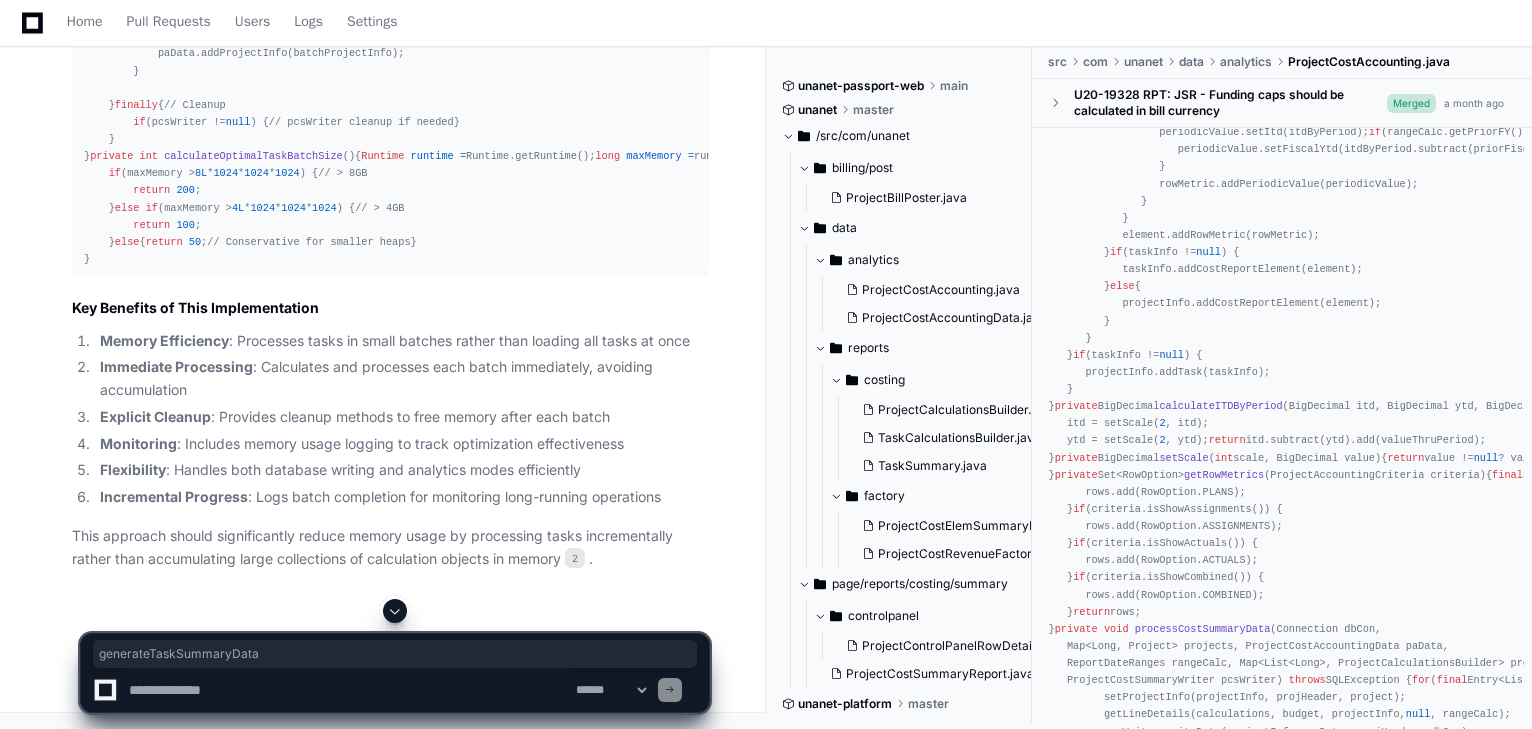 click on "/**
* Process a batch of tasks for a project, calculating and immediately processing results
* to minimize memory usage. This method combines calculation and processing in one step
* to avoid retaining large data structures in memory.
*
*  @param  project The project being processed
*  @param  taskBatch The batch of tasks to process (small subset, not all tasks)
*  @param  taskBuilder The task calculations builder for this batch
*  @param  paData The accumulator for project accounting data
*  @param  rangeCalc Date range calculator
*  @param  dbCon Database connection for writes (if writeToDb is true)
*  @param  pcsWriter Database writer (null if not writing to DB)
*  @param  batchProjectInfo Shared project info object to accumulate task data
*  @param  setProjHeader Mutable boolean to track if project header has been set
*/
private   void   generateAndProcessTaskBatch   throws  SQLException {
if  (taskBatch.isEmpty()) {
return ;
}
LOG.debug( try  {" 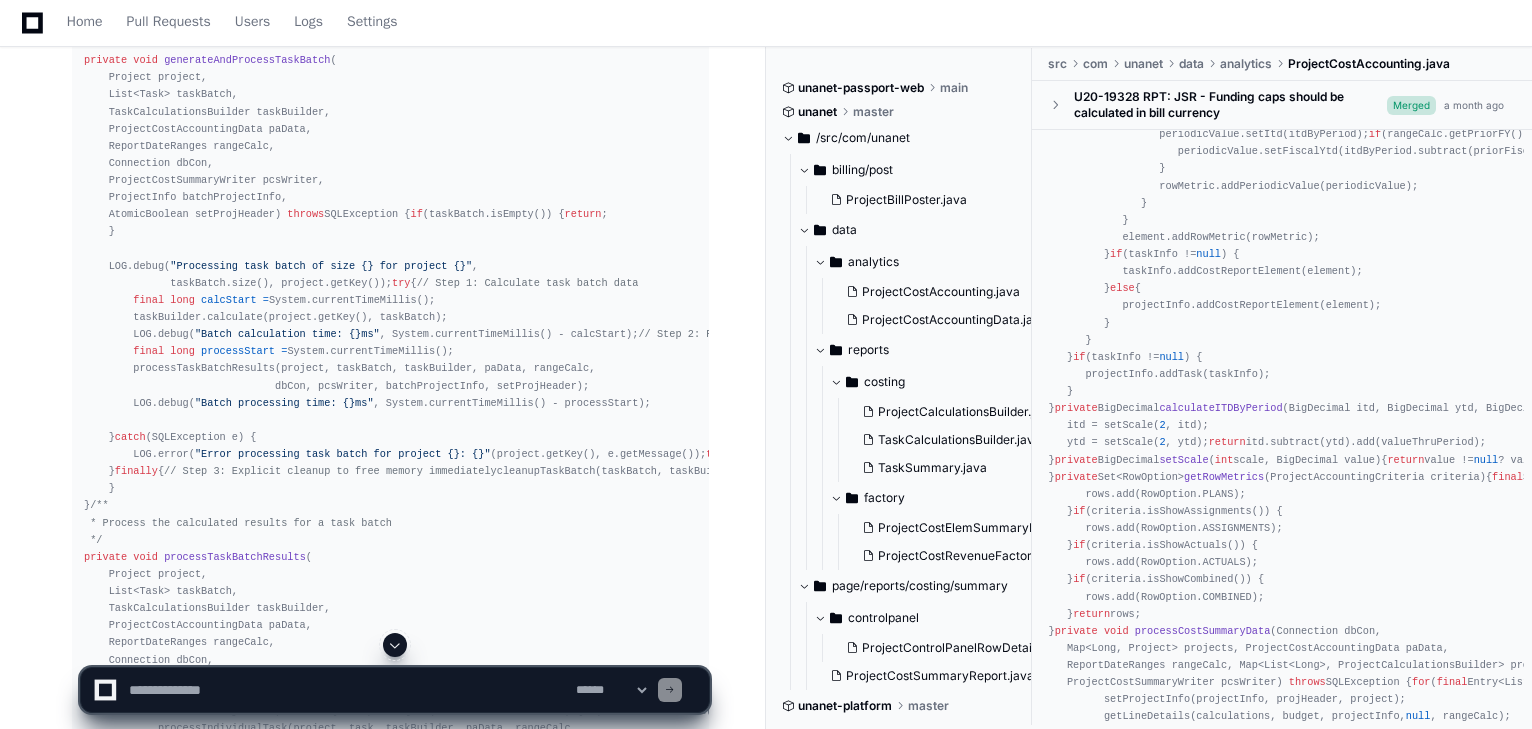 scroll, scrollTop: 4727, scrollLeft: 0, axis: vertical 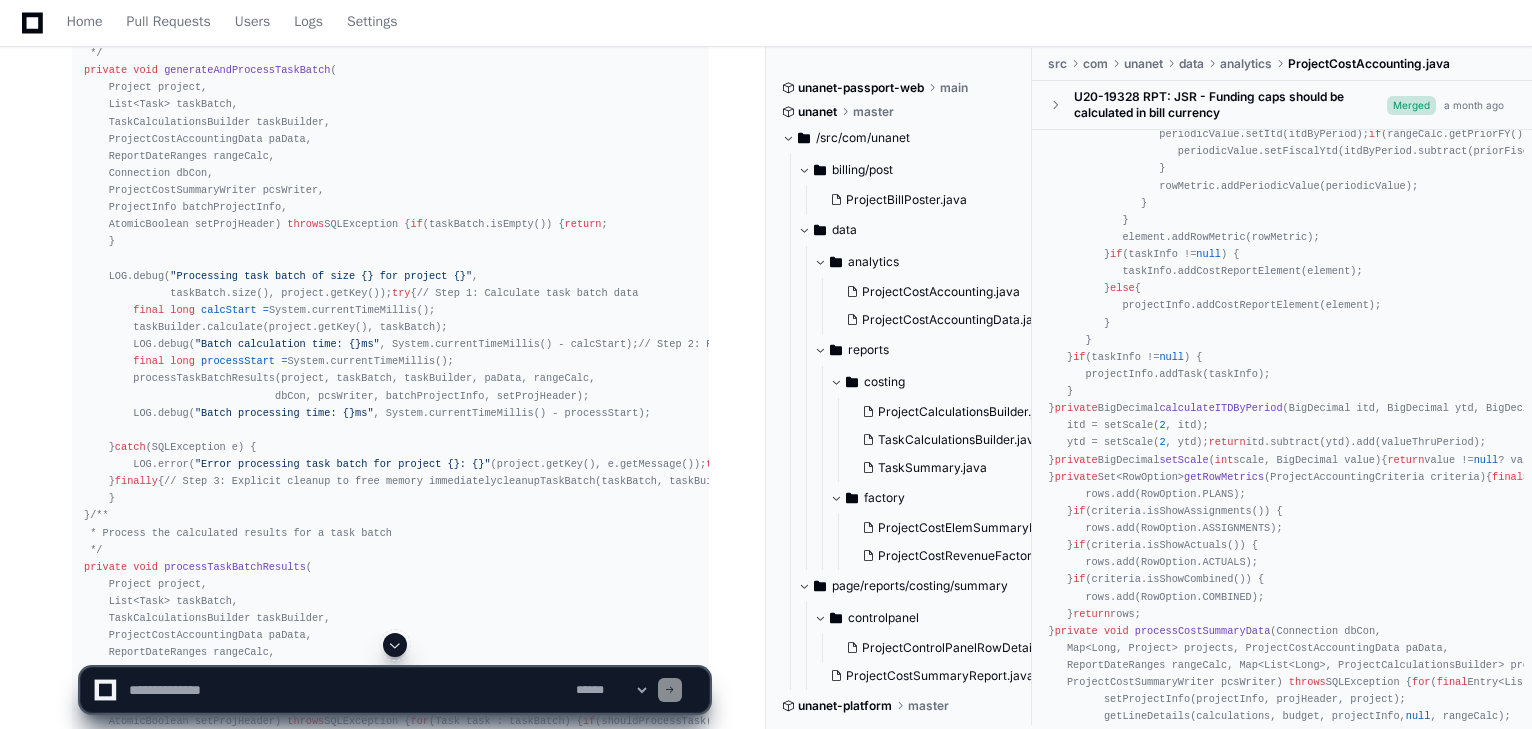 click on "Thinking Reading ProjectCostAccounting.java (730 : 1130) Looking at the existing code patterns in the  ProjectCostAccounting  class, here's a detailed implementation of the  generateAndProcessTaskBatch  method that combines calculation and immediate processing to minimize memory retention:" 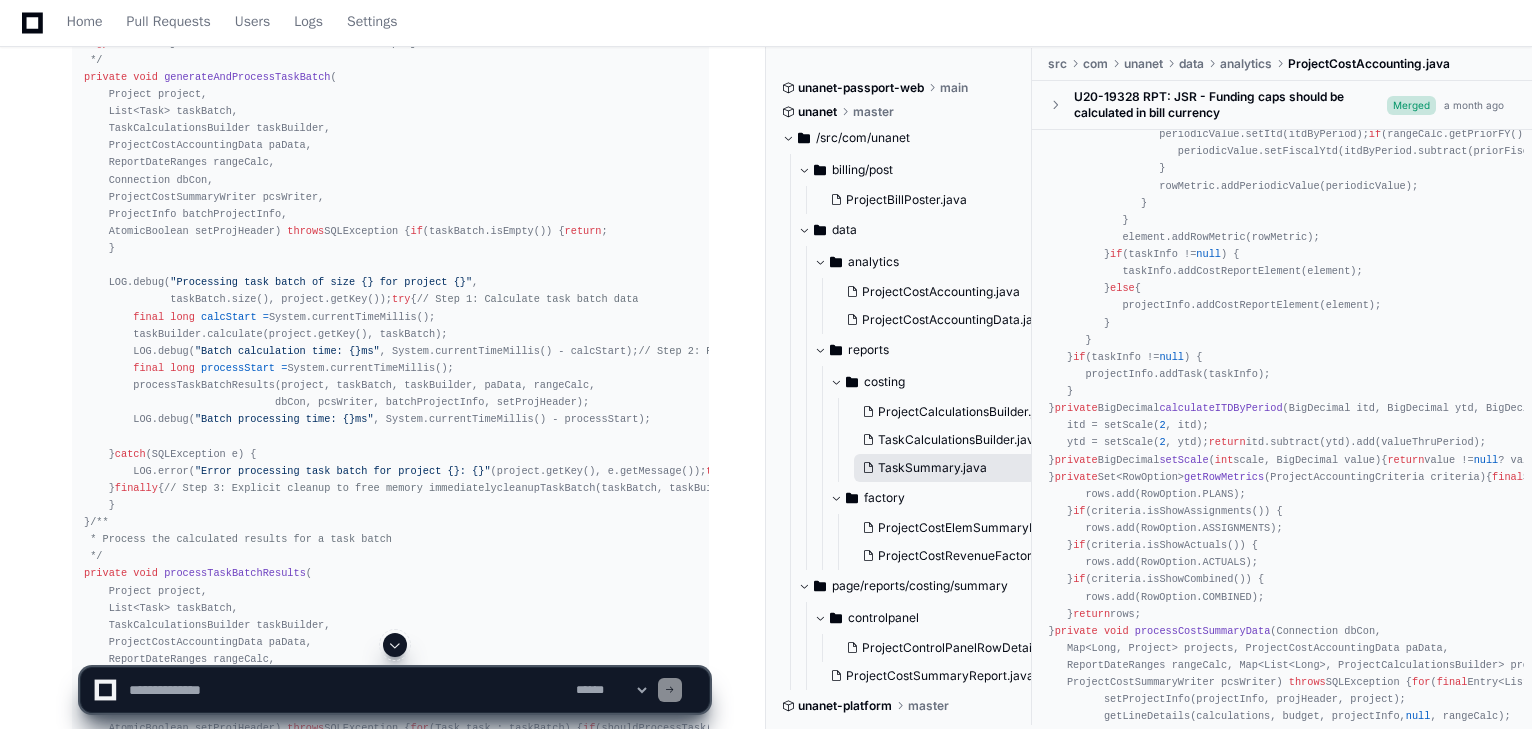 scroll, scrollTop: 5127, scrollLeft: 0, axis: vertical 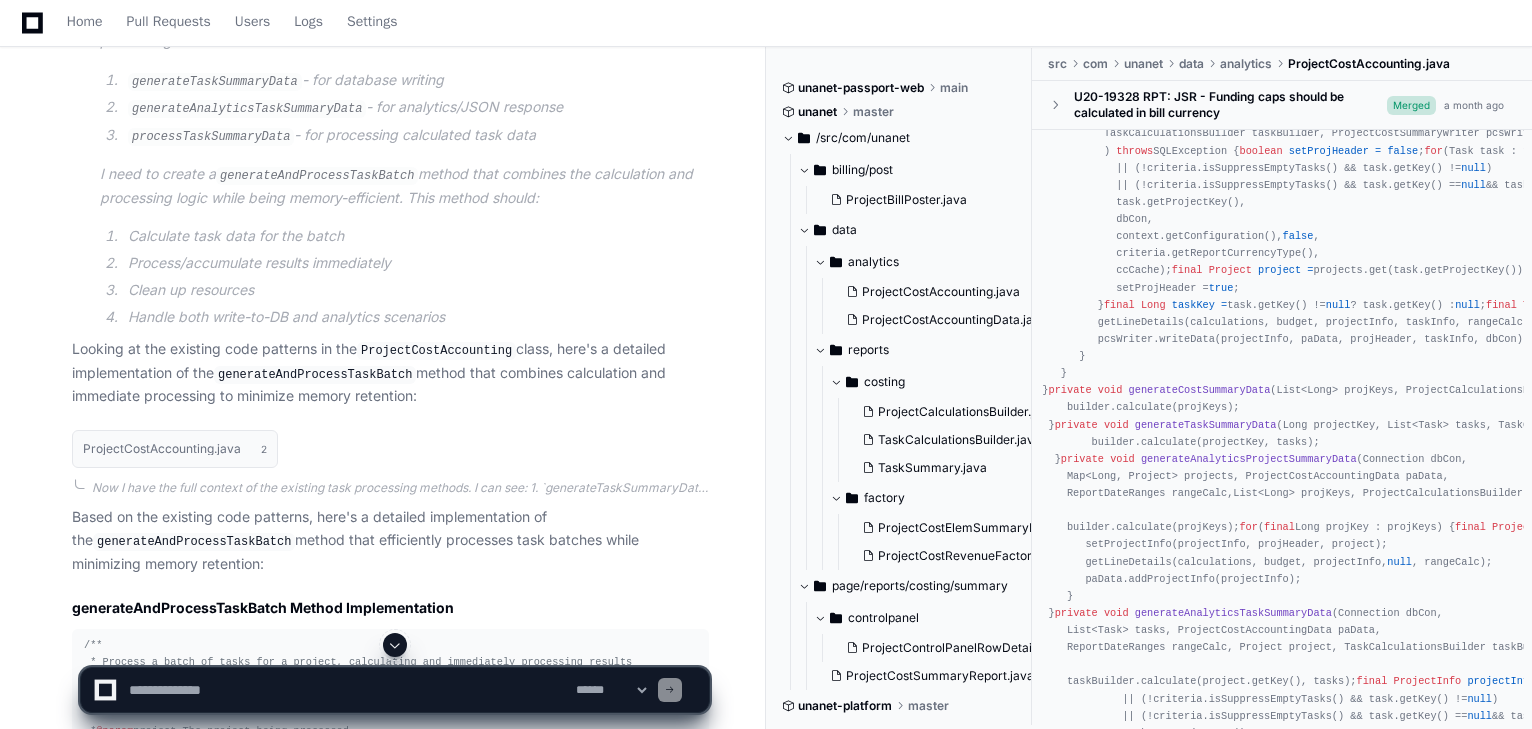 click 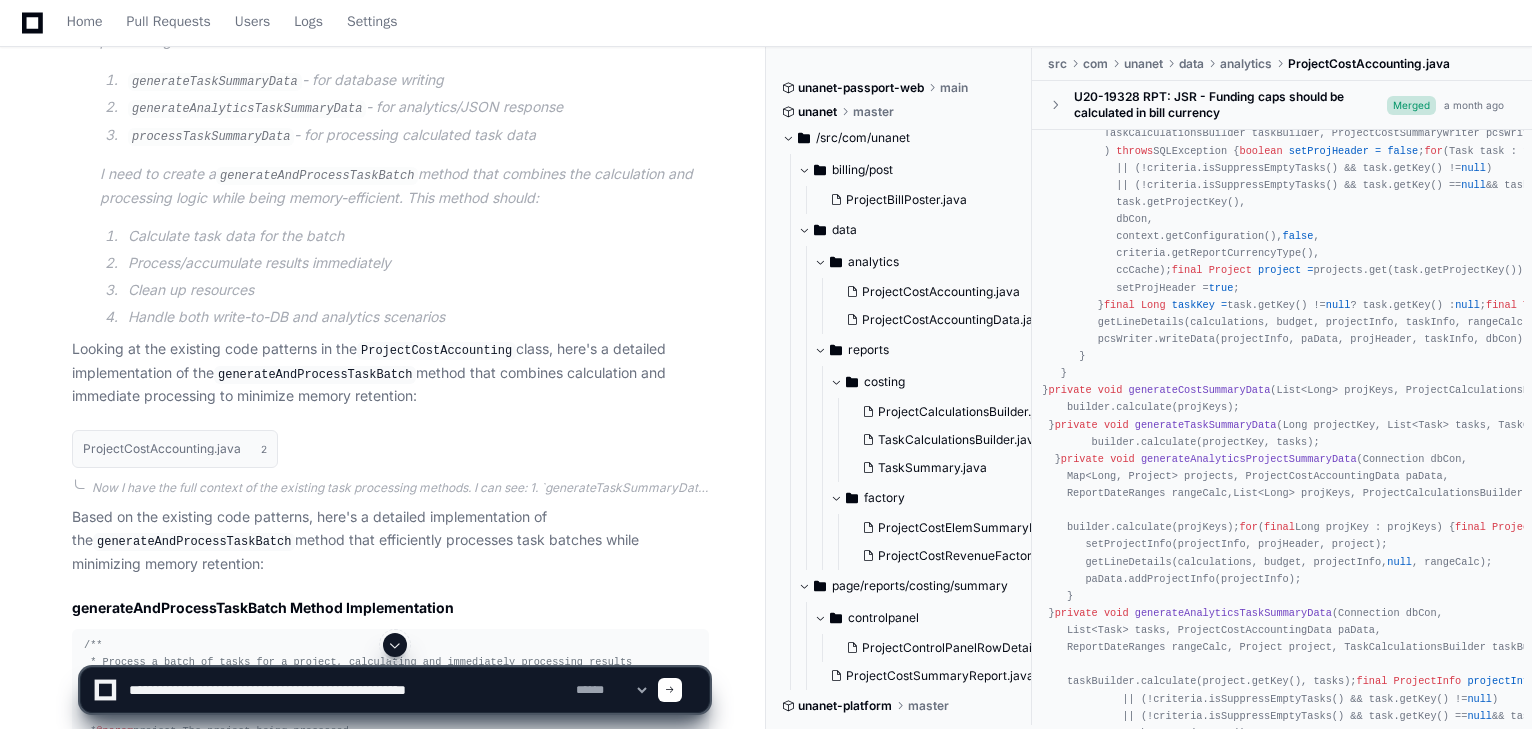 type on "**********" 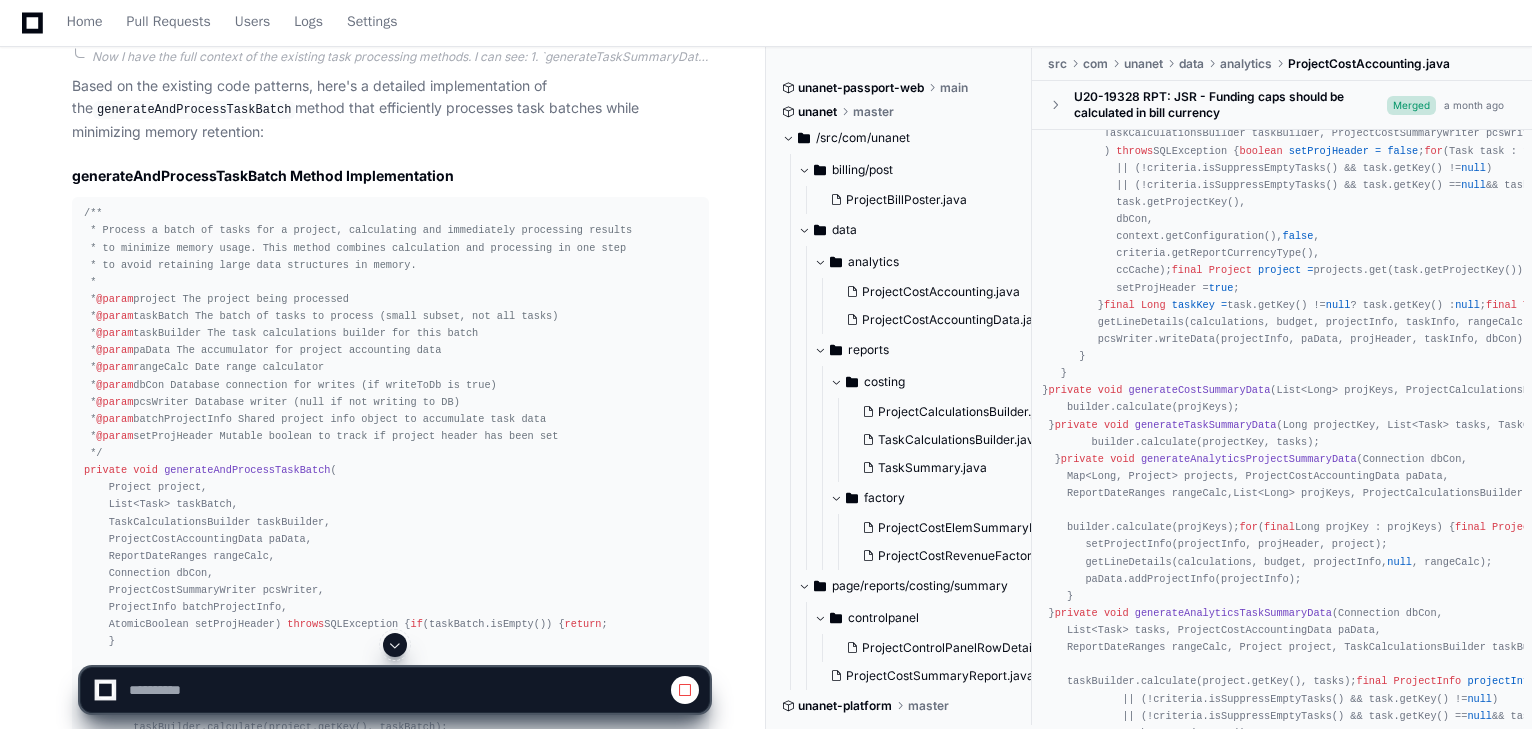 click 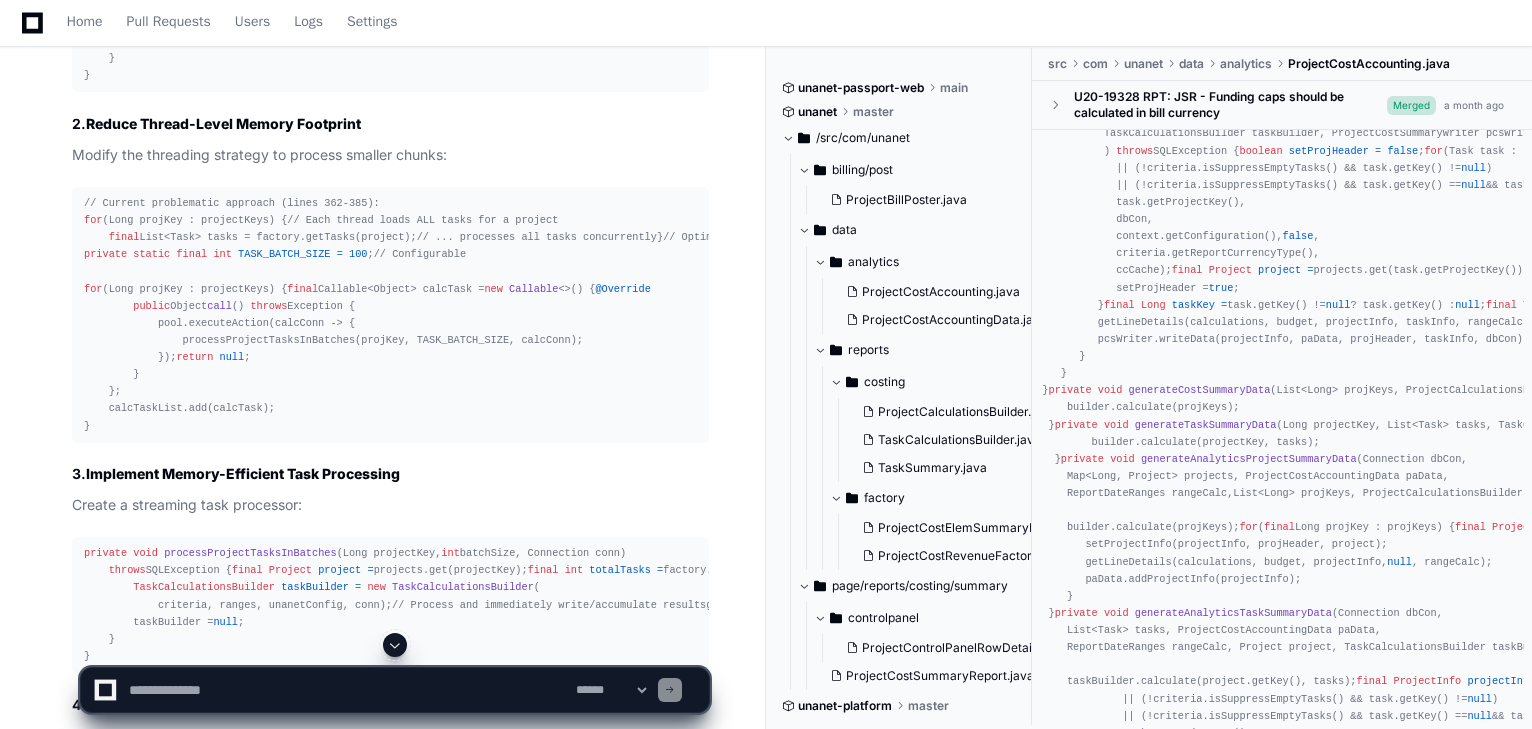 scroll, scrollTop: 1691, scrollLeft: 0, axis: vertical 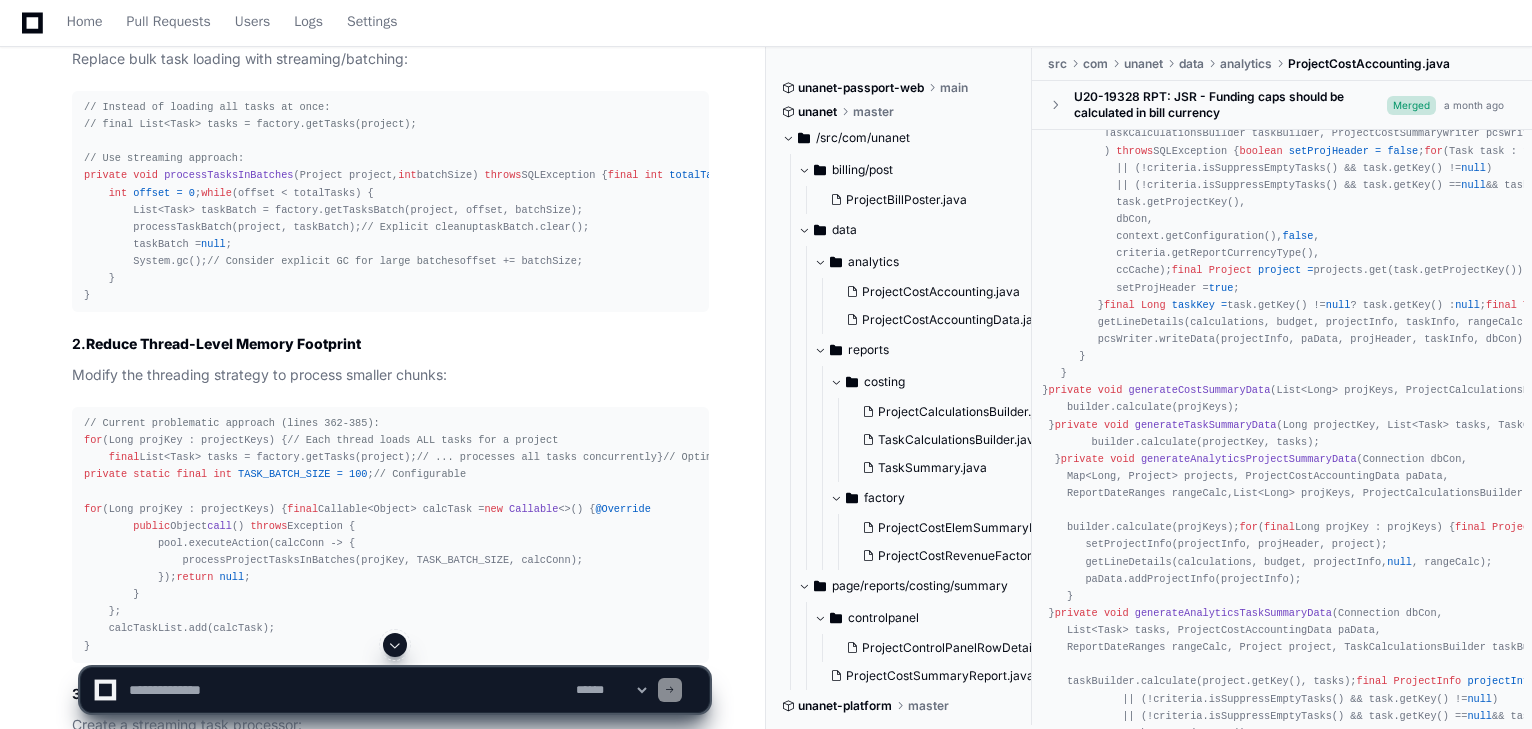click on "processTasksInBatches" 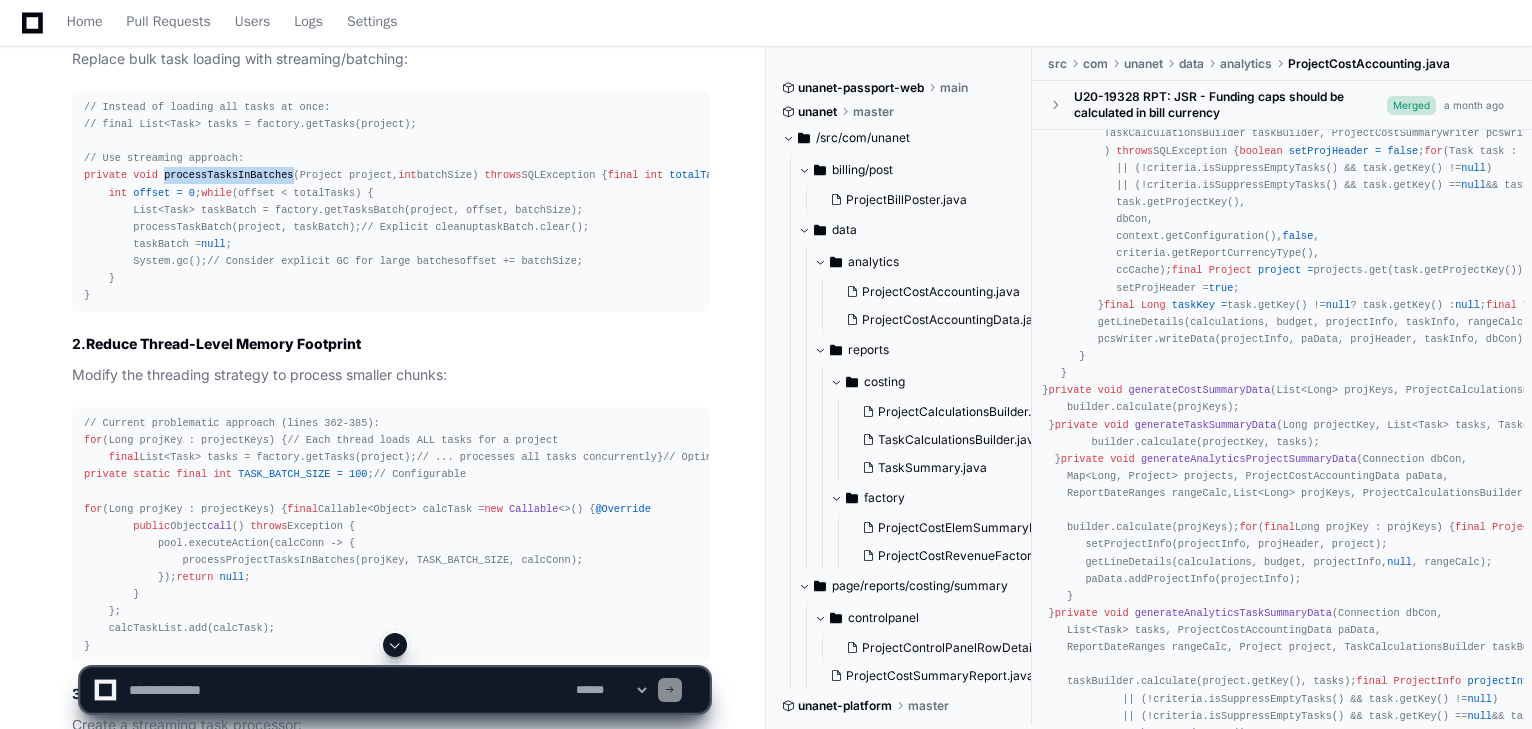 click on "processTasksInBatches" 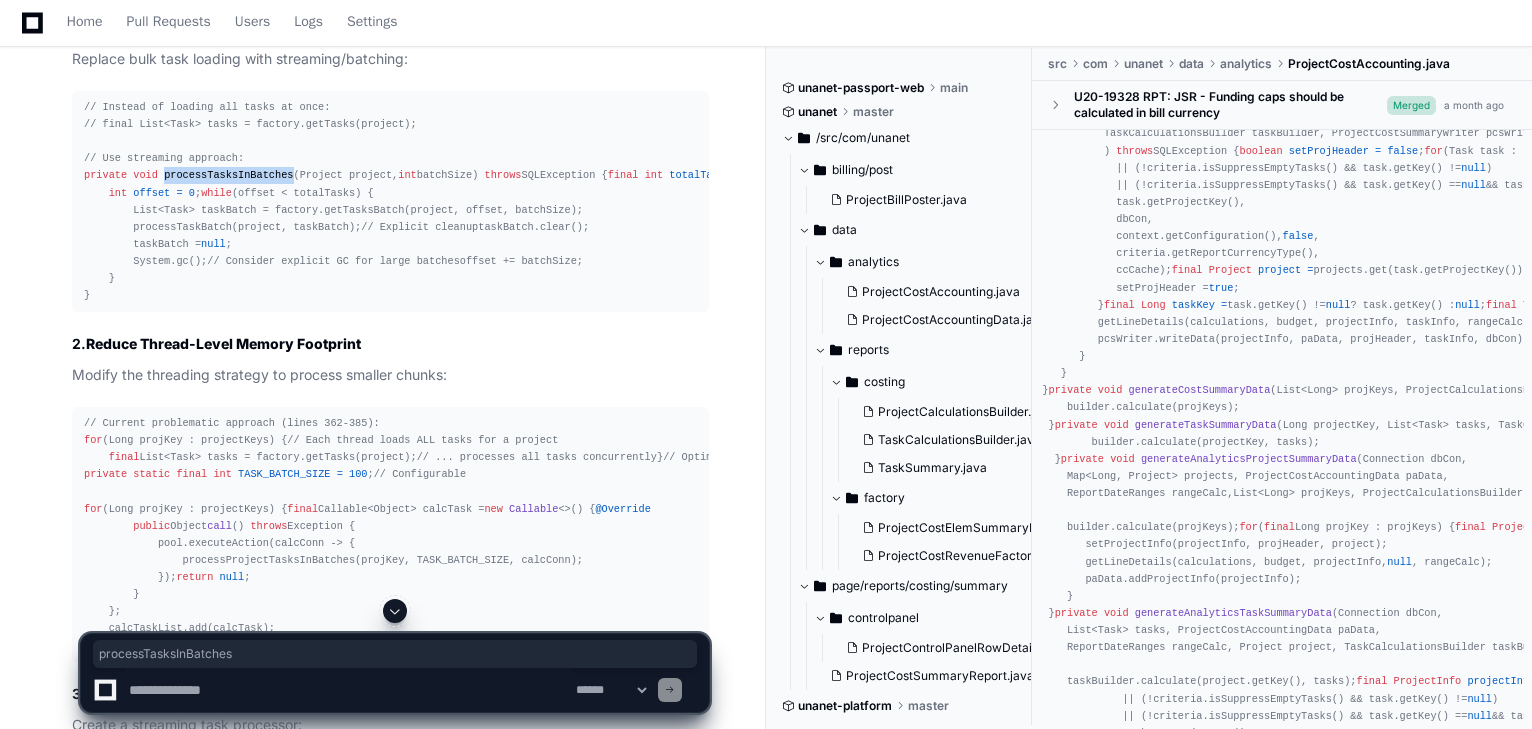 copy on "processTasksInBatches" 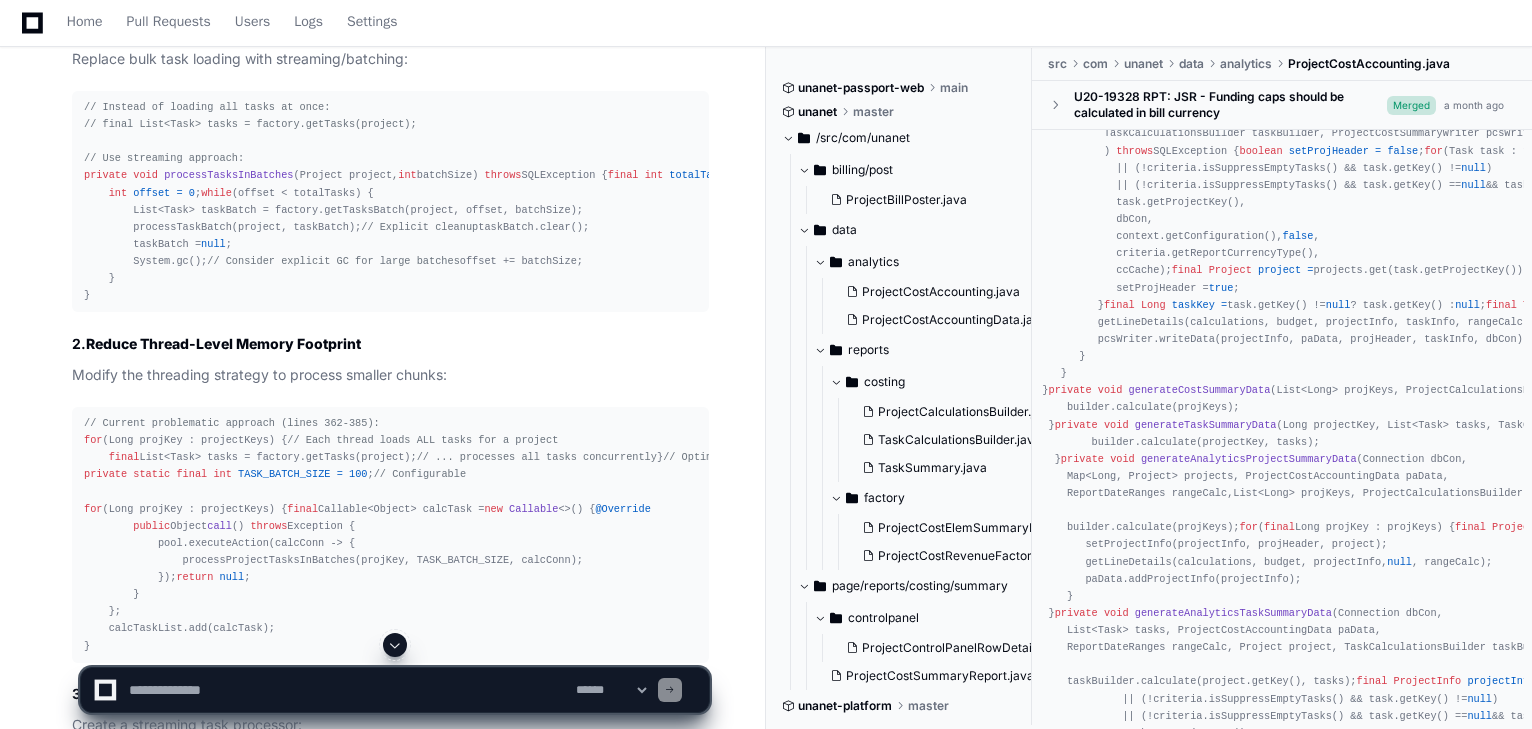 click on "// Instead of loading all tasks at once:
// final List<Task> tasks = factory.getTasks(project);
// Use streaming approach:
private   void   processTasksInBatches (Project project,  int  batchSize)   throws  SQLException {
final   int   totalTasks   =  factory.getTaskCount(project);  // Add this method
int   offset   =   0 ;
while  (offset < totalTasks) {
List<Task> taskBatch = factory.getTasksBatch(project, offset, batchSize);
processTaskBatch(project, taskBatch);
// Explicit cleanup
taskBatch.clear();
taskBatch =  null ;
System.gc();  // Consider explicit GC for large batches
offset += batchSize;
}
}" 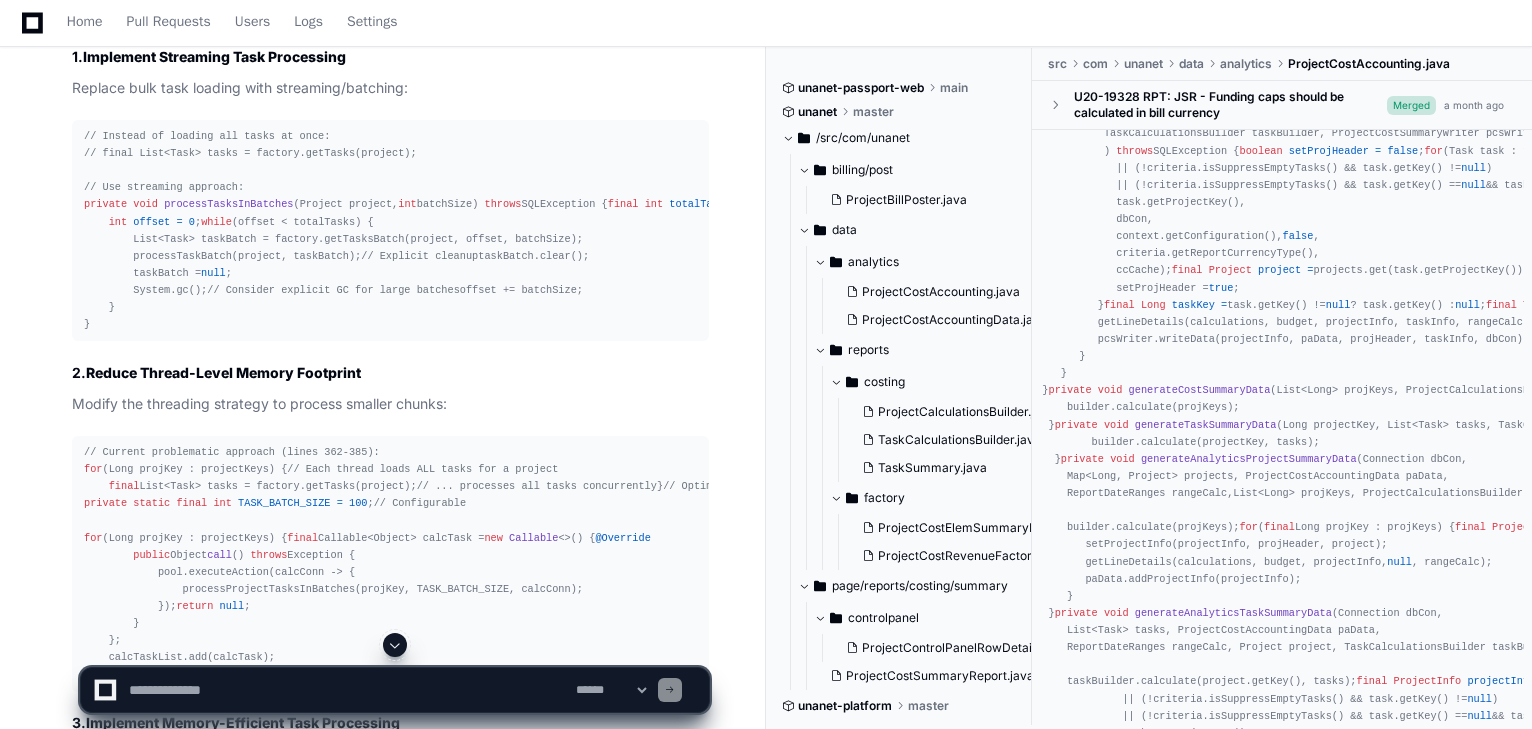 scroll, scrollTop: 1611, scrollLeft: 0, axis: vertical 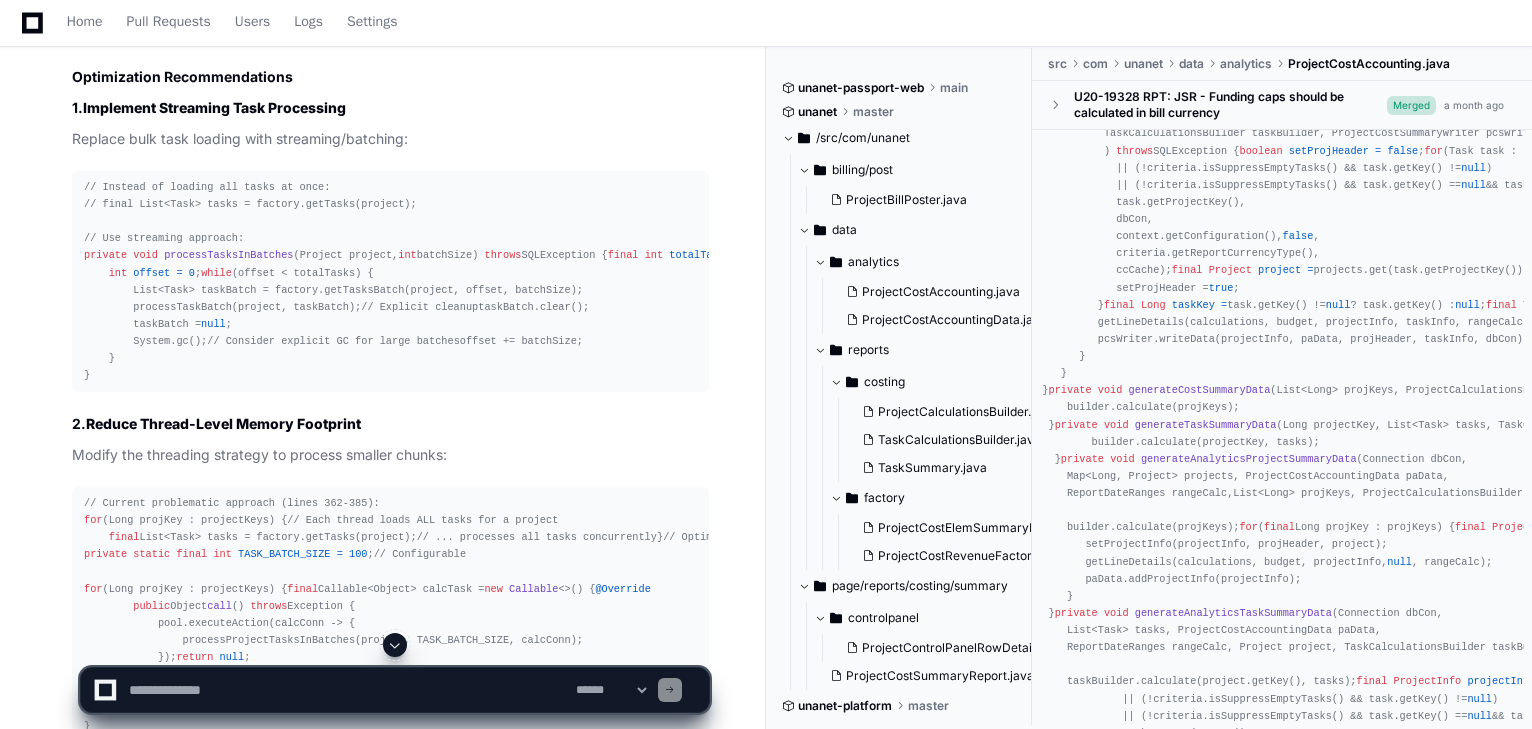 click on "// Instead of loading all tasks at once:
// final List<Task> tasks = factory.getTasks(project);
// Use streaming approach:
private   void   processTasksInBatches (Project project,  int  batchSize)   throws  SQLException {
final   int   totalTasks   =  factory.getTaskCount(project);  // Add this method
int   offset   =   0 ;
while  (offset < totalTasks) {
List<Task> taskBatch = factory.getTasksBatch(project, offset, batchSize);
processTaskBatch(project, taskBatch);
// Explicit cleanup
taskBatch.clear();
taskBatch =  null ;
System.gc();  // Consider explicit GC for large batches
offset += batchSize;
}
}" 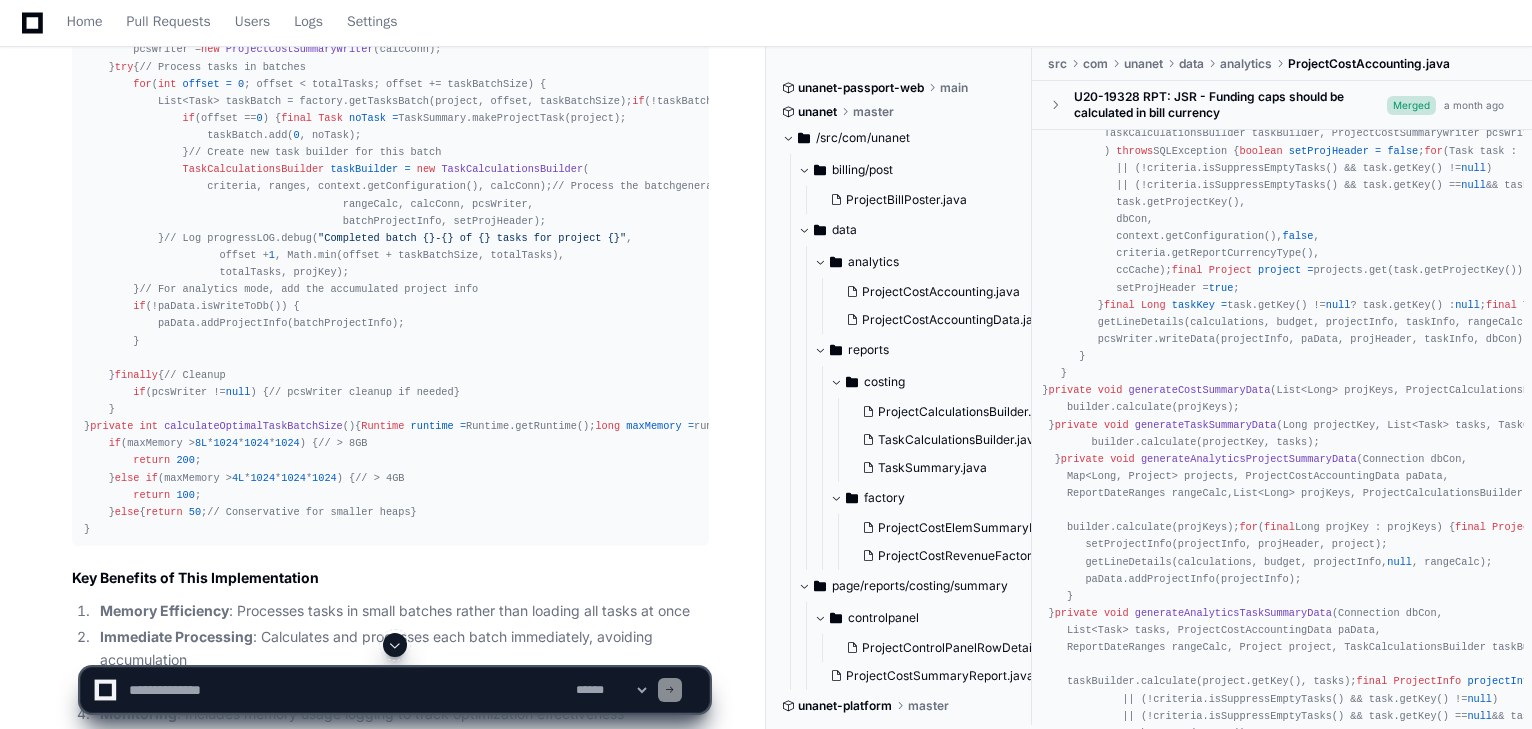 scroll, scrollTop: 8411, scrollLeft: 0, axis: vertical 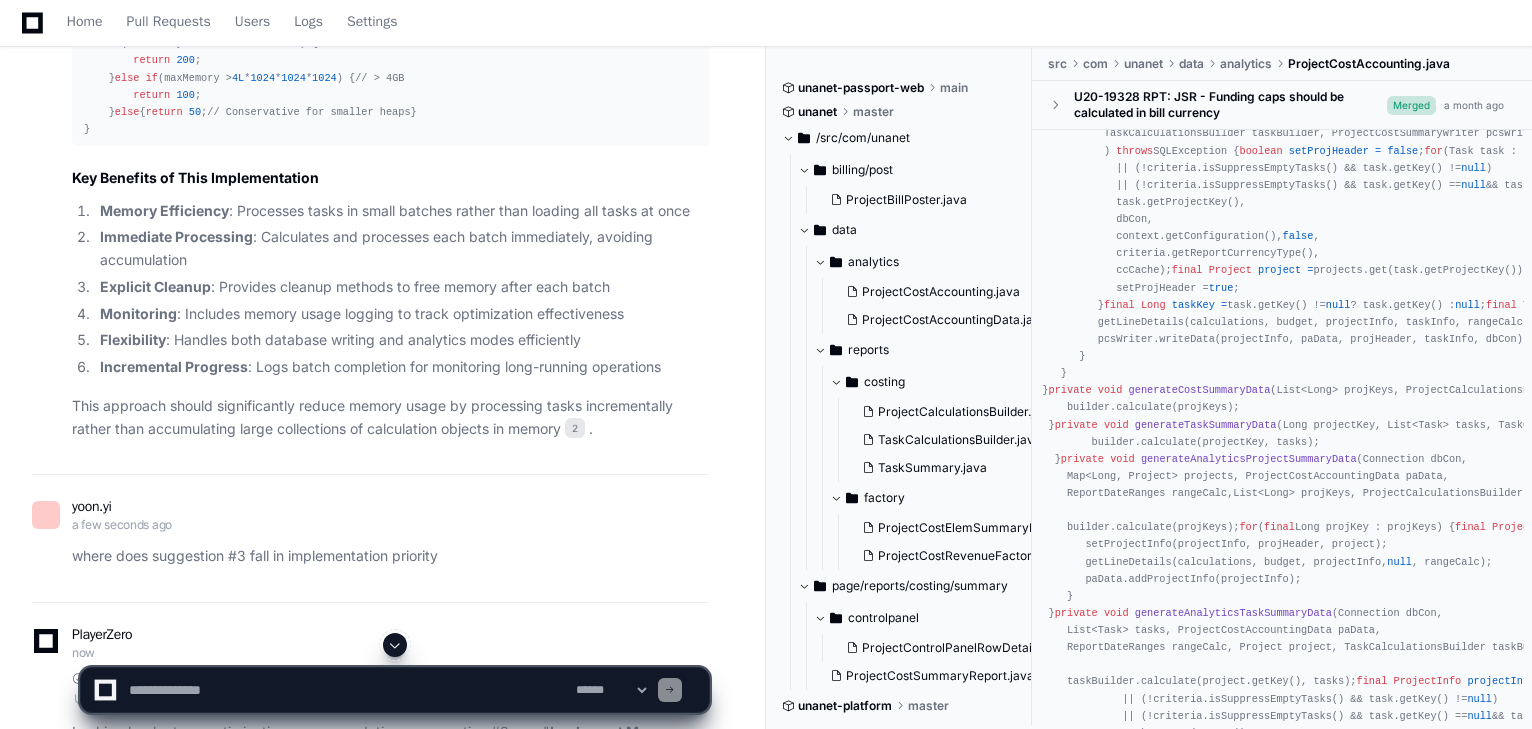 click 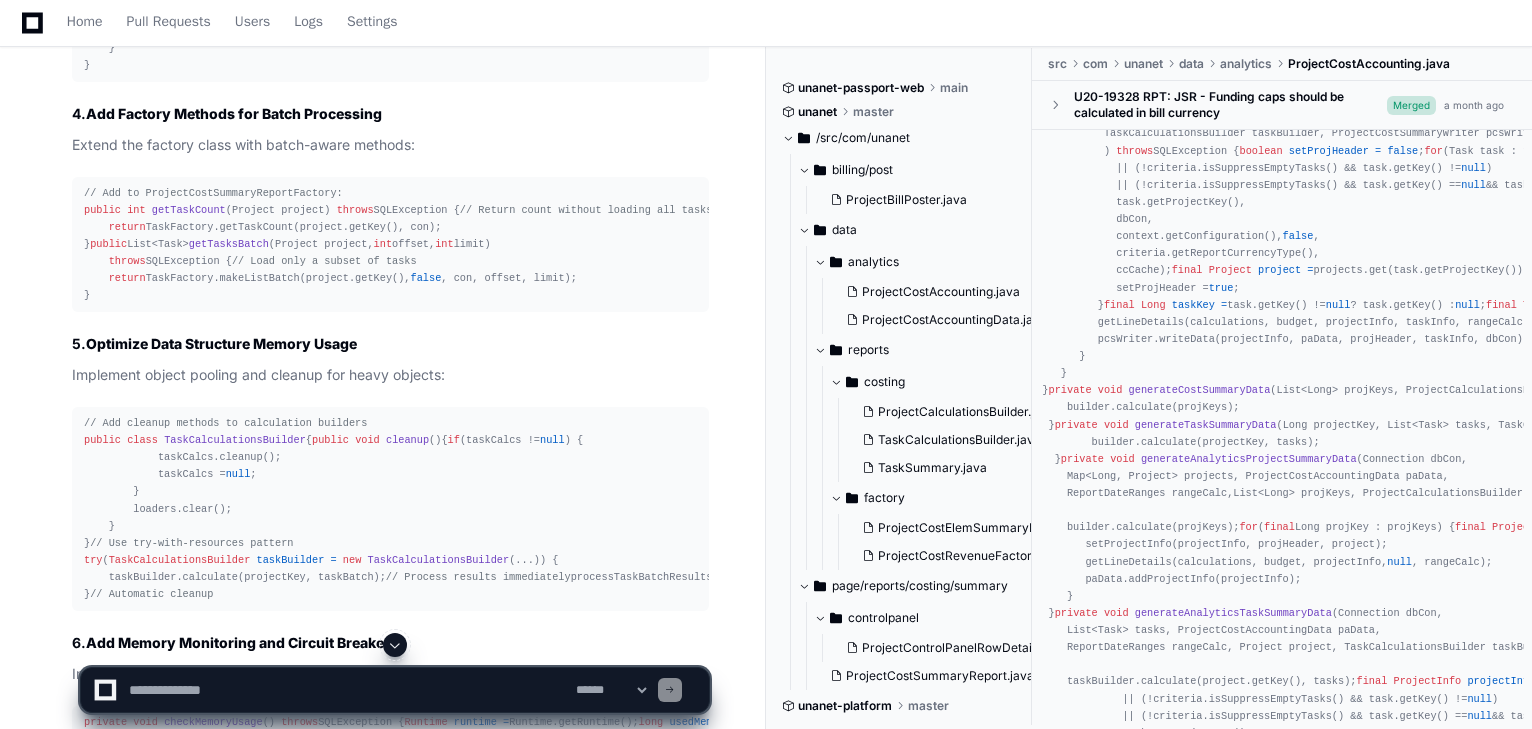 scroll, scrollTop: 1474, scrollLeft: 0, axis: vertical 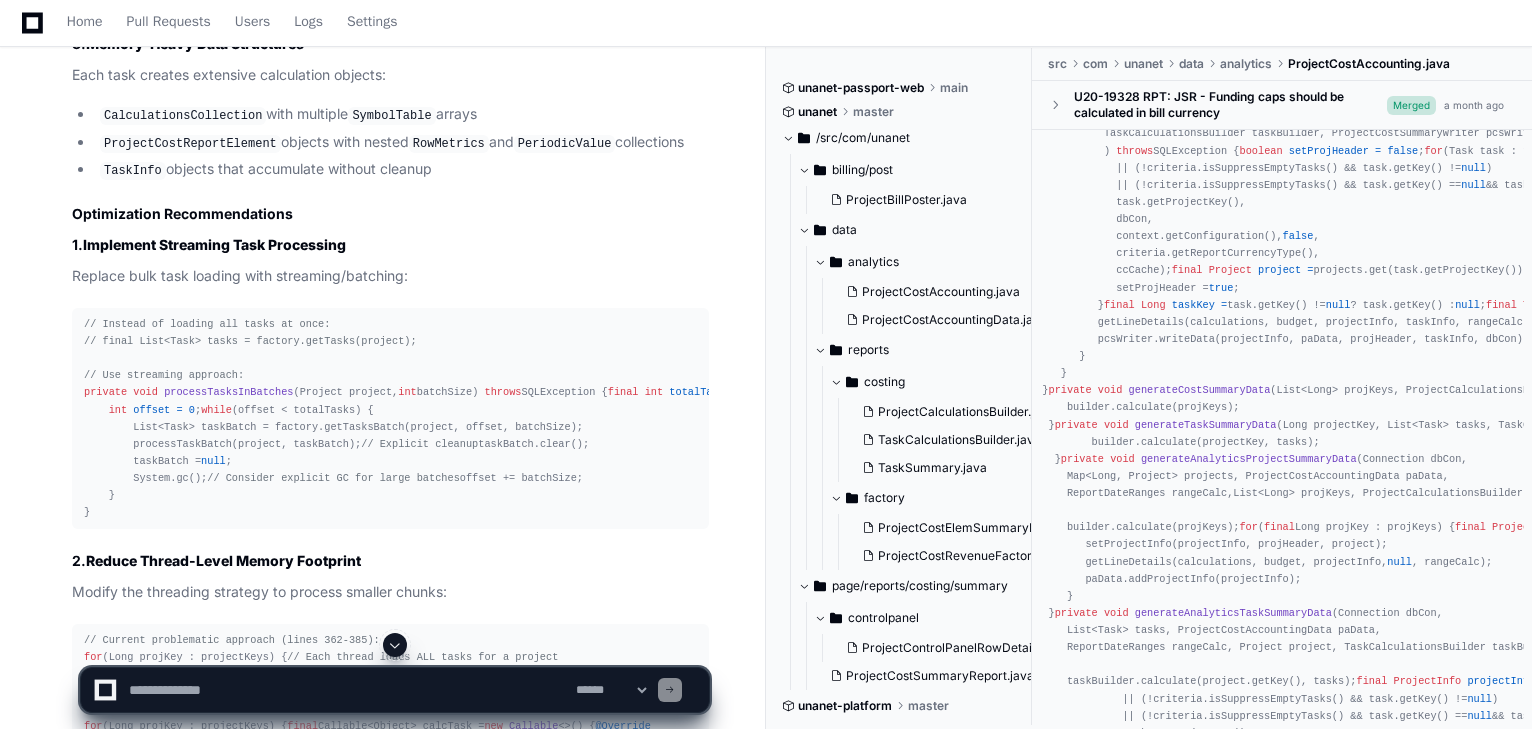 click on "// Instead of loading all tasks at once:
// final List<Task> tasks = factory.getTasks(project);
// Use streaming approach:
private   void   processTasksInBatches (Project project,  int  batchSize)   throws  SQLException {
final   int   totalTasks   =  factory.getTaskCount(project);  // Add this method
int   offset   =   0 ;
while  (offset < totalTasks) {
List<Task> taskBatch = factory.getTasksBatch(project, offset, batchSize);
processTaskBatch(project, taskBatch);
// Explicit cleanup
taskBatch.clear();
taskBatch =  null ;
System.gc();  // Consider explicit GC for large batches
offset += batchSize;
}
}" 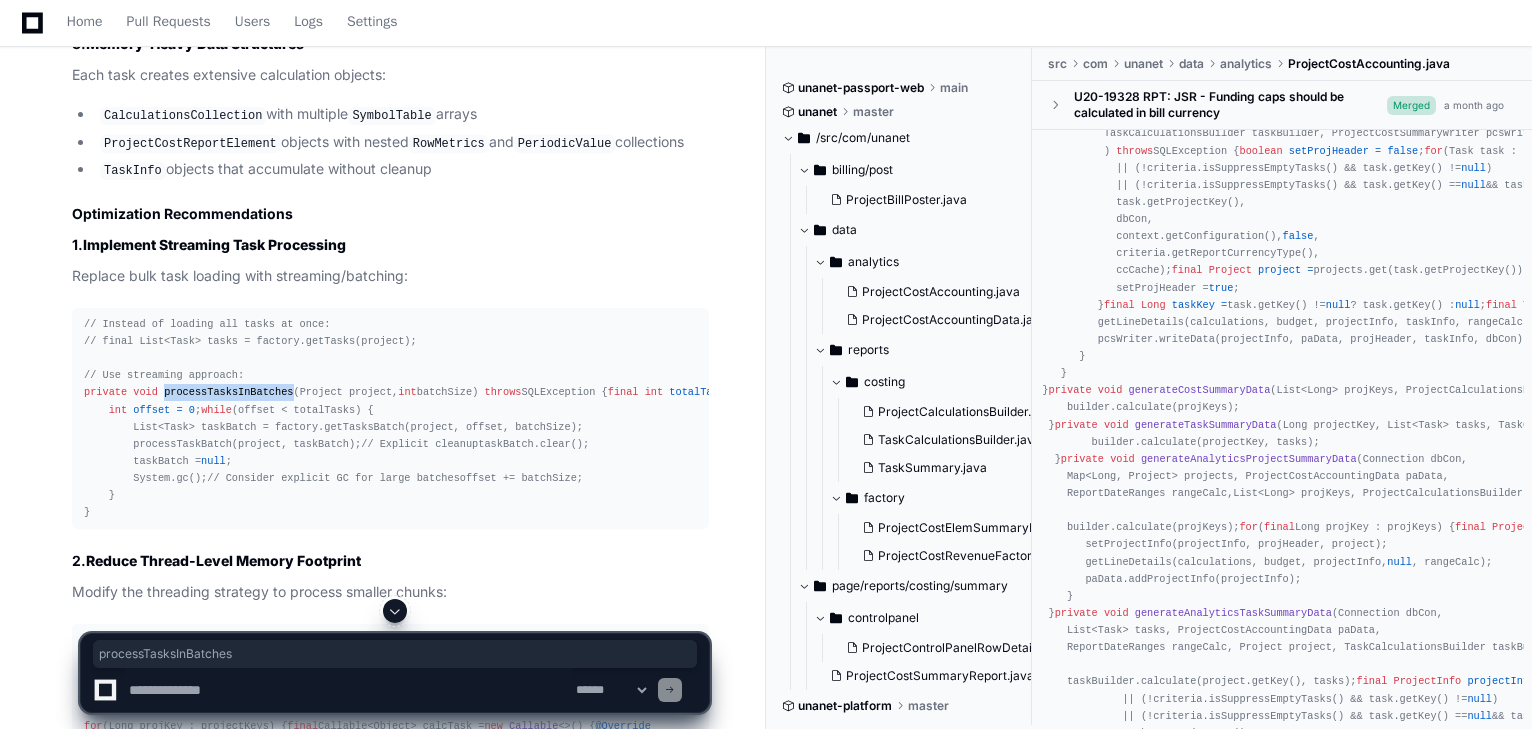 click on "processTasksInBatches" 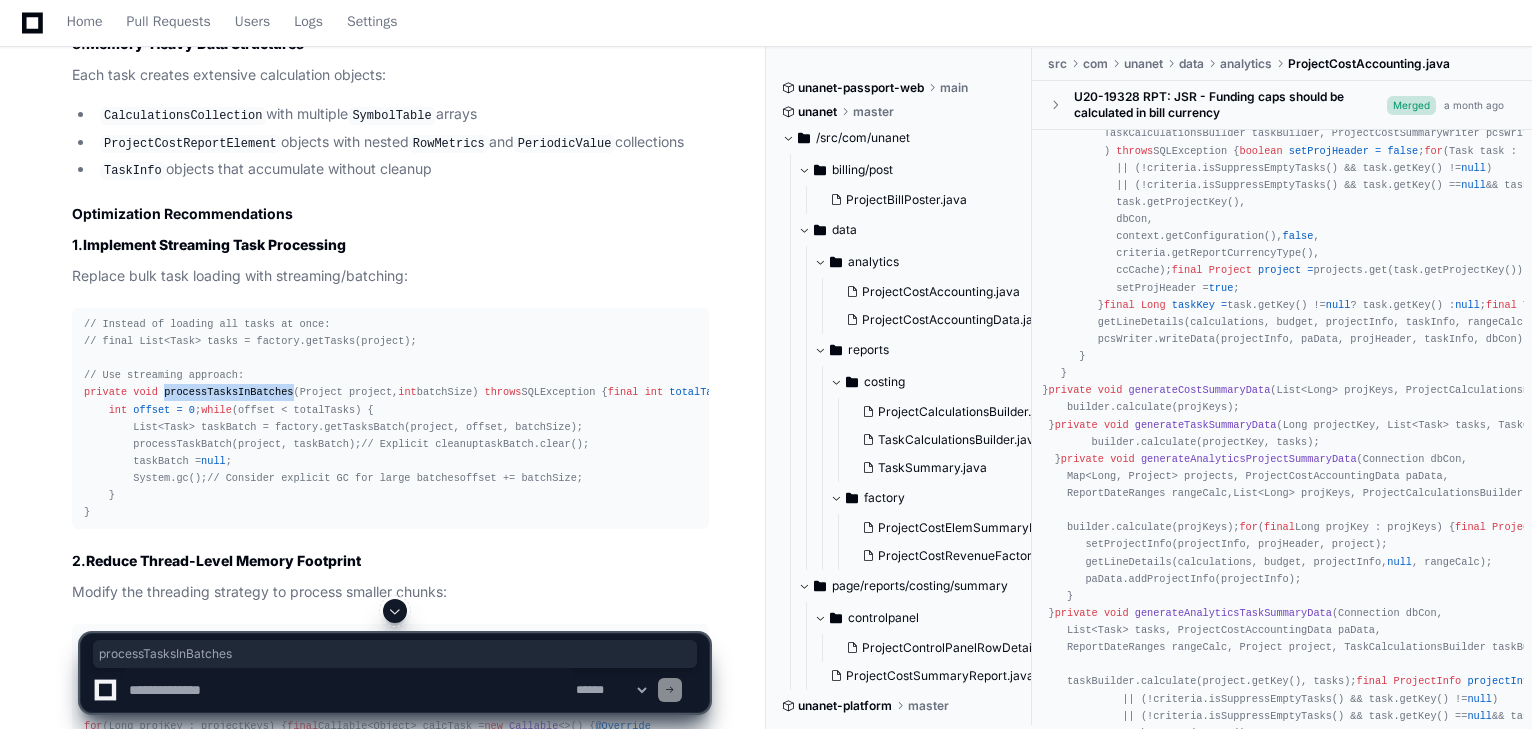copy on "processTasksInBatches" 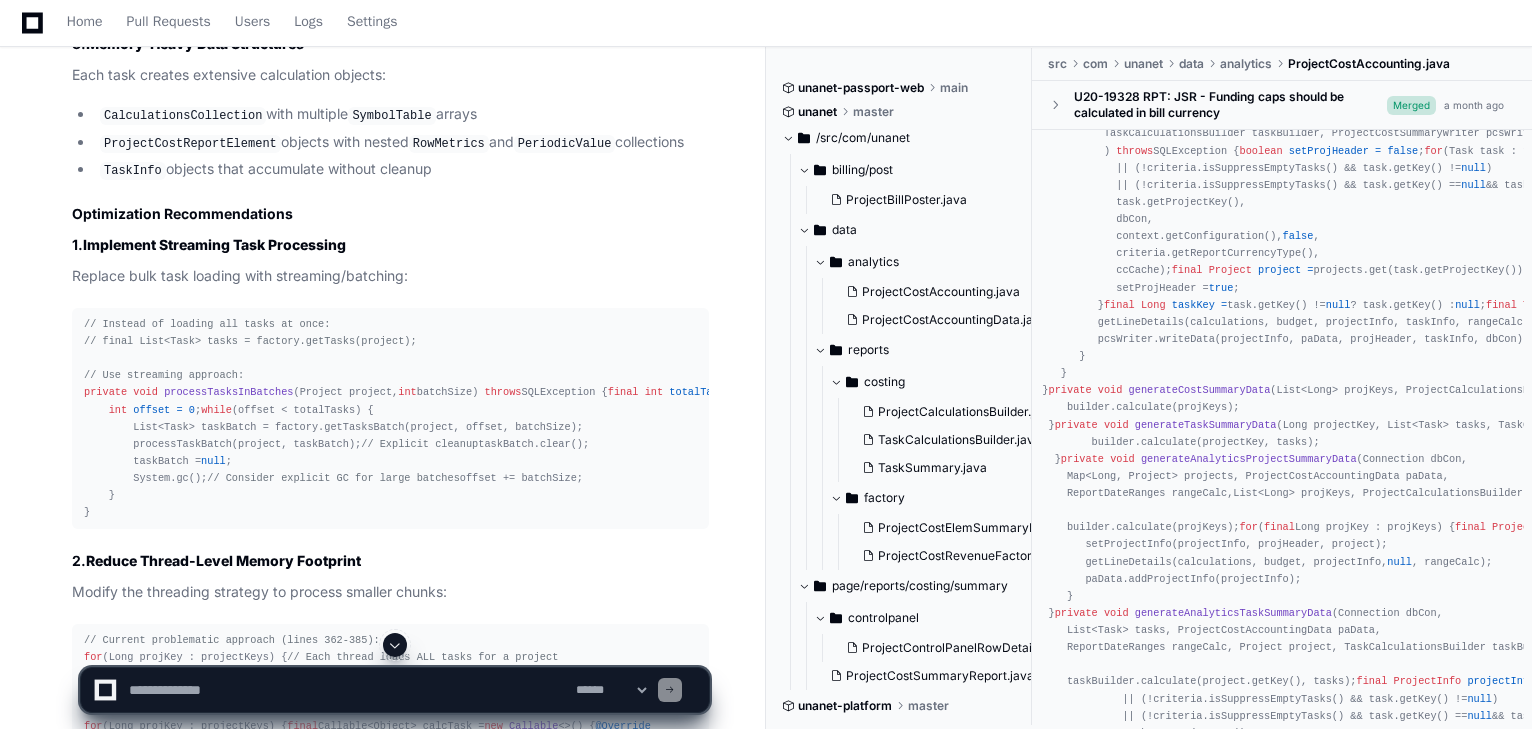 click 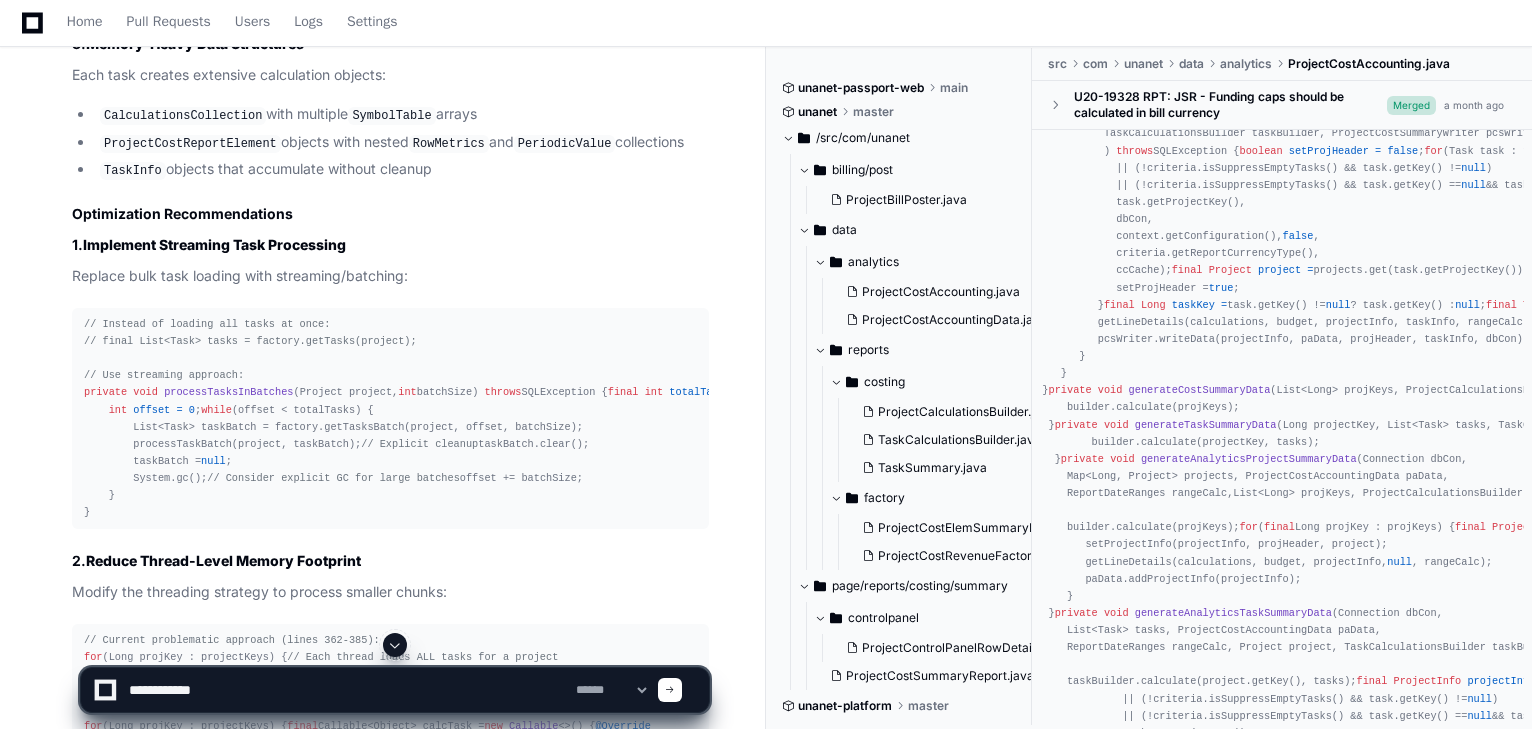 paste on "**********" 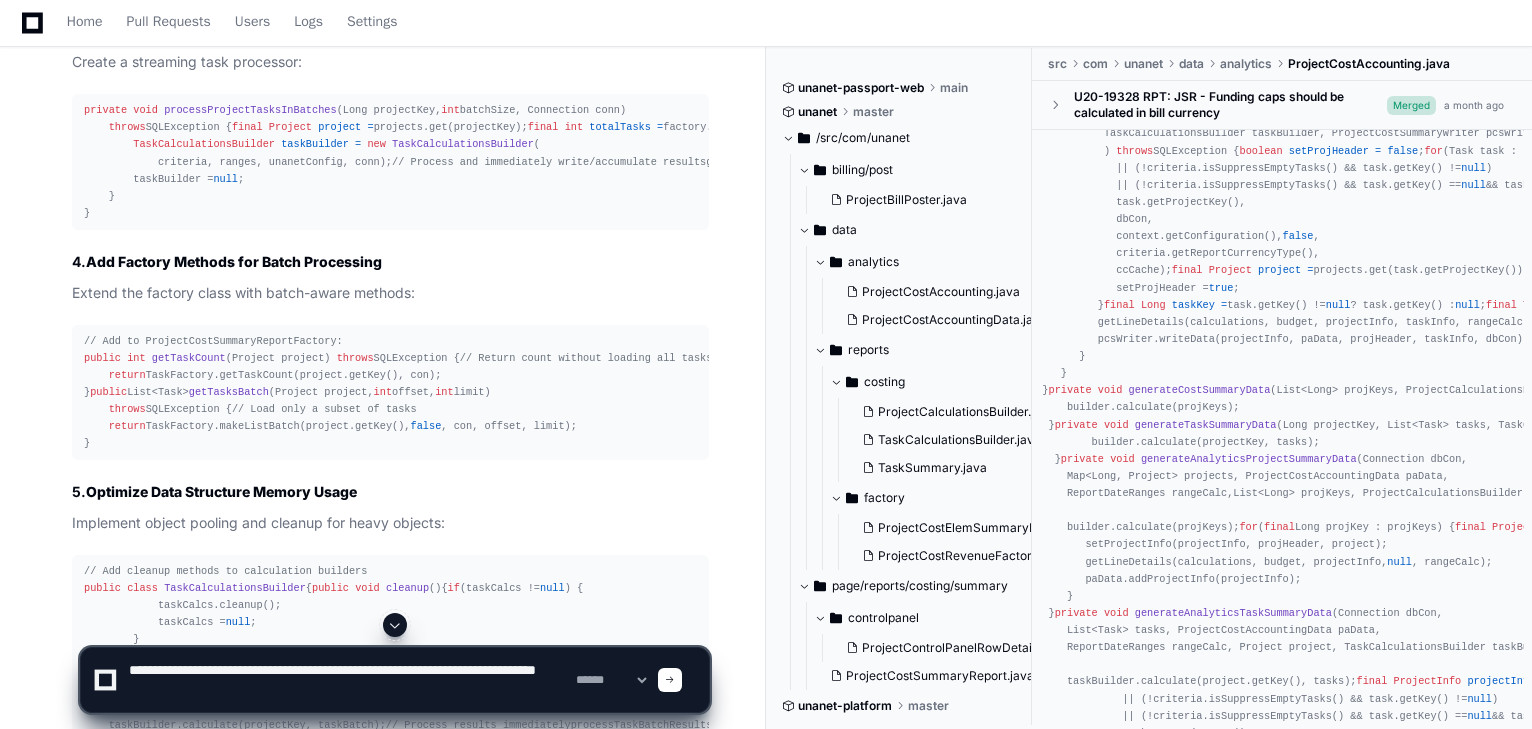scroll, scrollTop: 2594, scrollLeft: 0, axis: vertical 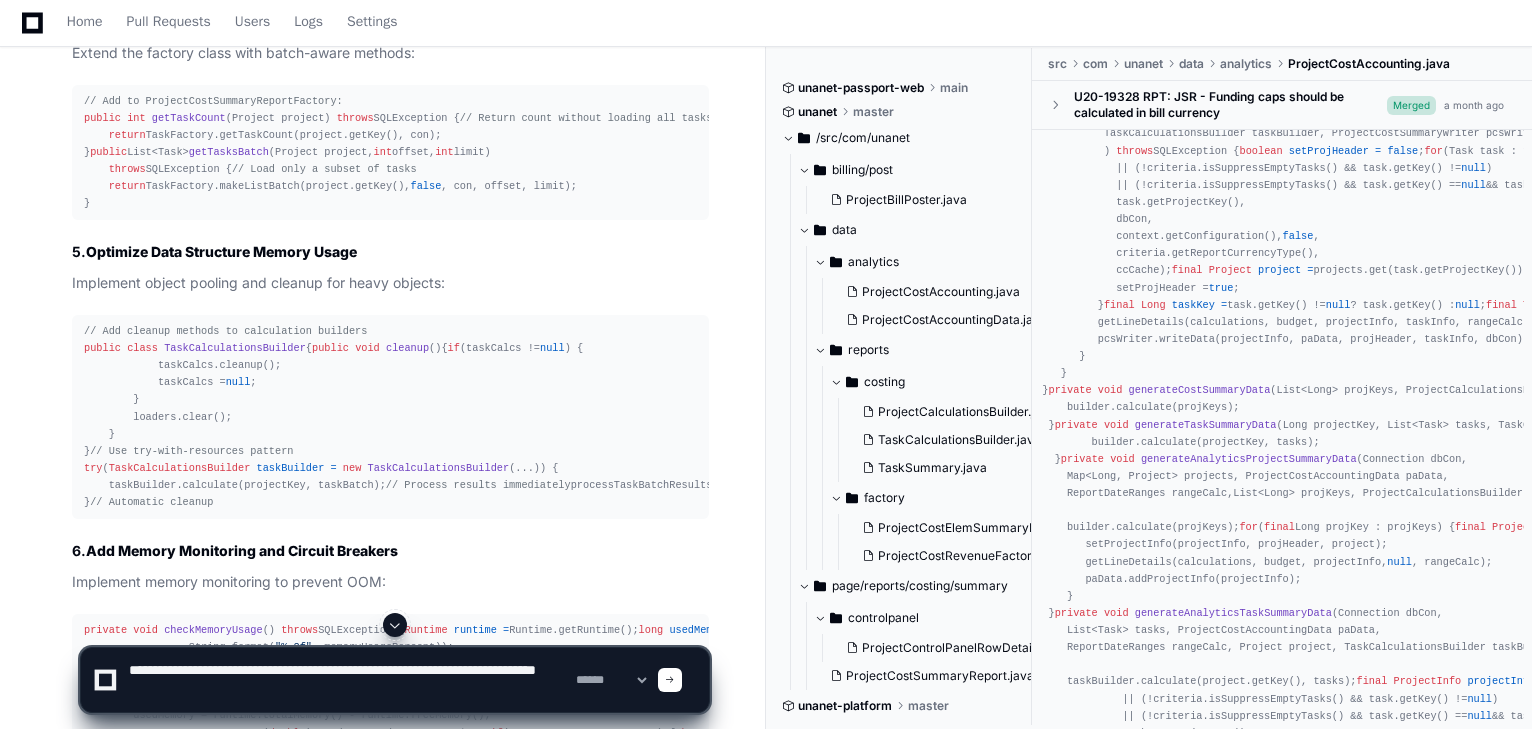 type on "**********" 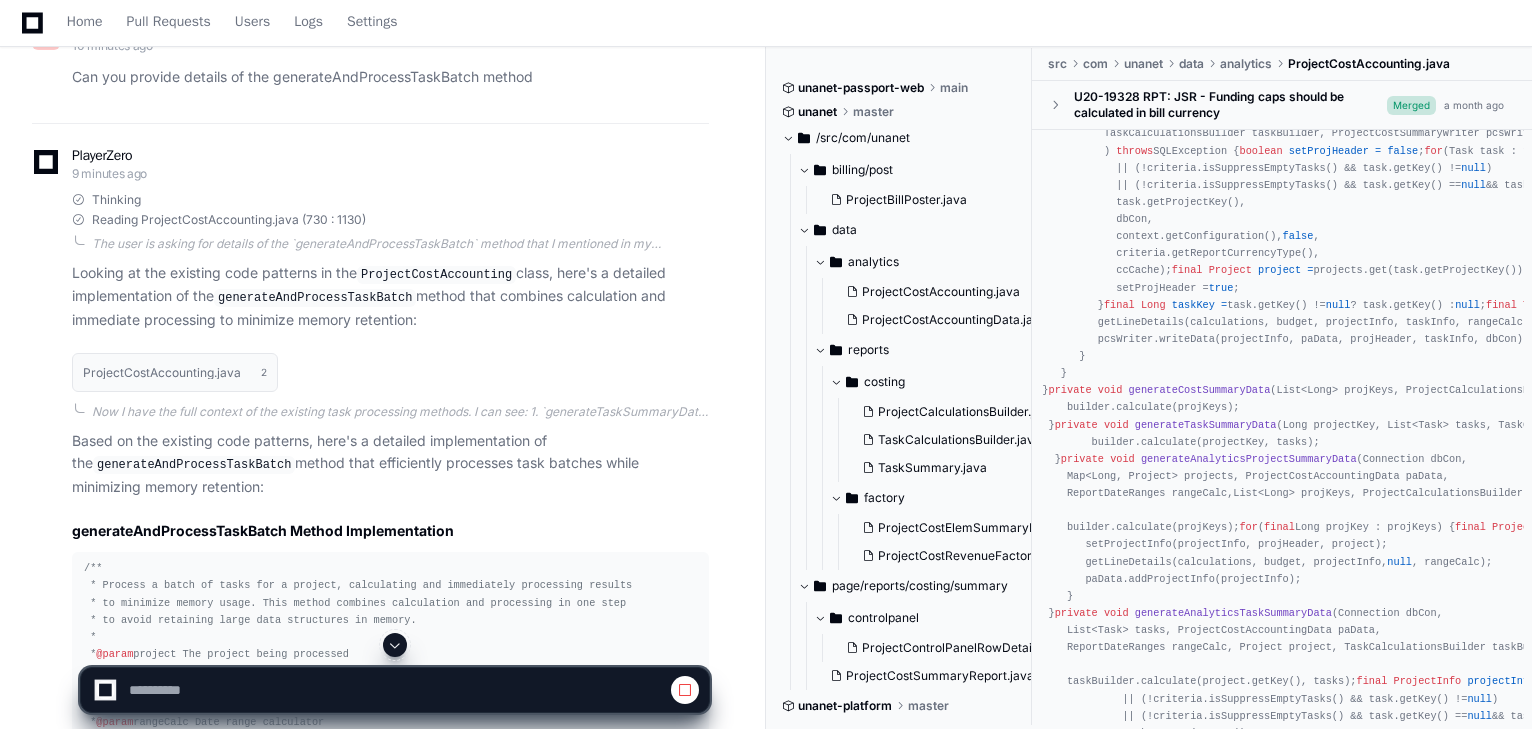 scroll, scrollTop: 4274, scrollLeft: 0, axis: vertical 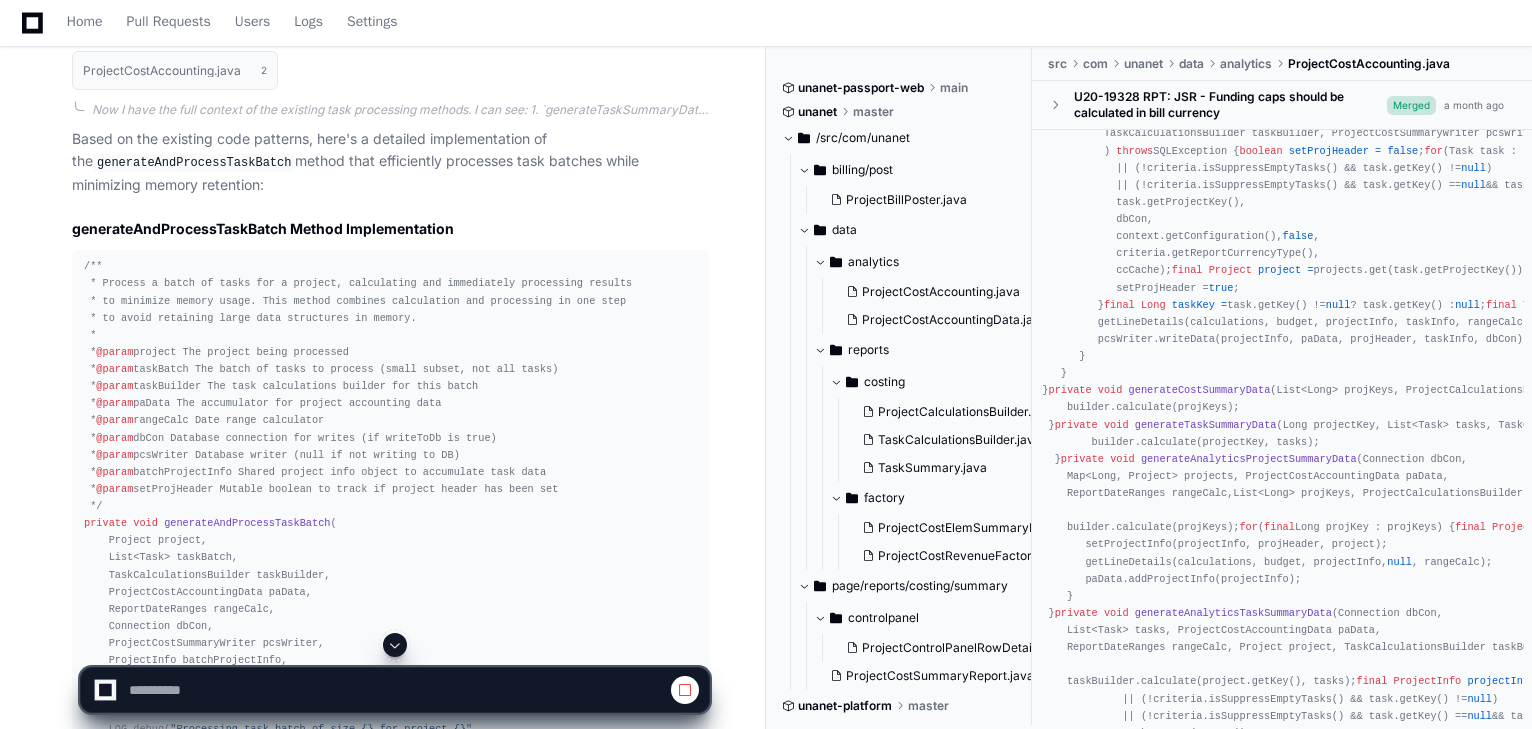 click 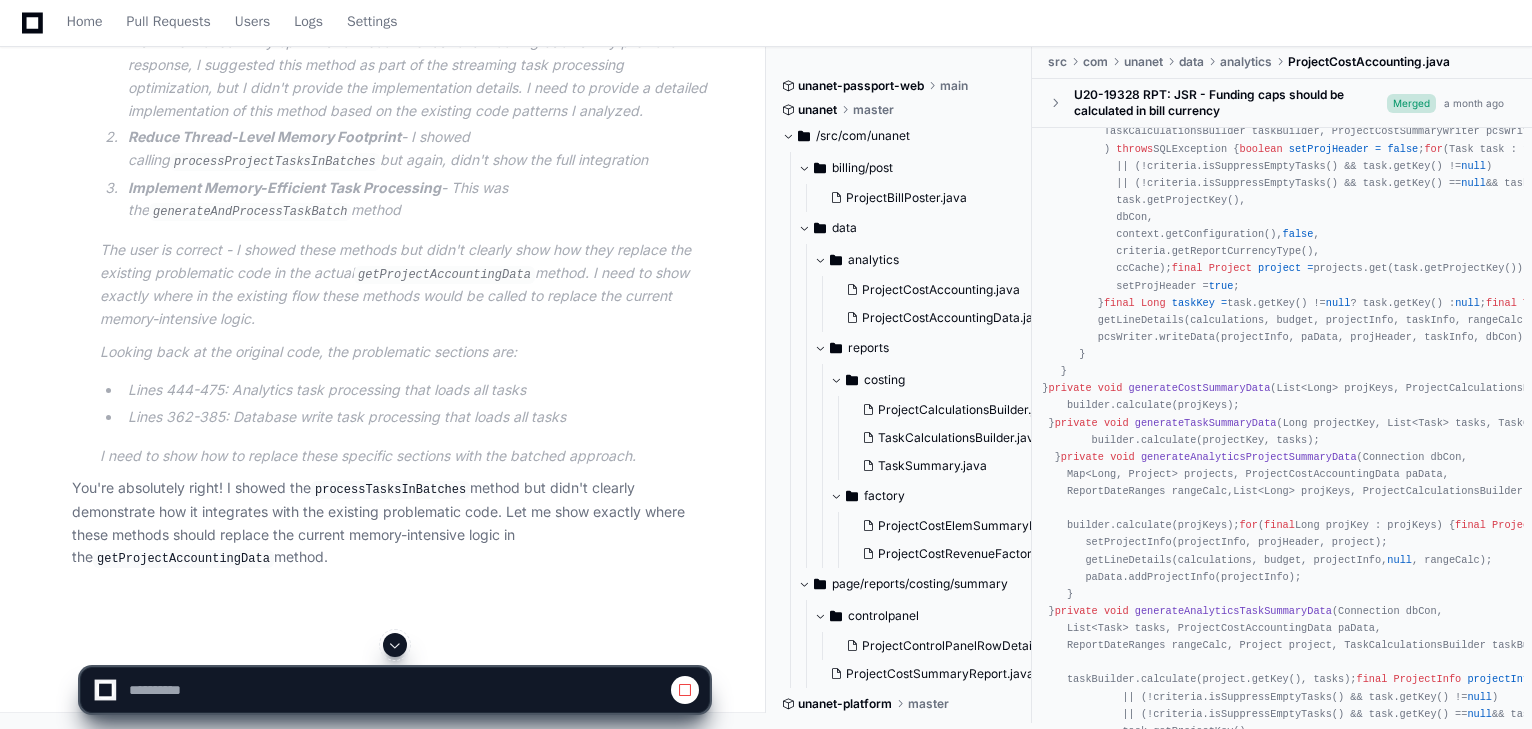 scroll, scrollTop: 14152, scrollLeft: 0, axis: vertical 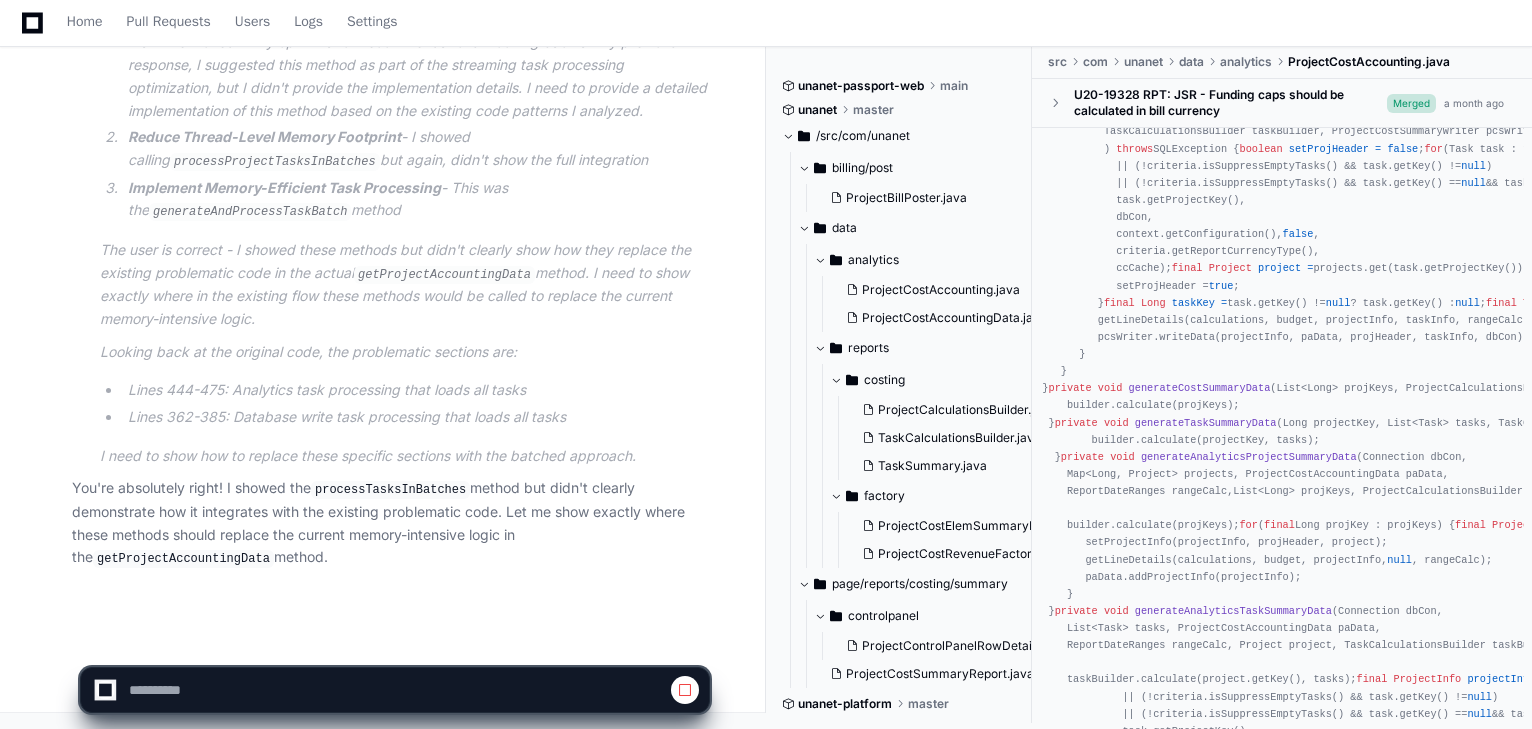 click on "You're absolutely right! I showed the  processTasksInBatches  method but didn't clearly demonstrate how it integrates with the existing problematic code. Let me show exactly where these methods should replace the current memory-intensive logic in the  getProjectAccountingData  method." 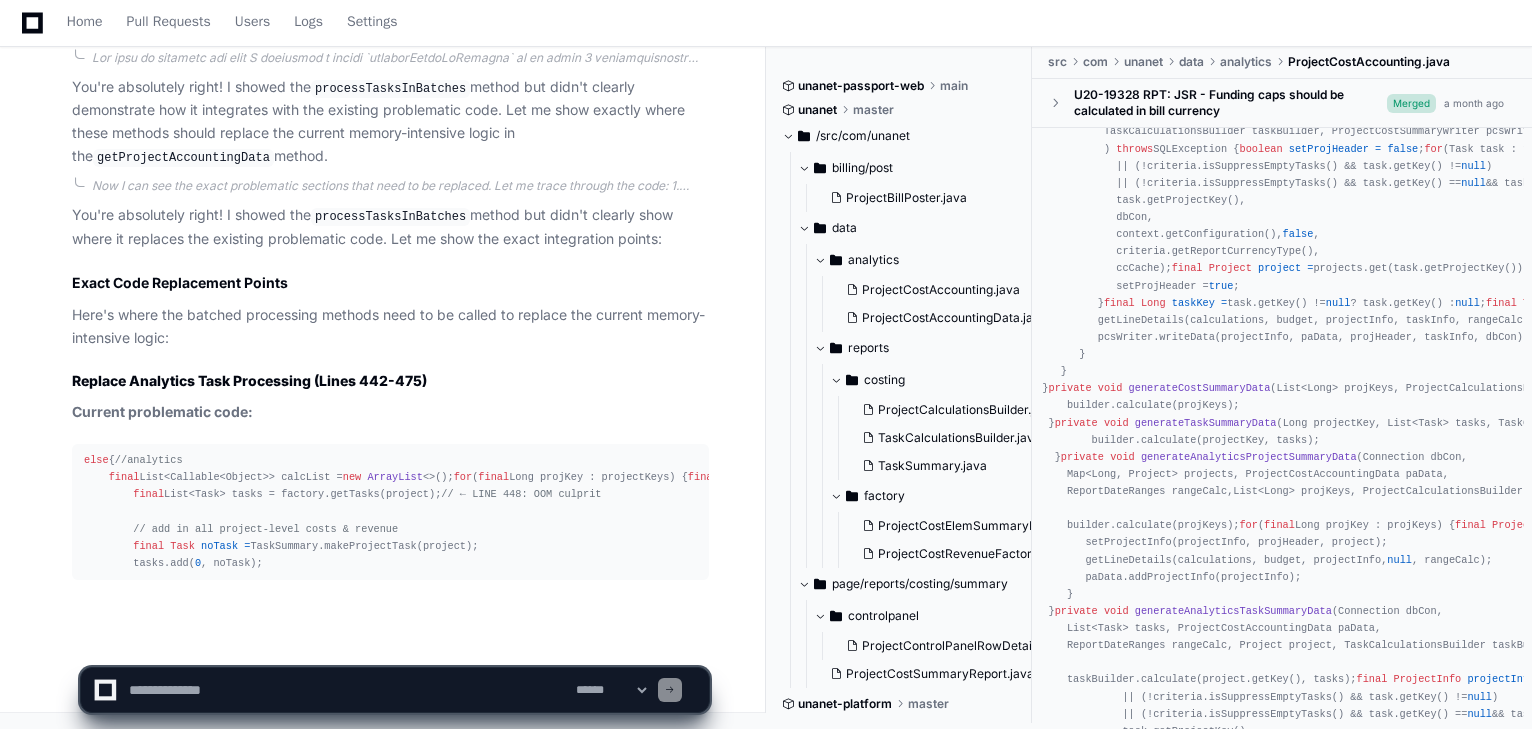 scroll, scrollTop: 14392, scrollLeft: 0, axis: vertical 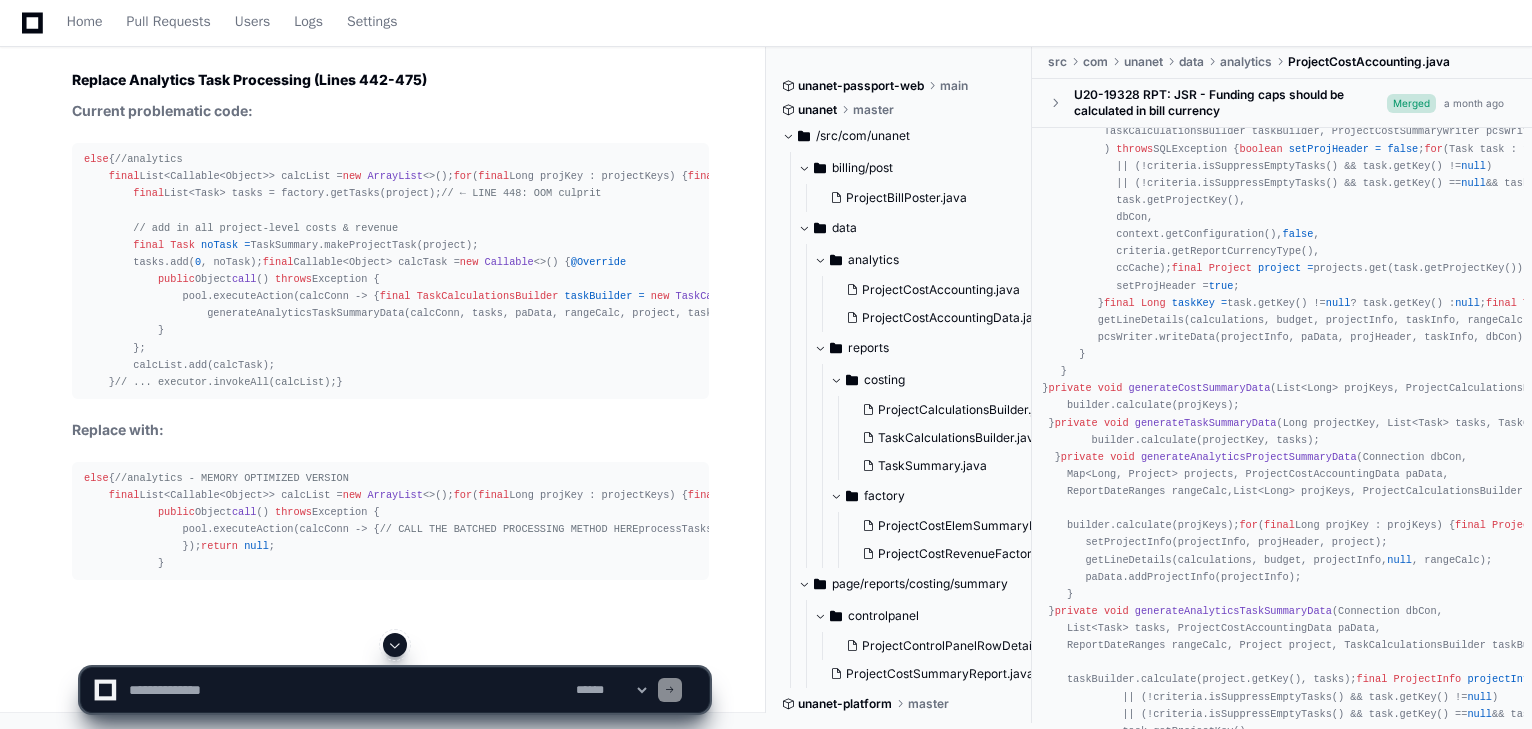 click 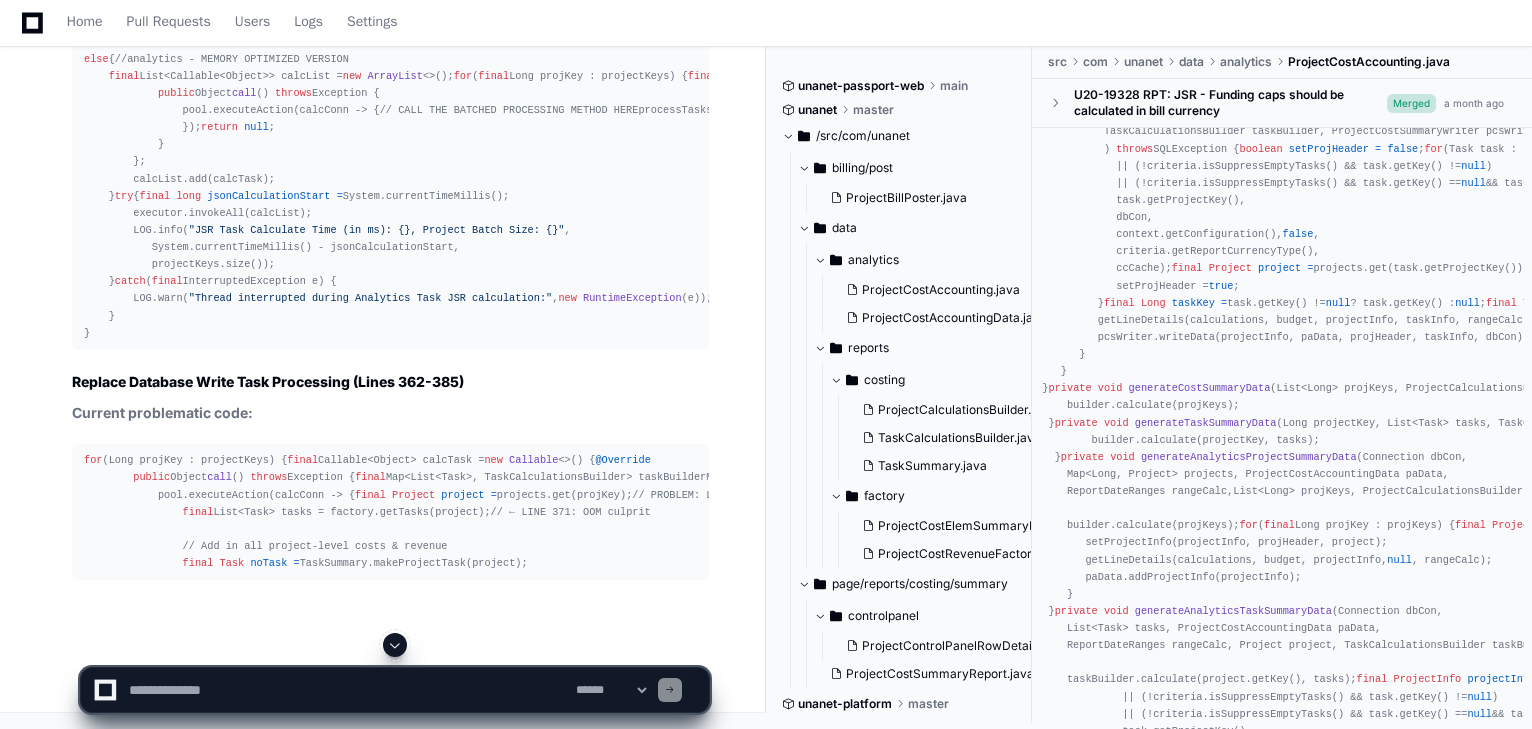 scroll, scrollTop: 15361, scrollLeft: 0, axis: vertical 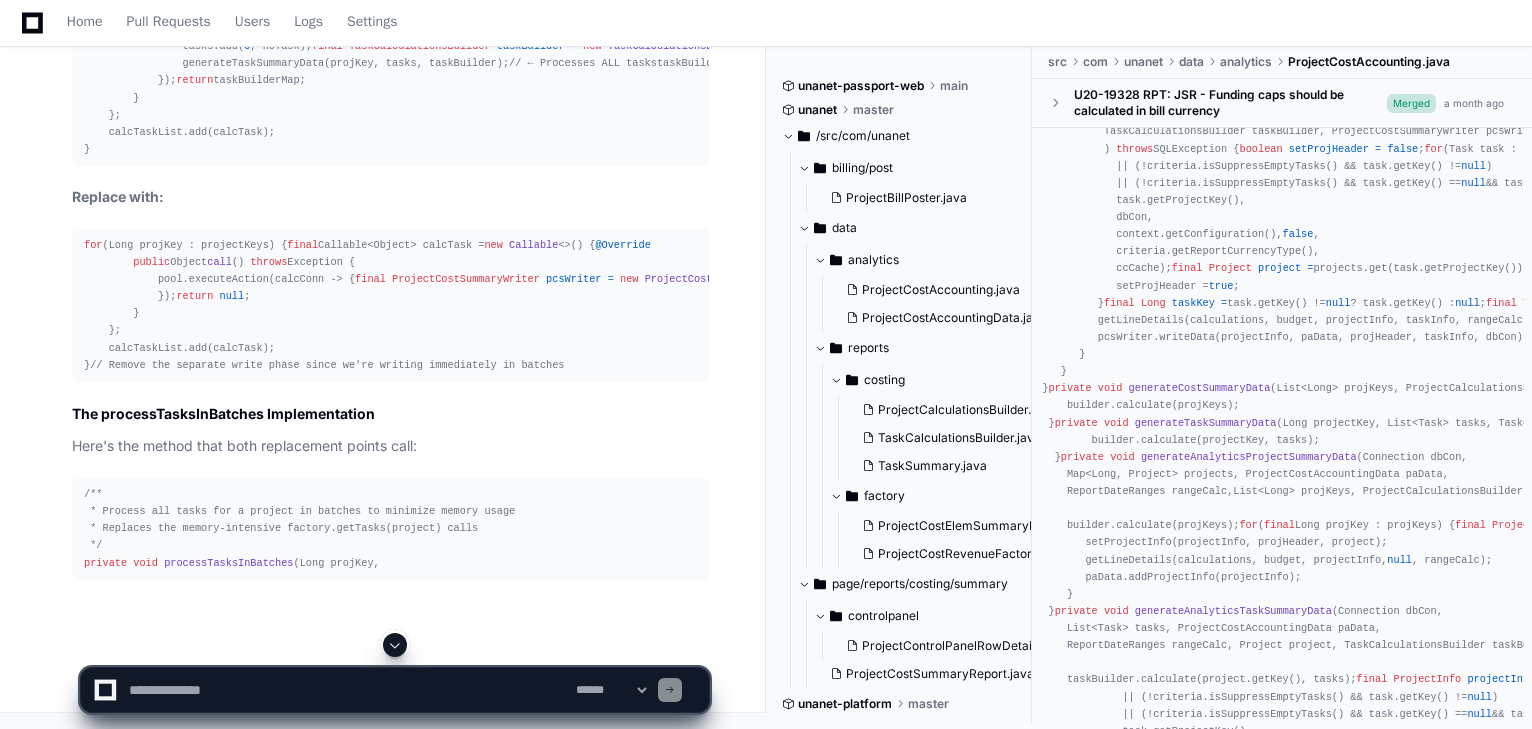 click 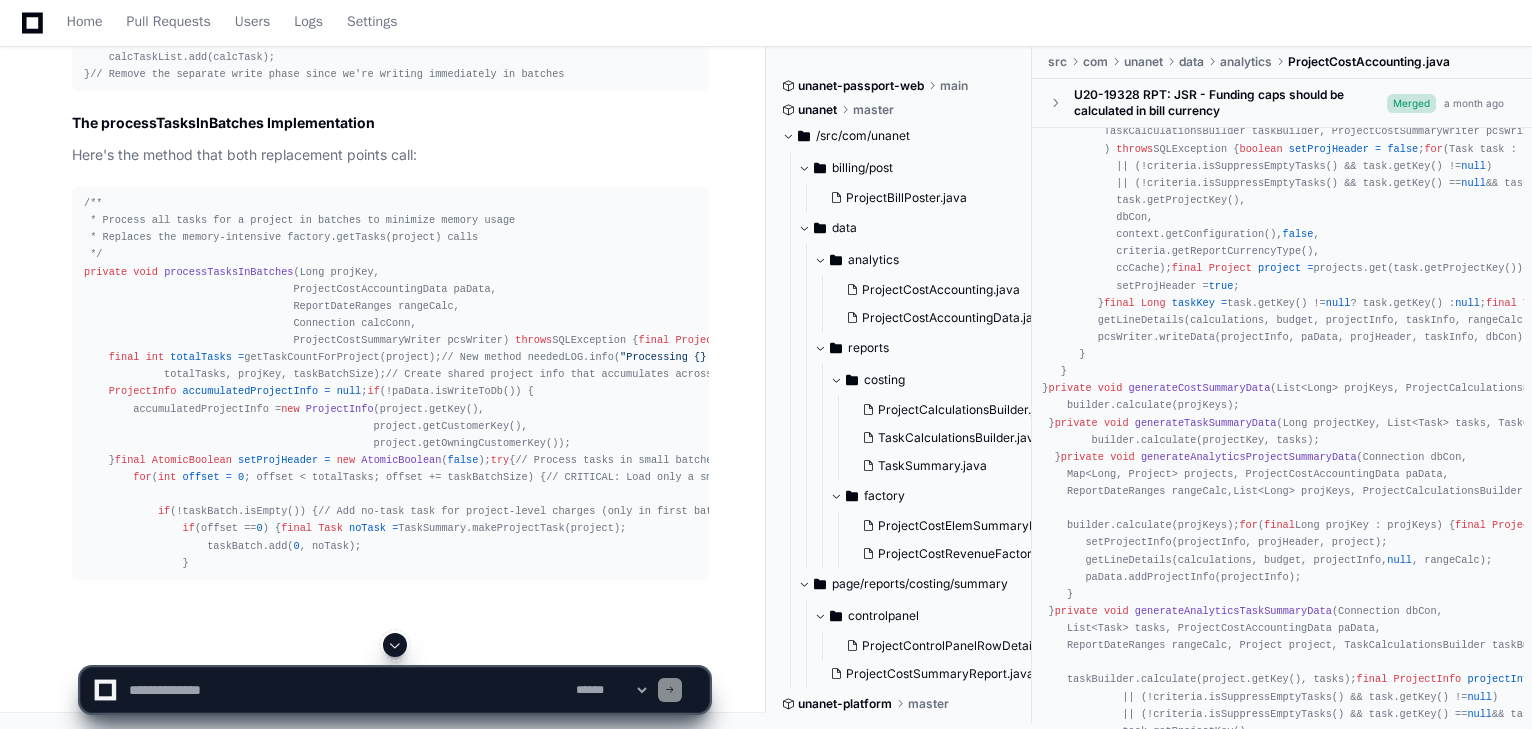scroll, scrollTop: 13280, scrollLeft: 0, axis: vertical 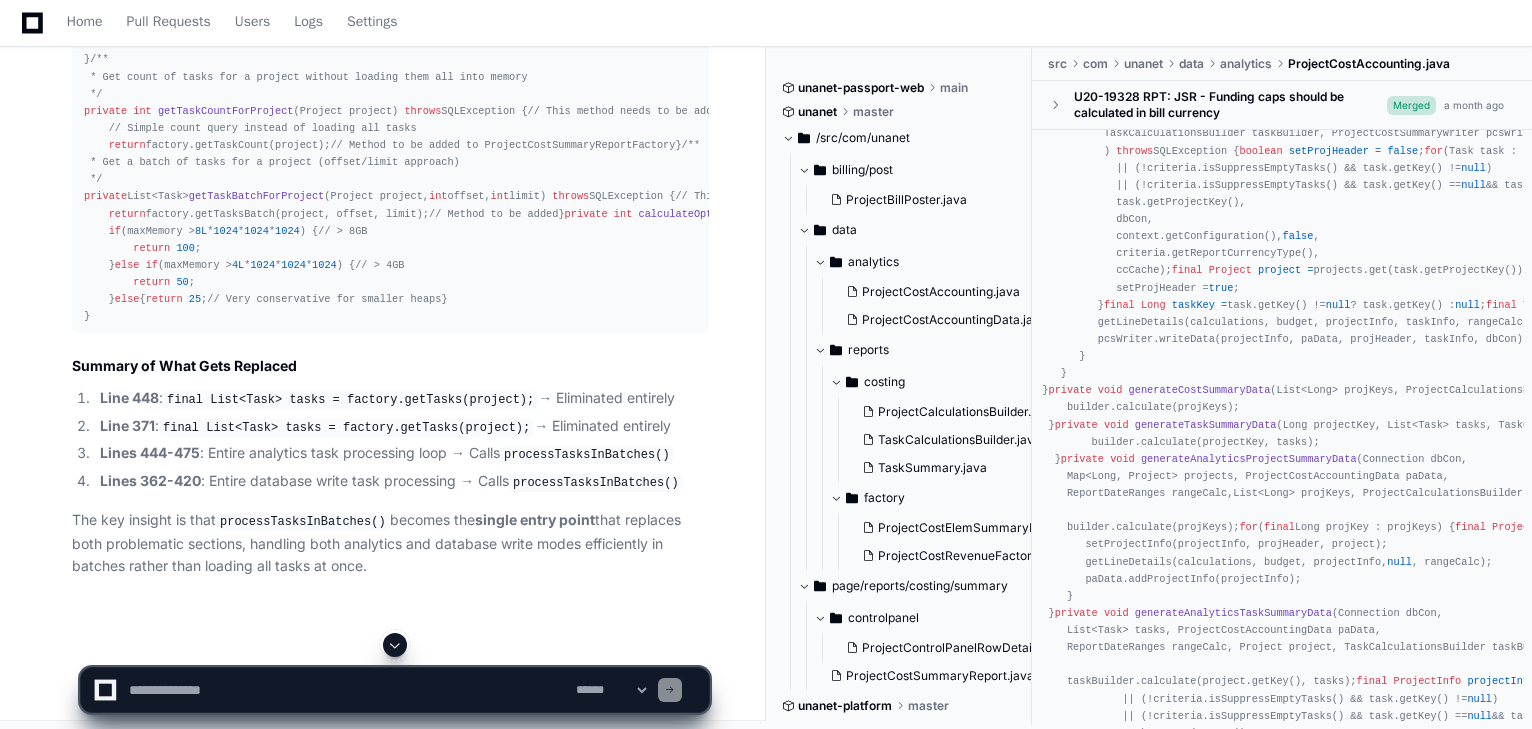 click on "yoon.yi 2 days ago We’re experiencing OOM issues during the retrieval and processing of tasks associated with projects in the getProjectAccountingData endpoint.
A heap dump analysis confirms that the memory retention is occurring in this flow.
Can you take a look and see if there’s a more efficient way to handle this logic or structure the processing?
PlayerZero 2 days ago Thinking Researching getProjectAccountingData endpoint I'll help you analyze the  getProjectAccountingData  endpoint to identify the memory issues and suggest optimizations. Let me start by searching for this endpoint in the codebase.
Grepping getProjectAccountingData  I can see some references to project accounting data, but I haven't found the specific `getProjectAccountingData` endpoint yet. Let me search more specifically for this endpoint name.  Reading ProjectCostAccounting.java Reading ProjectCostAccounting.java (400 : 800) Reading ProjectCostAccounting.java (800 : 1200) 2 2" 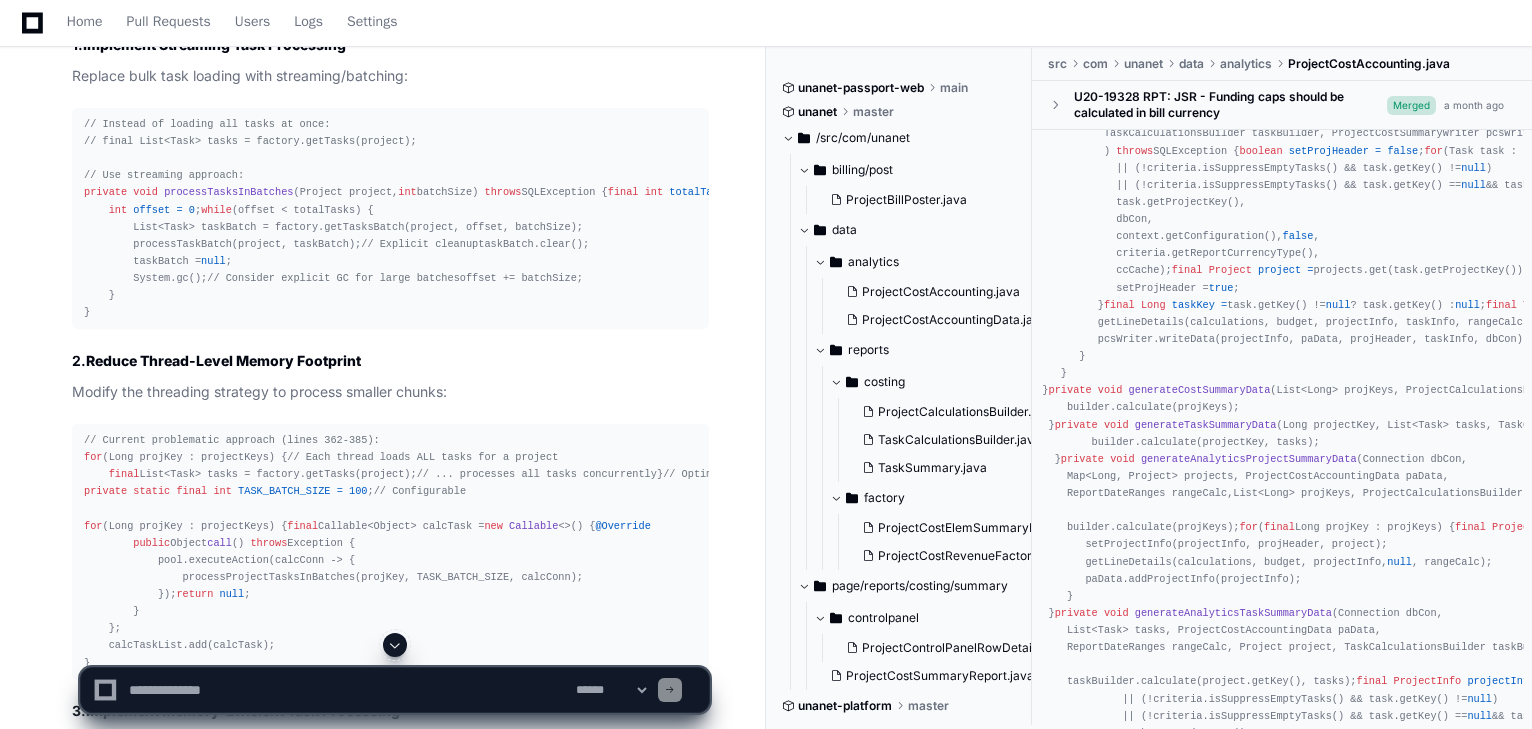 scroll, scrollTop: 1680, scrollLeft: 0, axis: vertical 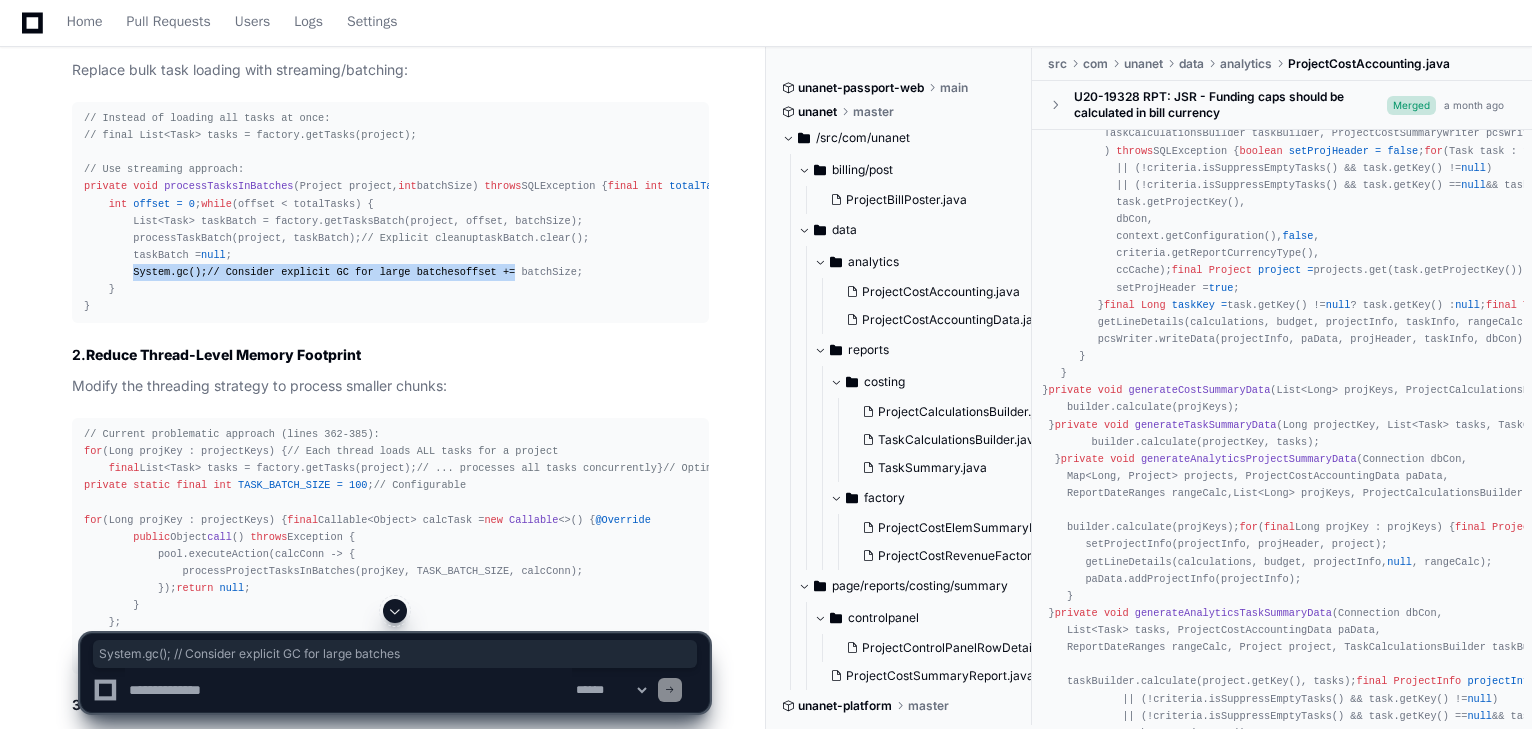 drag, startPoint x: 129, startPoint y: 341, endPoint x: 234, endPoint y: 360, distance: 106.7052 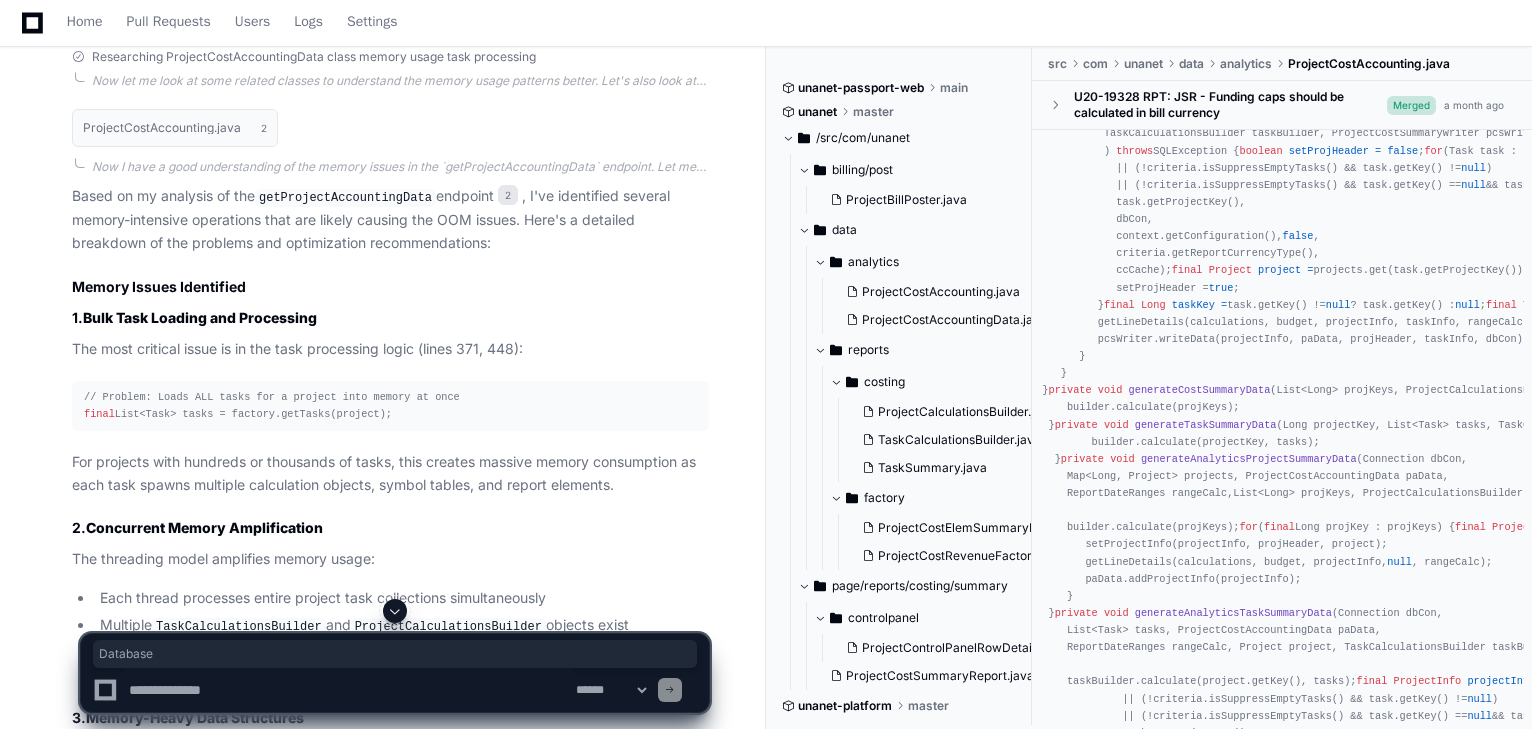 scroll, scrollTop: 880, scrollLeft: 0, axis: vertical 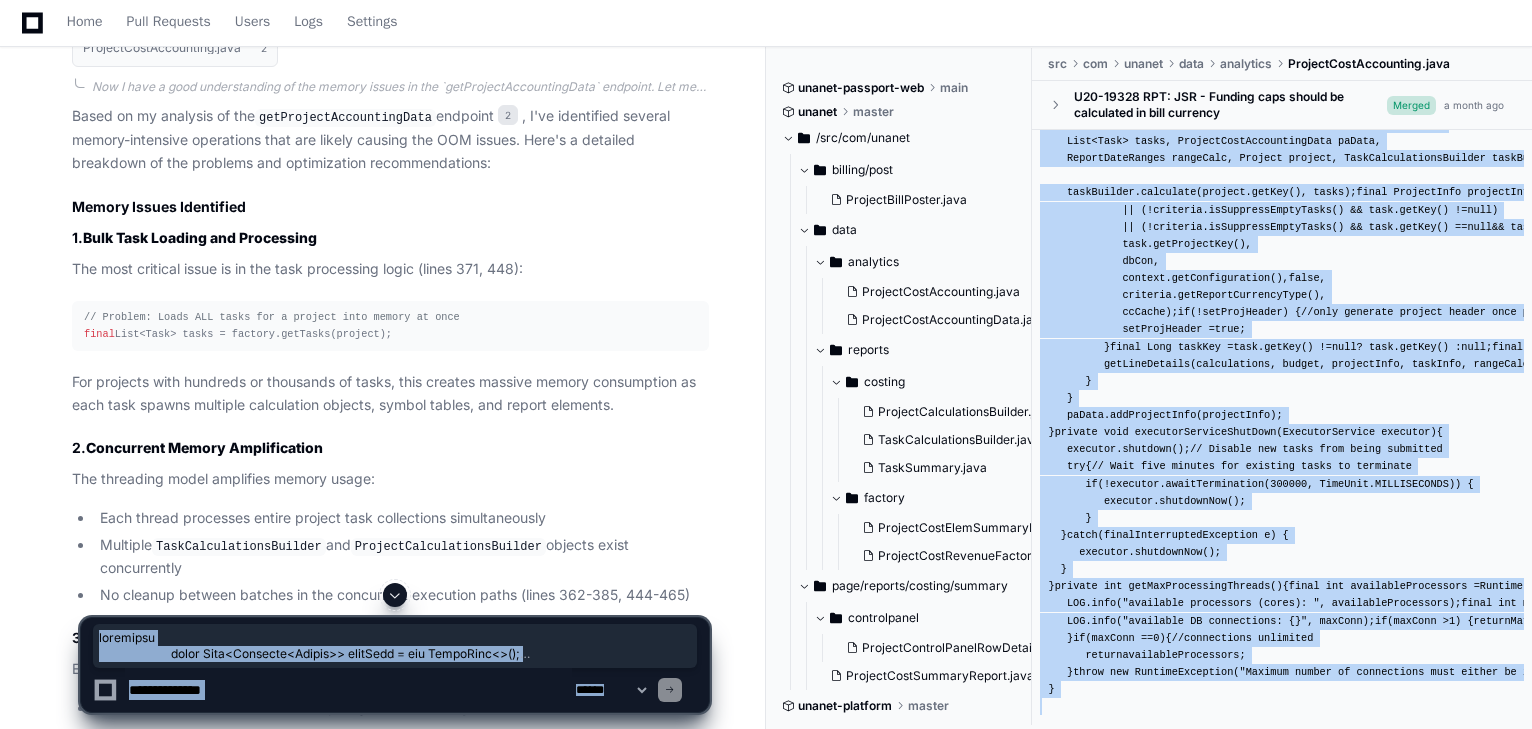 drag, startPoint x: 1156, startPoint y: 285, endPoint x: 1332, endPoint y: 619, distance: 377.53412 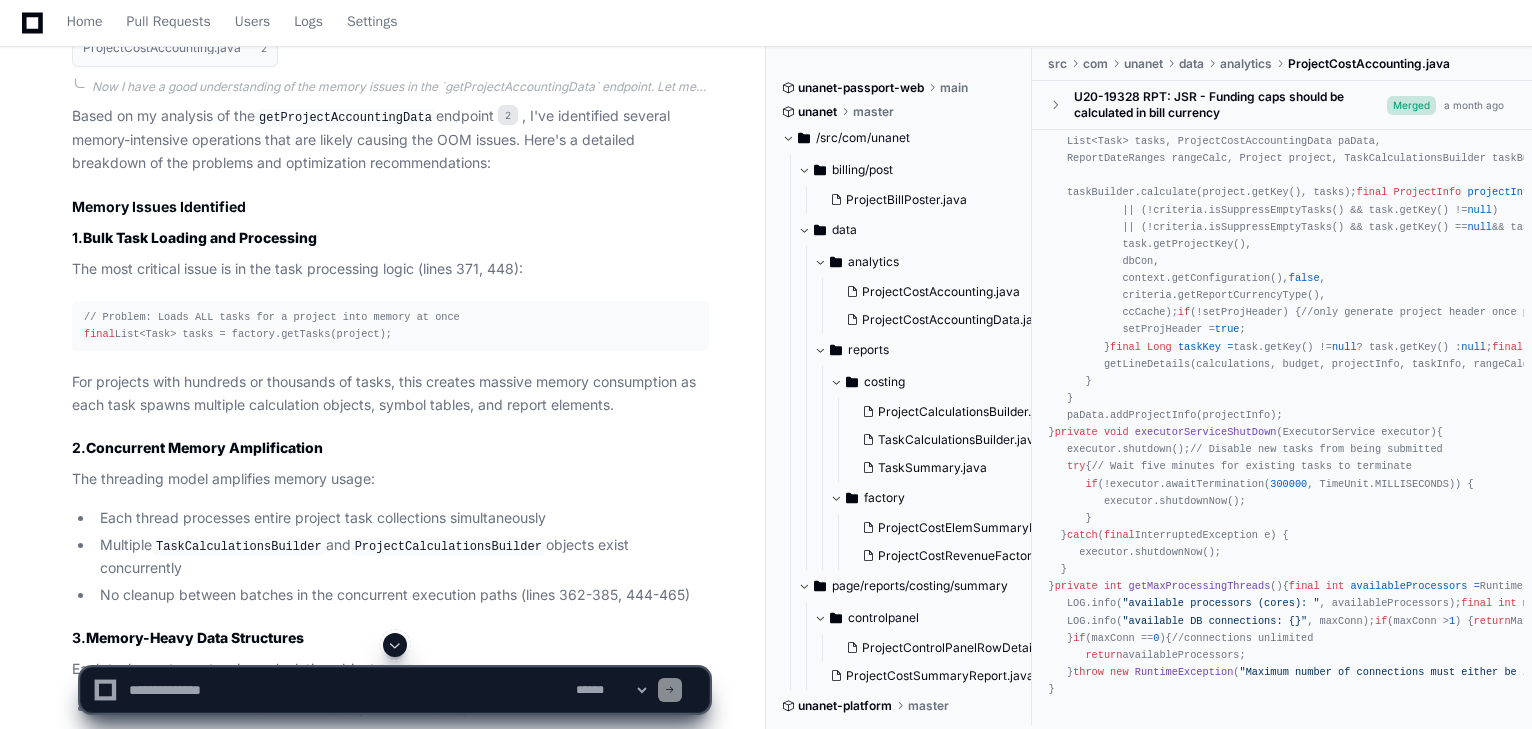 scroll, scrollTop: 7345, scrollLeft: 0, axis: vertical 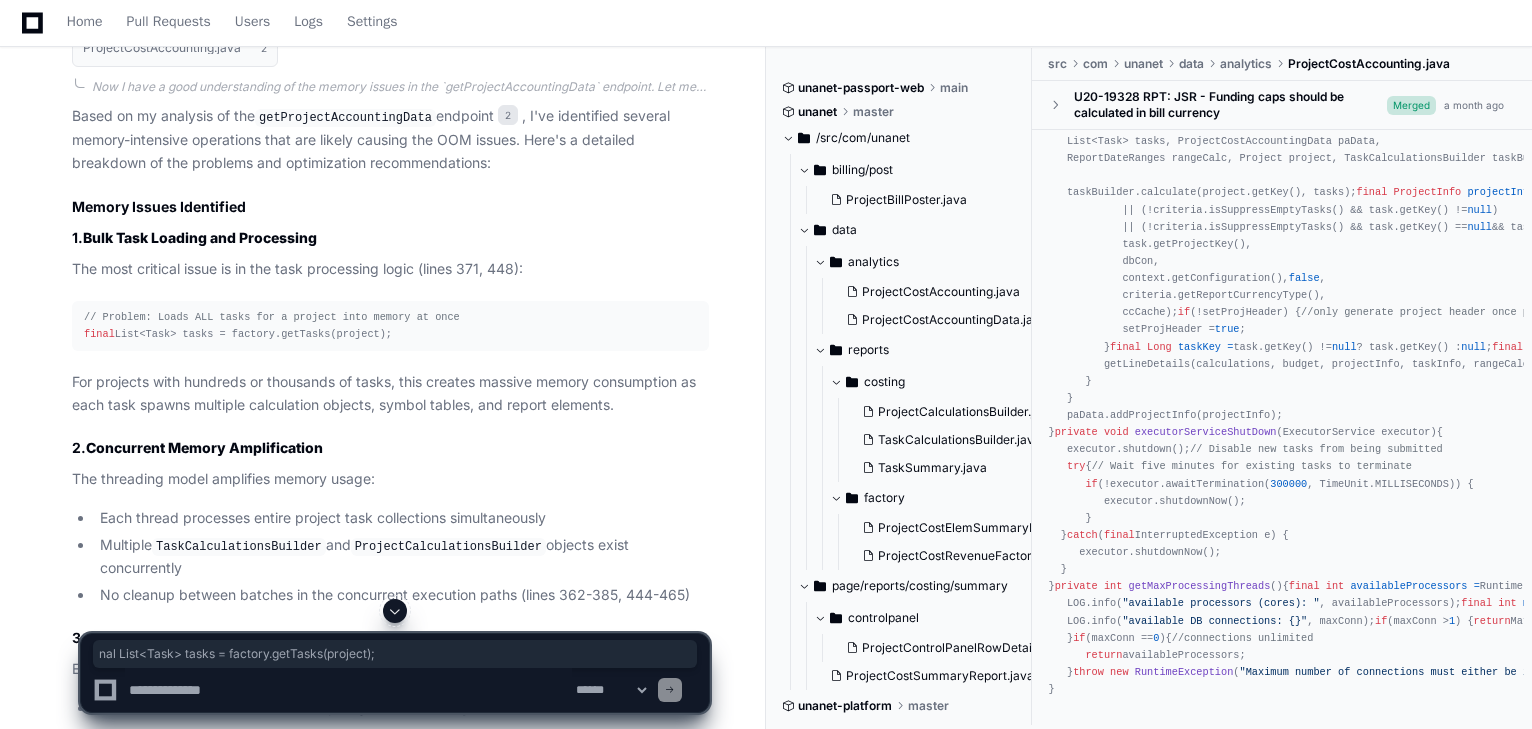 drag, startPoint x: 93, startPoint y: 336, endPoint x: 388, endPoint y: 336, distance: 295 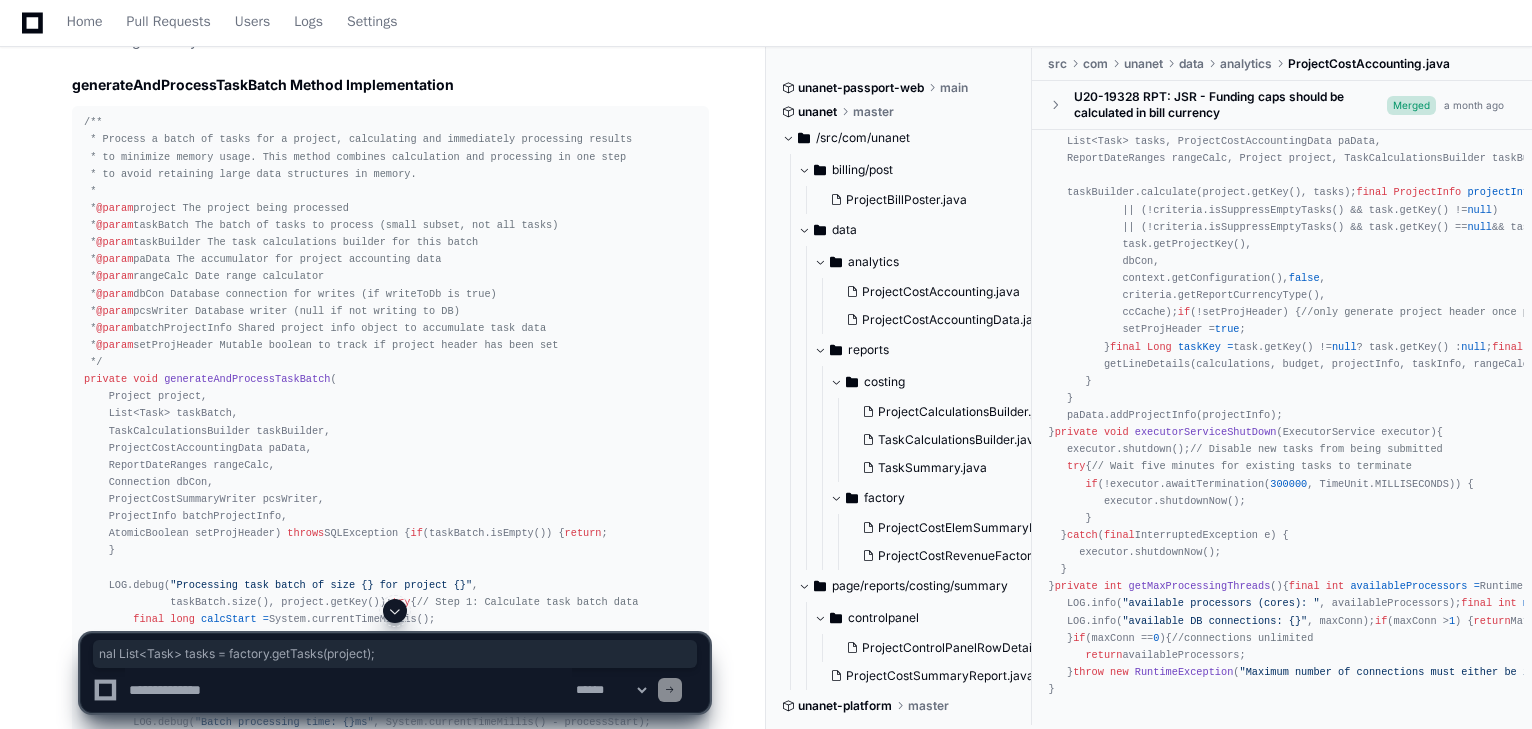 scroll, scrollTop: 4400, scrollLeft: 0, axis: vertical 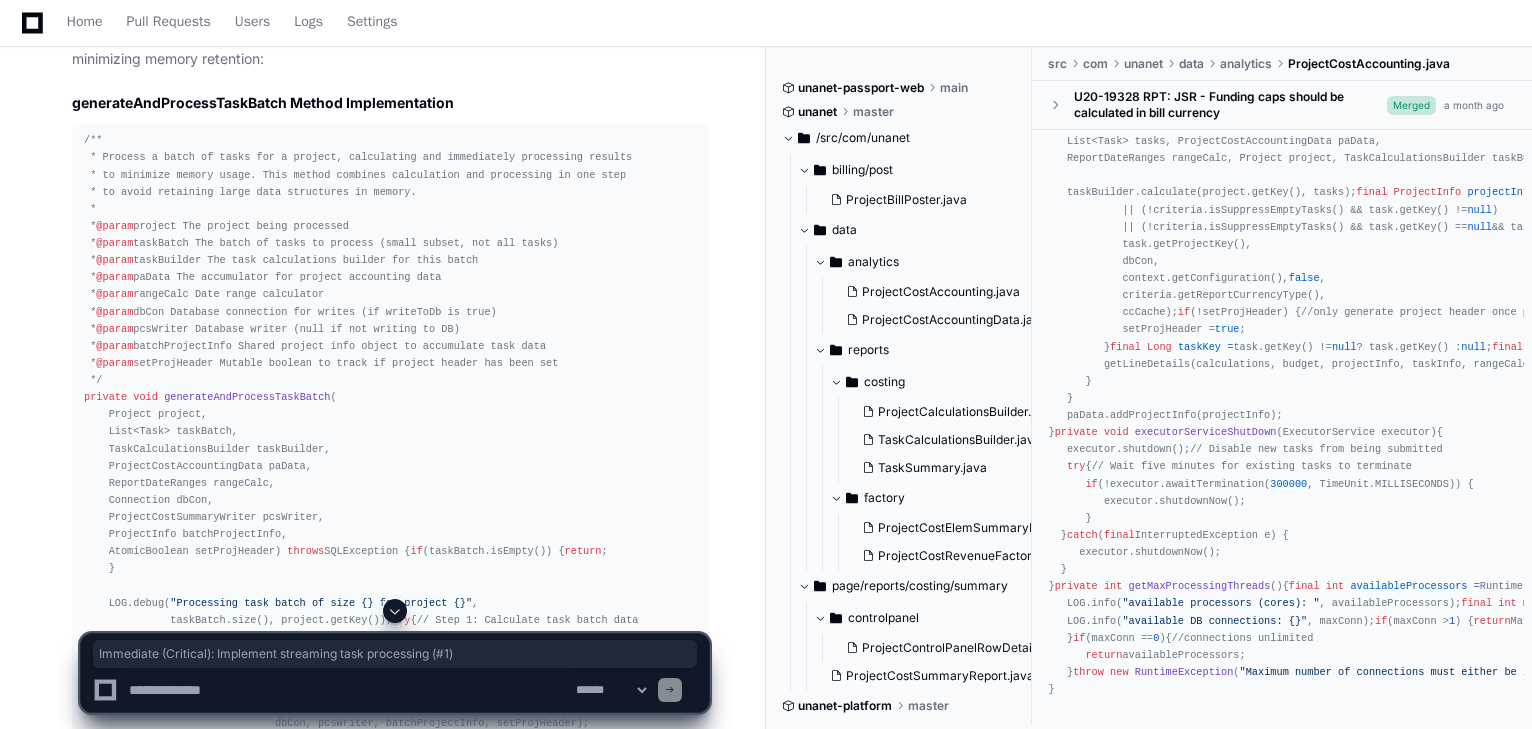 drag, startPoint x: 548, startPoint y: 331, endPoint x: 96, endPoint y: 333, distance: 452.00443 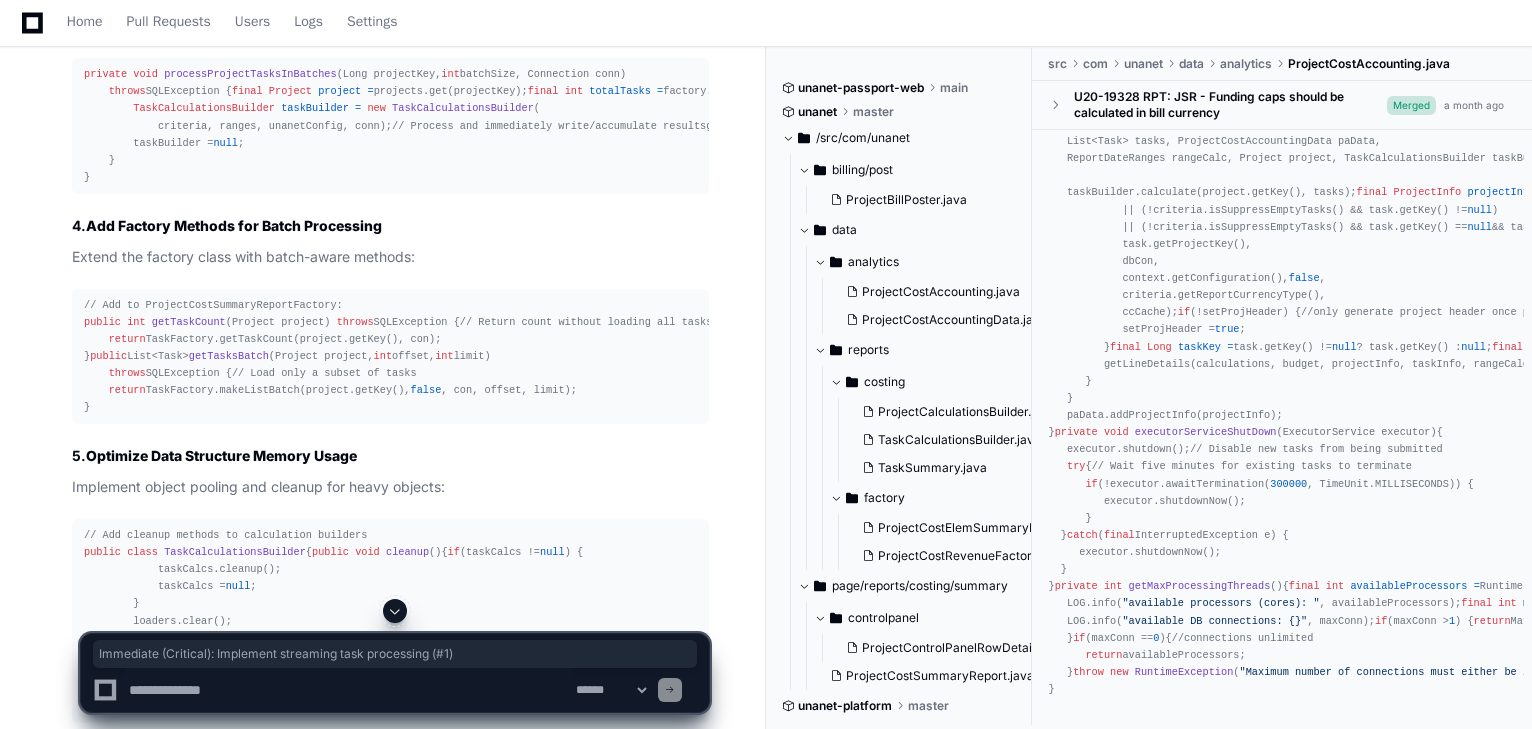 scroll, scrollTop: 2480, scrollLeft: 0, axis: vertical 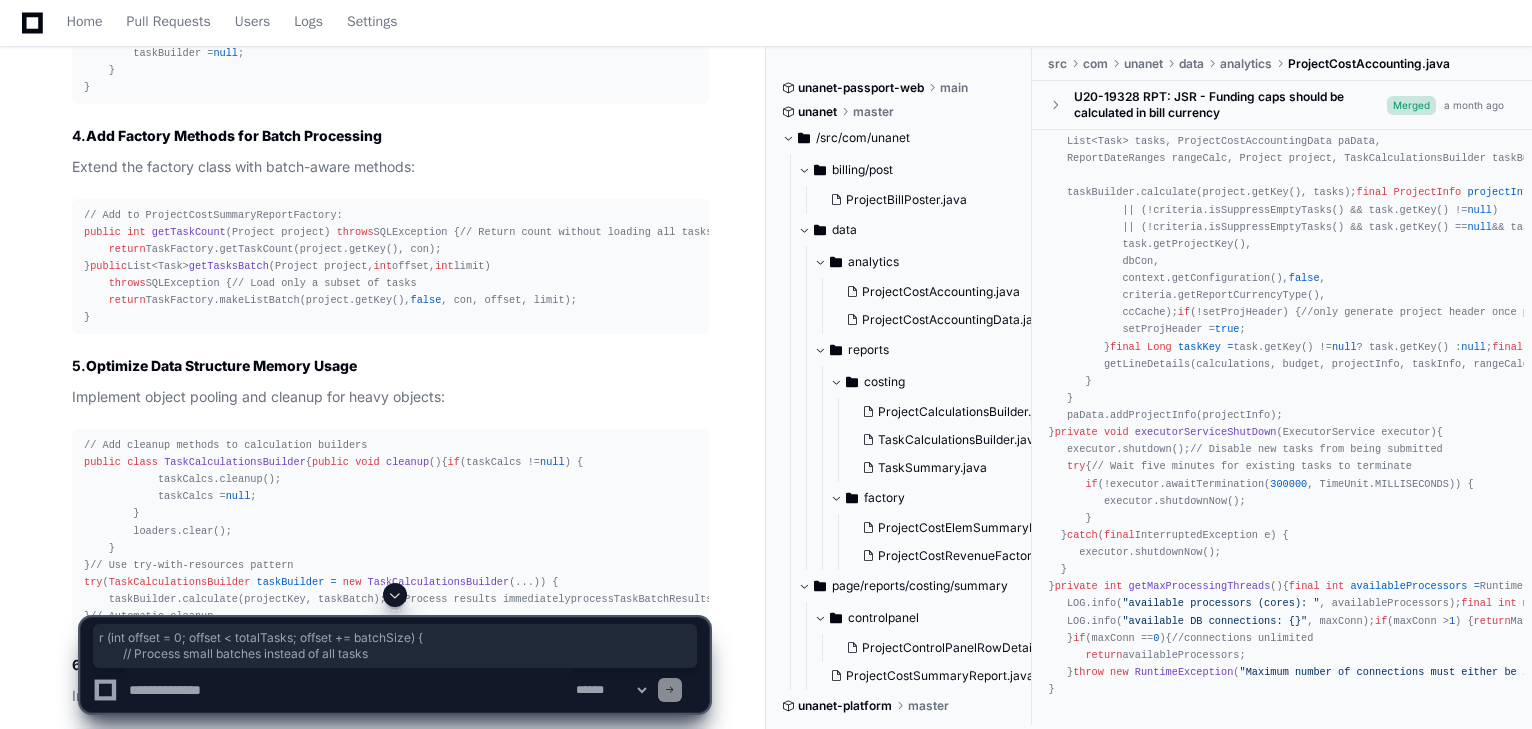 drag, startPoint x: 120, startPoint y: 333, endPoint x: 523, endPoint y: 346, distance: 403.20963 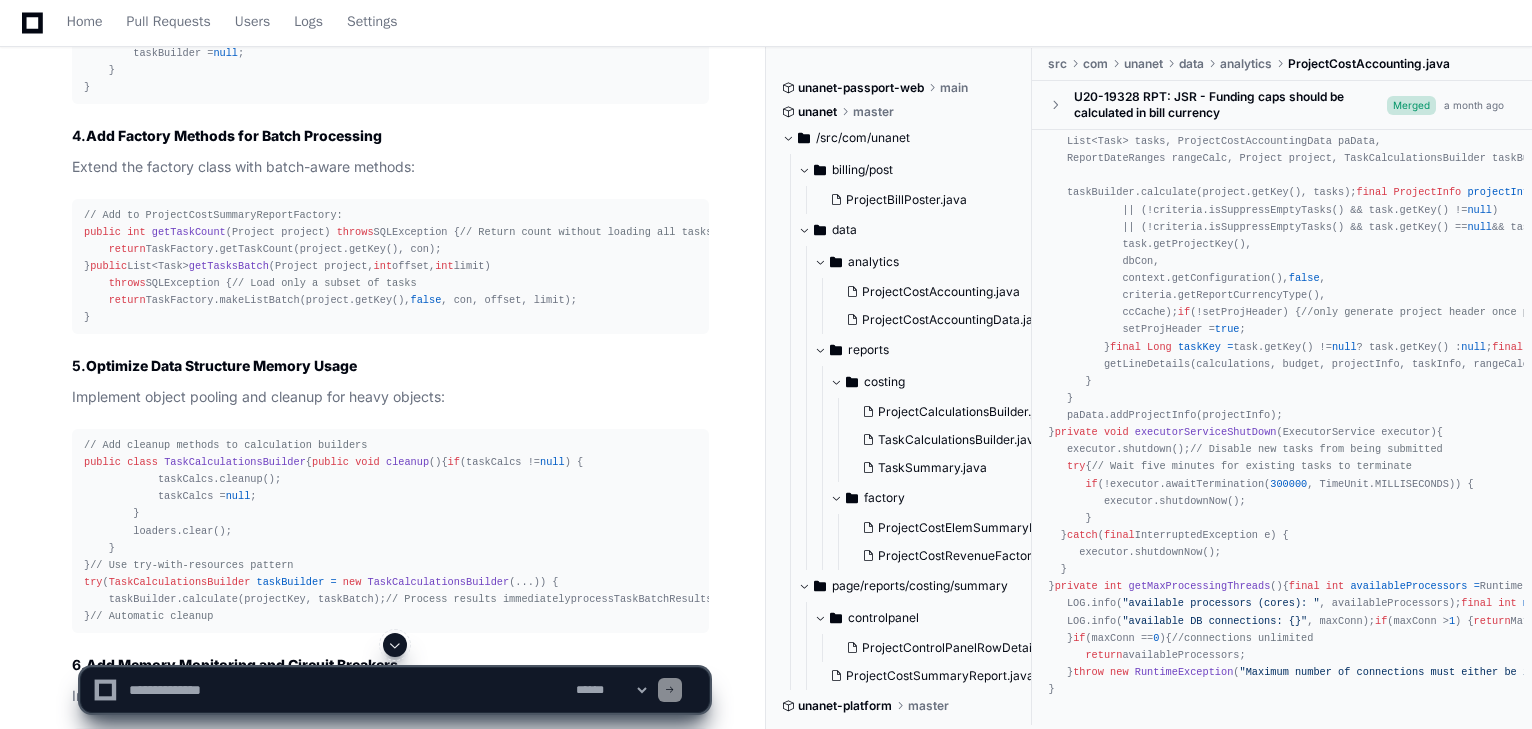 click on "private   void   processProjectTasksInBatches (Long projectKey,  int  batchSize, Connection conn)
throws  SQLException {
final   Project   project   =  projects.get(projectKey);
final   int   totalTasks   =  factory.getTaskCount(project);
for  ( int   offset   =   0 ; offset < totalTasks; offset += batchSize) {
// Process small batches instead of all tasks
List<Task> taskBatch = factory.getTasksBatch(project, offset, batchSize);
// Create lightweight builder for just this batch
TaskCalculationsBuilder   taskBuilder   =   new   TaskCalculationsBuilder (
criteria, ranges, unanetConfig, conn);
// Process and immediately write/accumulate results
generateAndProcessTaskBatch(project, taskBatch, taskBuilder);
// Explicit cleanup
taskBatch.clear();
taskBuilder =  null ;
}
}" 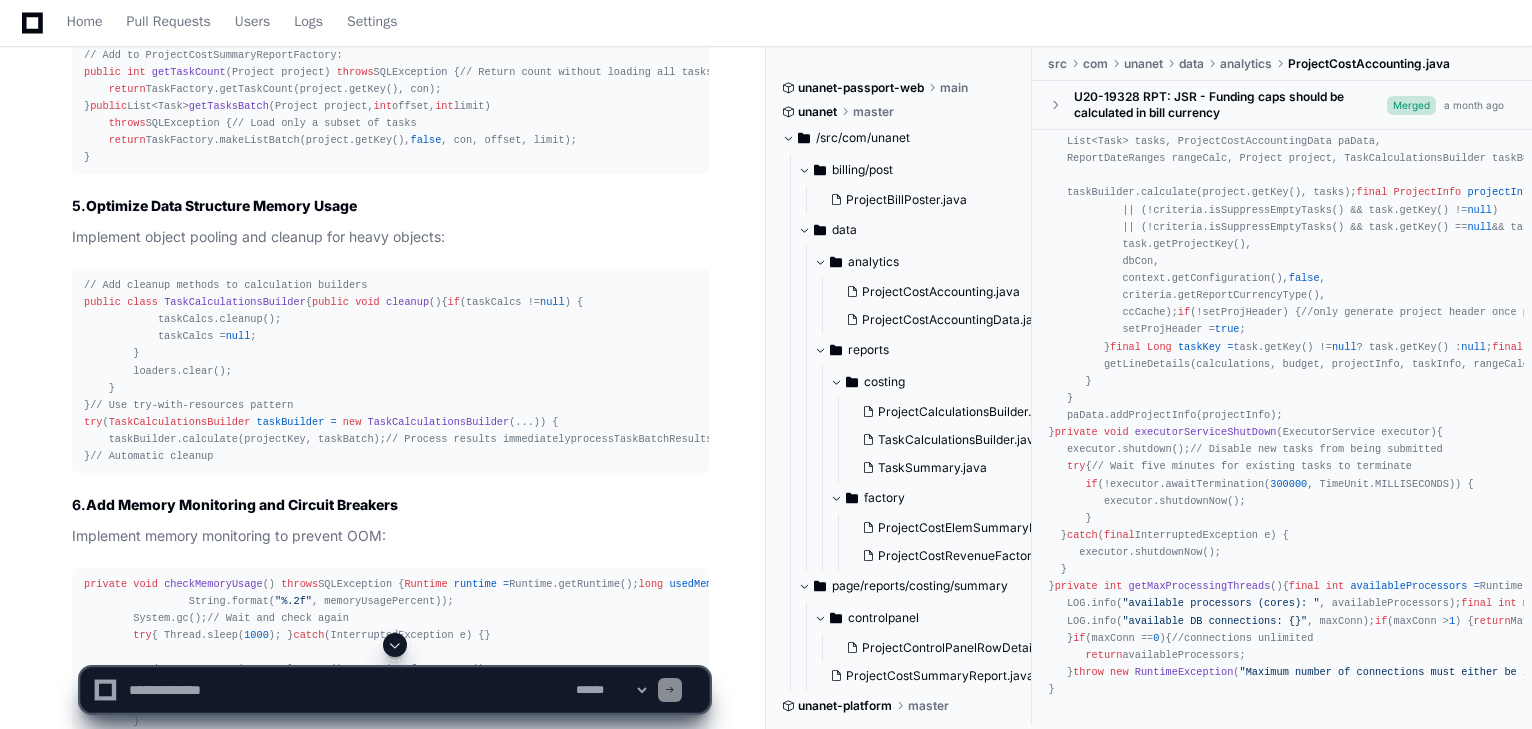 scroll, scrollTop: 2560, scrollLeft: 0, axis: vertical 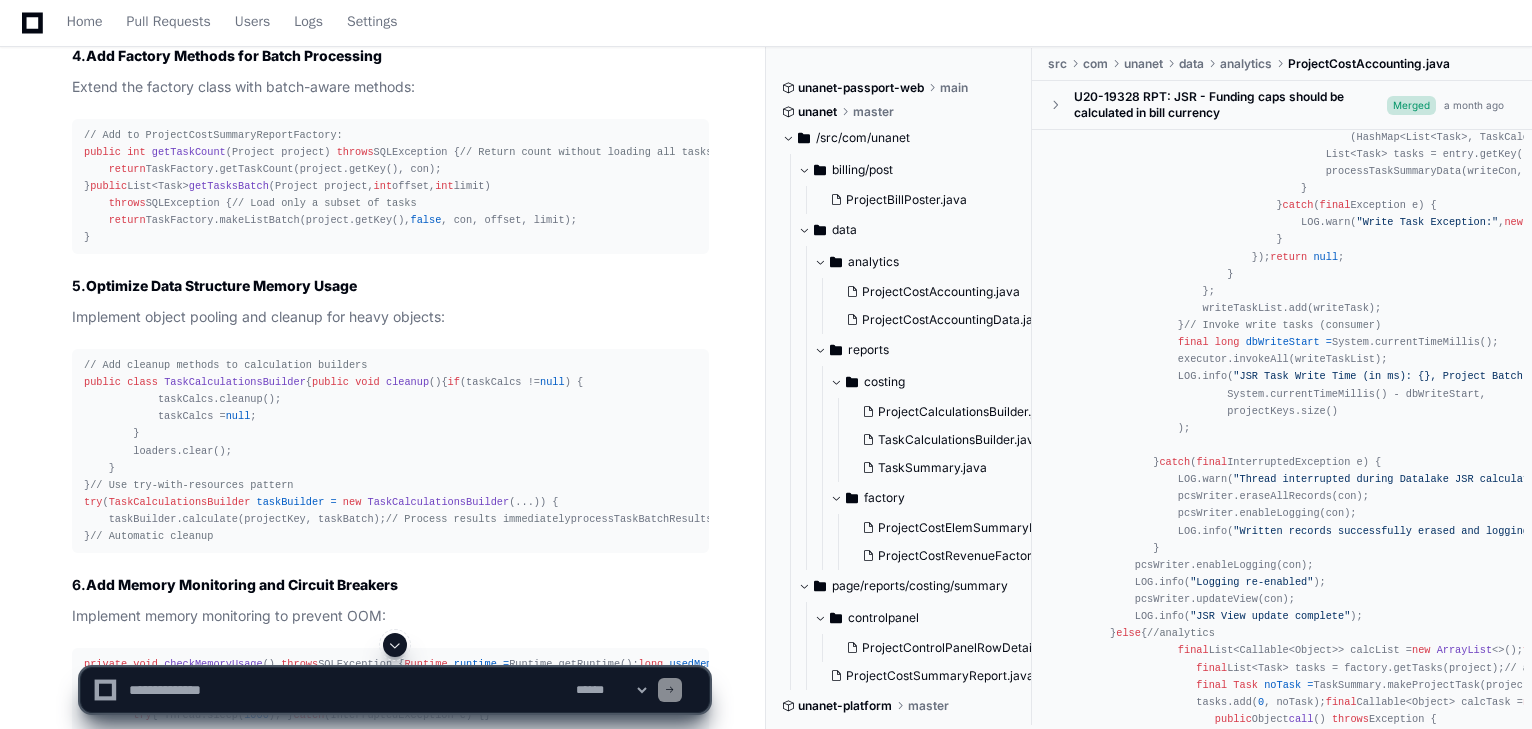 click on "package  com.unanet.data.analytics;
import  java.math.BigDecimal;
import  java.math.RoundingMode;
import  java.sql.Connection;
import  java.sql.SQLException;
import  java.util.ArrayList;
import  java.util.Collection;
import  java.util.Collections;
import  java.util.Date;
import  java.util.HashMap;
import  java.util.HashSet;
import  java.util.LinkedHashMap;
import  java.util.List;
import  java.util.Map;
import  java.util.Map.Entry;
import  java.util.Objects;
import  java.util.Set;
import  java.util.concurrent.Callable;
import  java.util.concurrent.ExecutorService;
import  java.util.concurrent.Executors;
import  java.util.concurrent.Future;
import  java.util.concurrent.TimeUnit;
import  org.slf4j.Logger;
import  org.slf4j.LoggerFactory;
import  com.unanet.config.UnanetConfiguration;
import  com.unanet.data.DataAccessContext;
import  com.unanet.data.Project;
import  com.unanet.data.Task;
import  com.unanet.data.analytics.ProjectCostAccountingData.PeriodicValue;
import import" 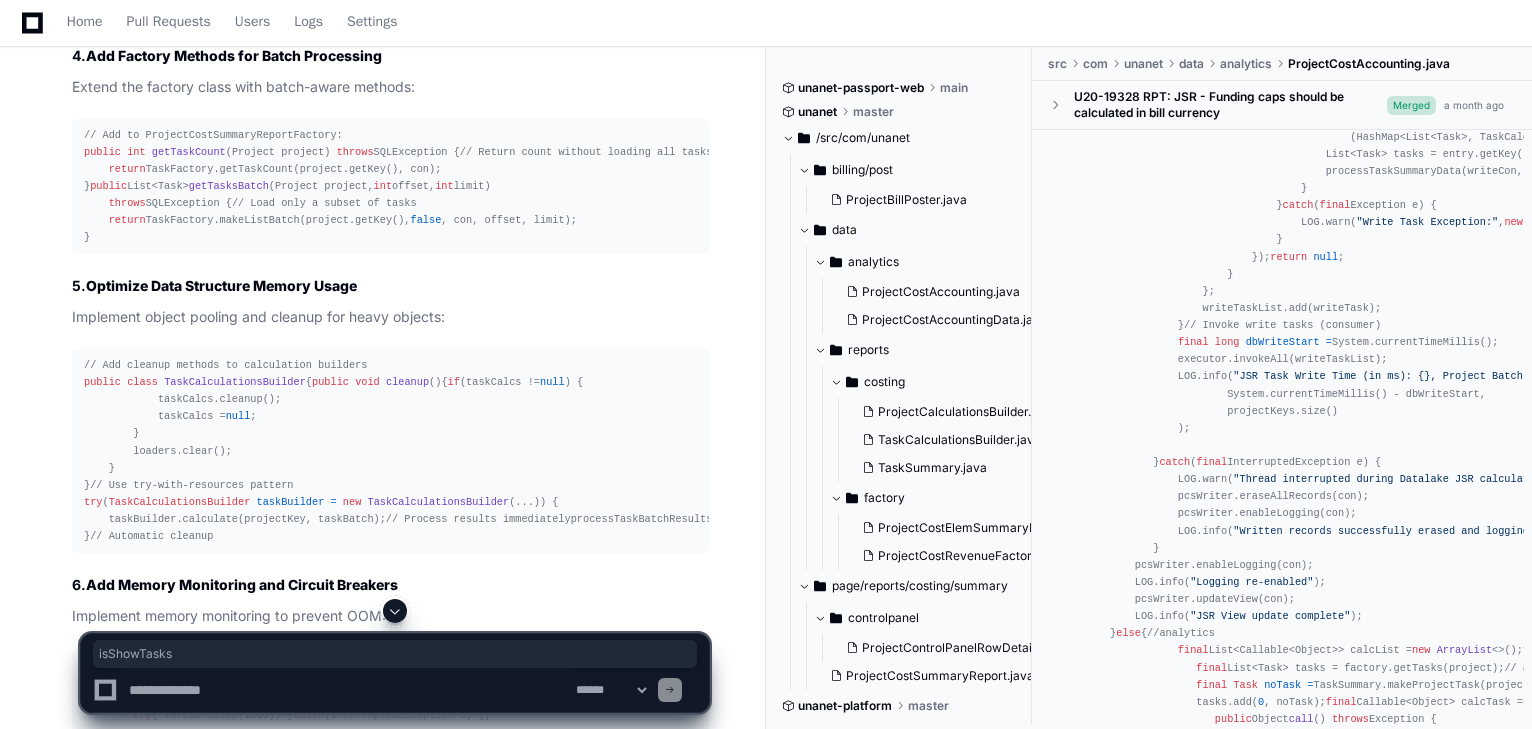 click on "package  com.unanet.data.analytics;
import  java.math.BigDecimal;
import  java.math.RoundingMode;
import  java.sql.Connection;
import  java.sql.SQLException;
import  java.util.ArrayList;
import  java.util.Collection;
import  java.util.Collections;
import  java.util.Date;
import  java.util.HashMap;
import  java.util.HashSet;
import  java.util.LinkedHashMap;
import  java.util.List;
import  java.util.Map;
import  java.util.Map.Entry;
import  java.util.Objects;
import  java.util.Set;
import  java.util.concurrent.Callable;
import  java.util.concurrent.ExecutorService;
import  java.util.concurrent.Executors;
import  java.util.concurrent.Future;
import  java.util.concurrent.TimeUnit;
import  org.slf4j.Logger;
import  org.slf4j.LoggerFactory;
import  com.unanet.config.UnanetConfiguration;
import  com.unanet.data.DataAccessContext;
import  com.unanet.data.Project;
import  com.unanet.data.Task;
import  com.unanet.data.analytics.ProjectCostAccountingData.PeriodicValue;
import import" 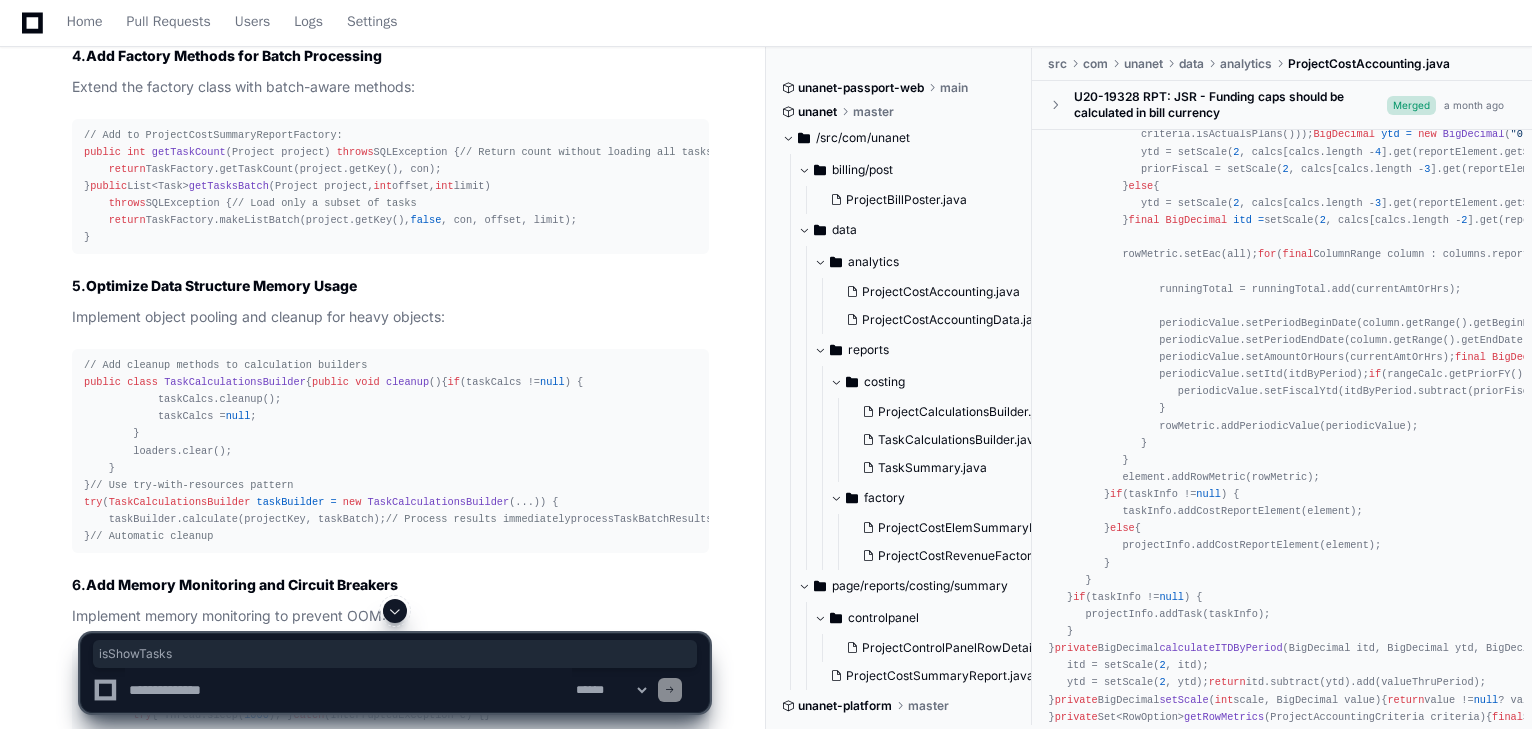 scroll, scrollTop: 5985, scrollLeft: 0, axis: vertical 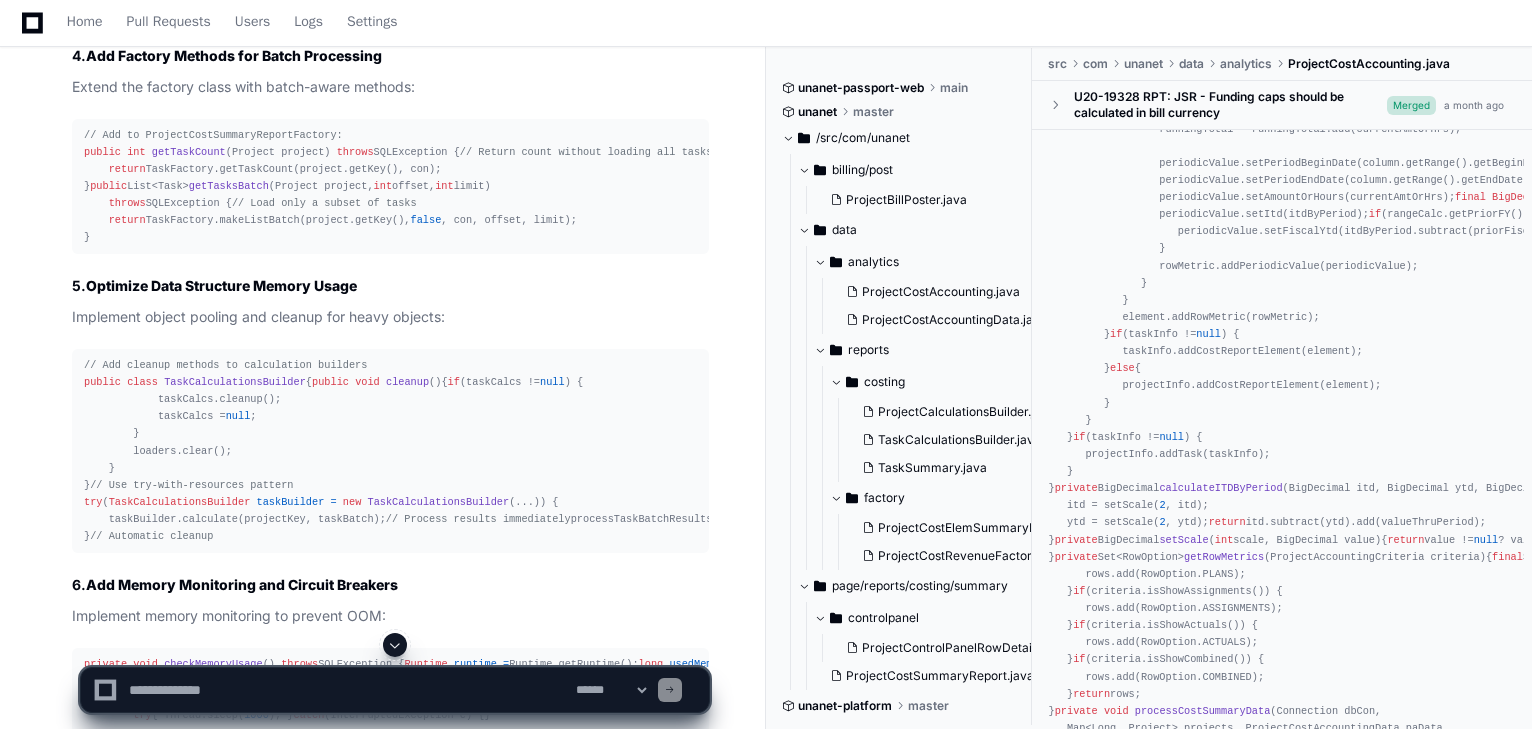 drag, startPoint x: 1160, startPoint y: 376, endPoint x: 1341, endPoint y: 362, distance: 181.54063 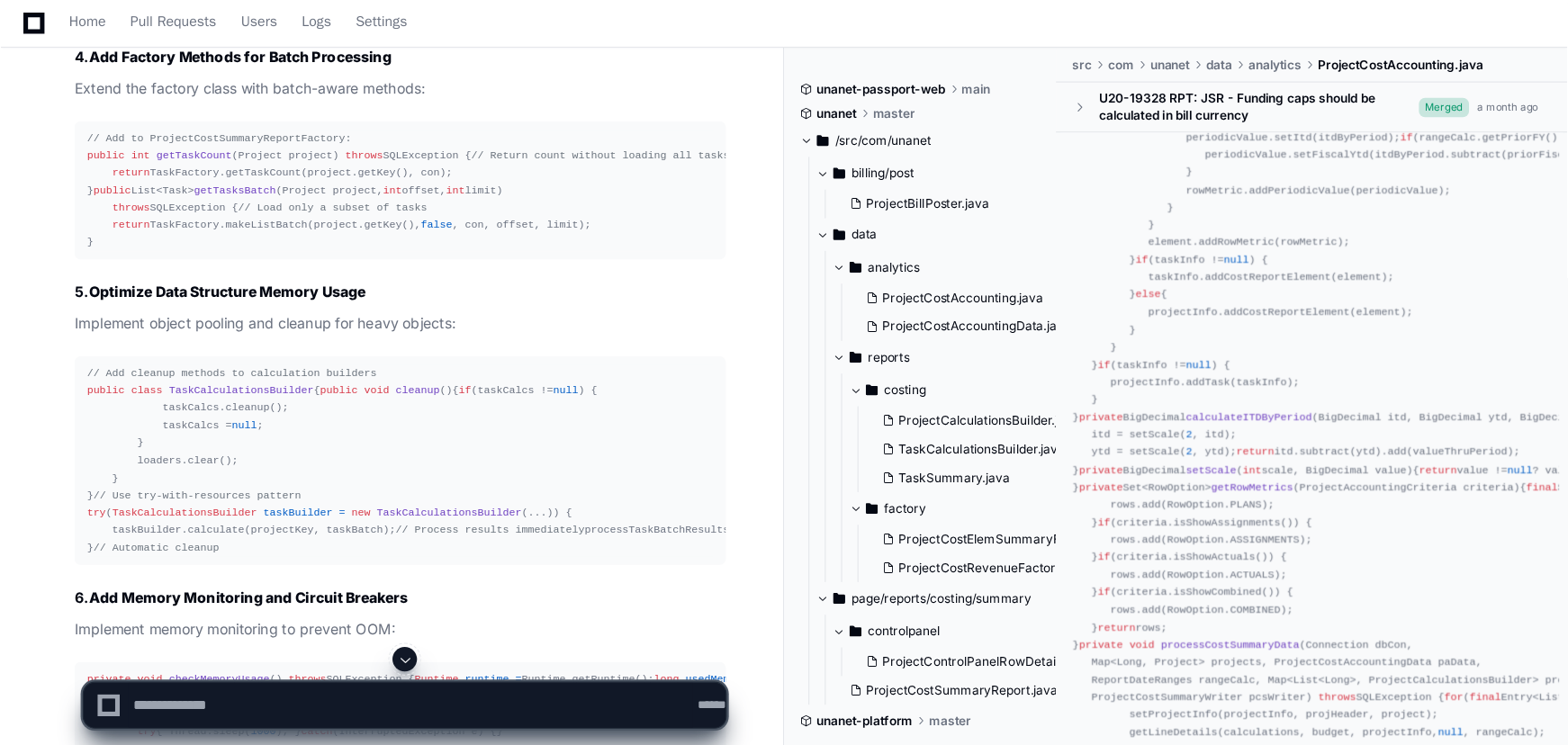 scroll, scrollTop: 5457, scrollLeft: 0, axis: vertical 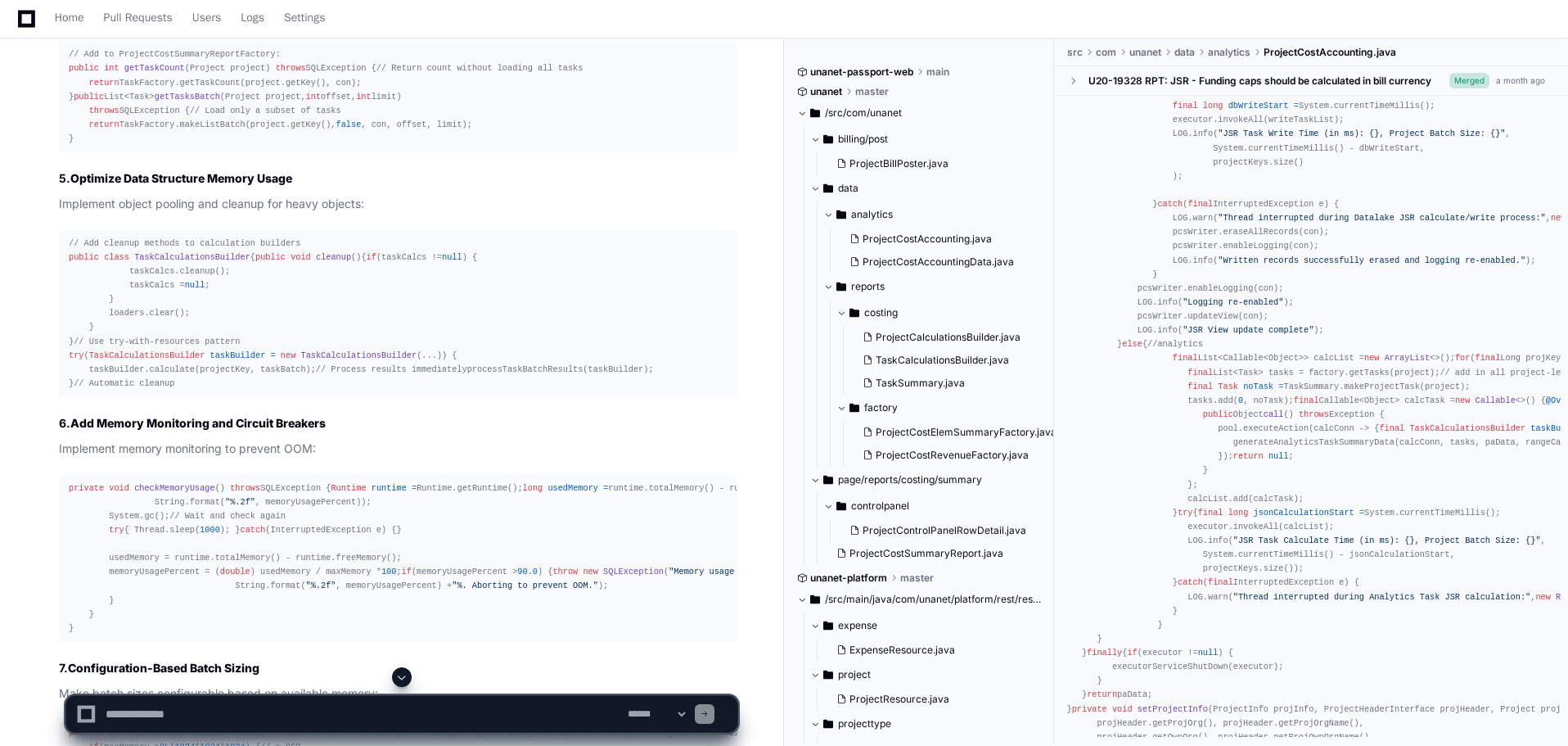 click on "package  com.unanet.data.analytics;
import  java.math.BigDecimal;
import  java.math.RoundingMode;
import  java.sql.Connection;
import  java.sql.SQLException;
import  java.util.ArrayList;
import  java.util.Collection;
import  java.util.Collections;
import  java.util.Date;
import  java.util.HashMap;
import  java.util.HashSet;
import  java.util.LinkedHashMap;
import  java.util.List;
import  java.util.Map;
import  java.util.Map.Entry;
import  java.util.Objects;
import  java.util.Set;
import  java.util.concurrent.Callable;
import  java.util.concurrent.ExecutorService;
import  java.util.concurrent.Executors;
import  java.util.concurrent.Future;
import  java.util.concurrent.TimeUnit;
import  org.slf4j.Logger;
import  org.slf4j.LoggerFactory;
import  com.unanet.config.UnanetConfiguration;
import  com.unanet.data.DataAccessContext;
import  com.unanet.data.Project;
import  com.unanet.data.Task;
import  com.unanet.data.analytics.ProjectCostAccountingData.PeriodicValue;
import import" 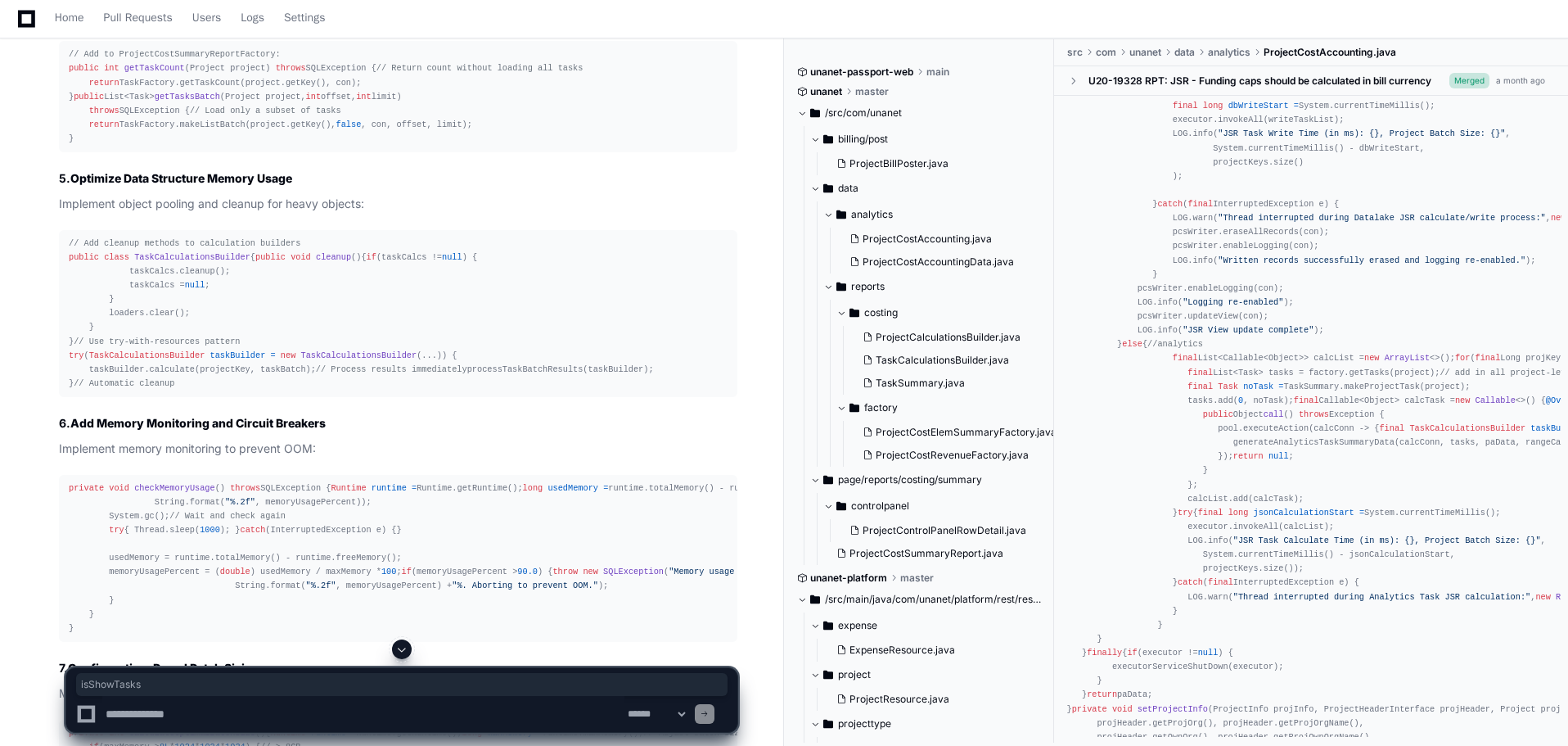 click on "package  com.unanet.data.analytics;
import  java.math.BigDecimal;
import  java.math.RoundingMode;
import  java.sql.Connection;
import  java.sql.SQLException;
import  java.util.ArrayList;
import  java.util.Collection;
import  java.util.Collections;
import  java.util.Date;
import  java.util.HashMap;
import  java.util.HashSet;
import  java.util.LinkedHashMap;
import  java.util.List;
import  java.util.Map;
import  java.util.Map.Entry;
import  java.util.Objects;
import  java.util.Set;
import  java.util.concurrent.Callable;
import  java.util.concurrent.ExecutorService;
import  java.util.concurrent.Executors;
import  java.util.concurrent.Future;
import  java.util.concurrent.TimeUnit;
import  org.slf4j.Logger;
import  org.slf4j.LoggerFactory;
import  com.unanet.config.UnanetConfiguration;
import  com.unanet.data.DataAccessContext;
import  com.unanet.data.Project;
import  com.unanet.data.Task;
import  com.unanet.data.analytics.ProjectCostAccountingData.PeriodicValue;
import import" 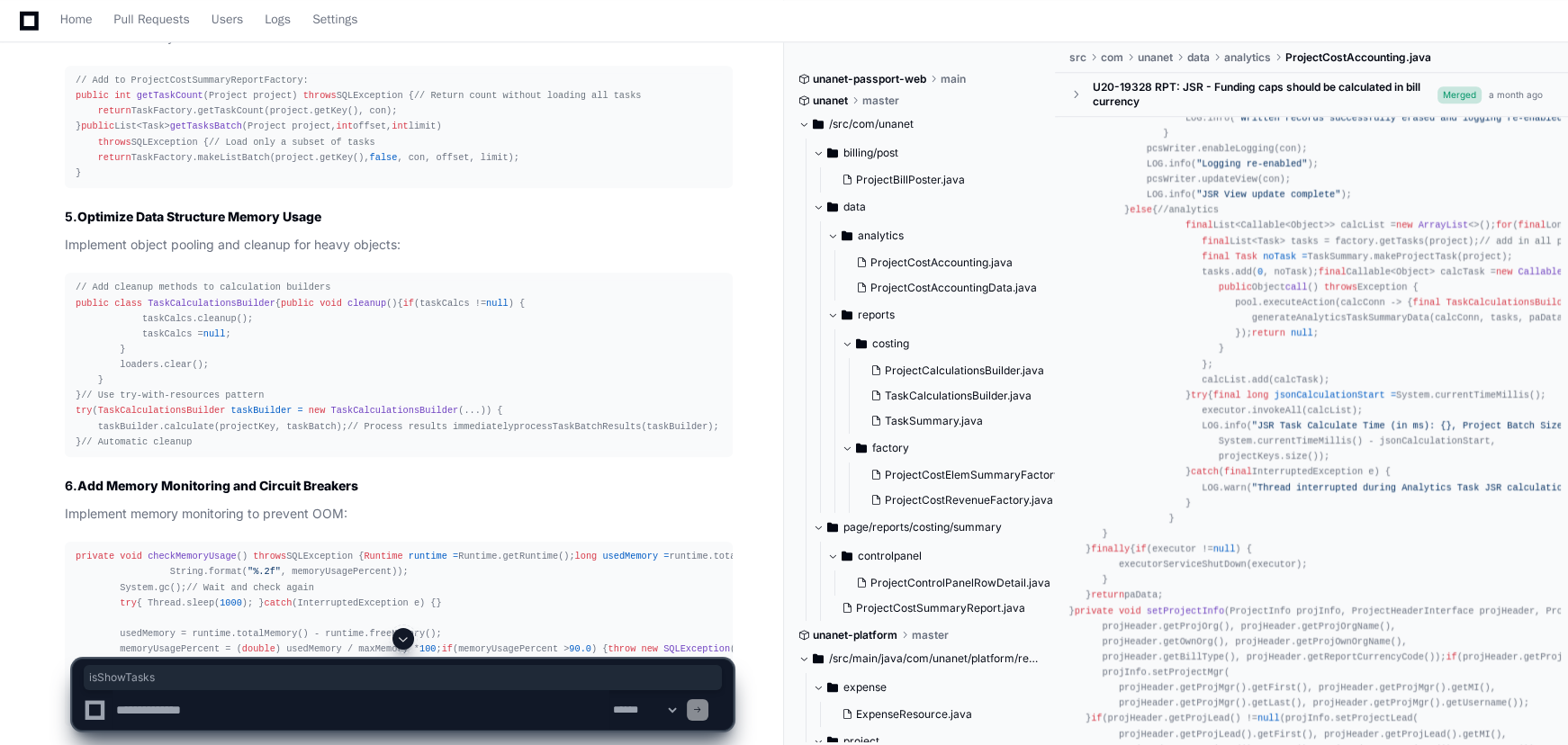 scroll, scrollTop: 3658, scrollLeft: 0, axis: vertical 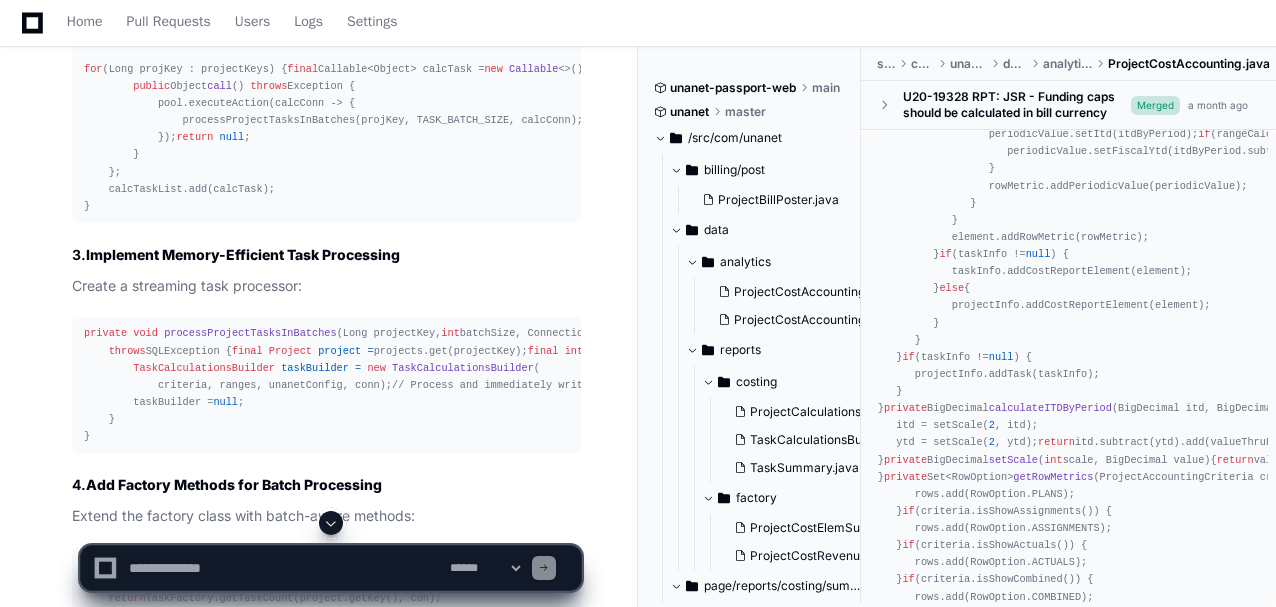 click on "TASK_BATCH_SIZE" 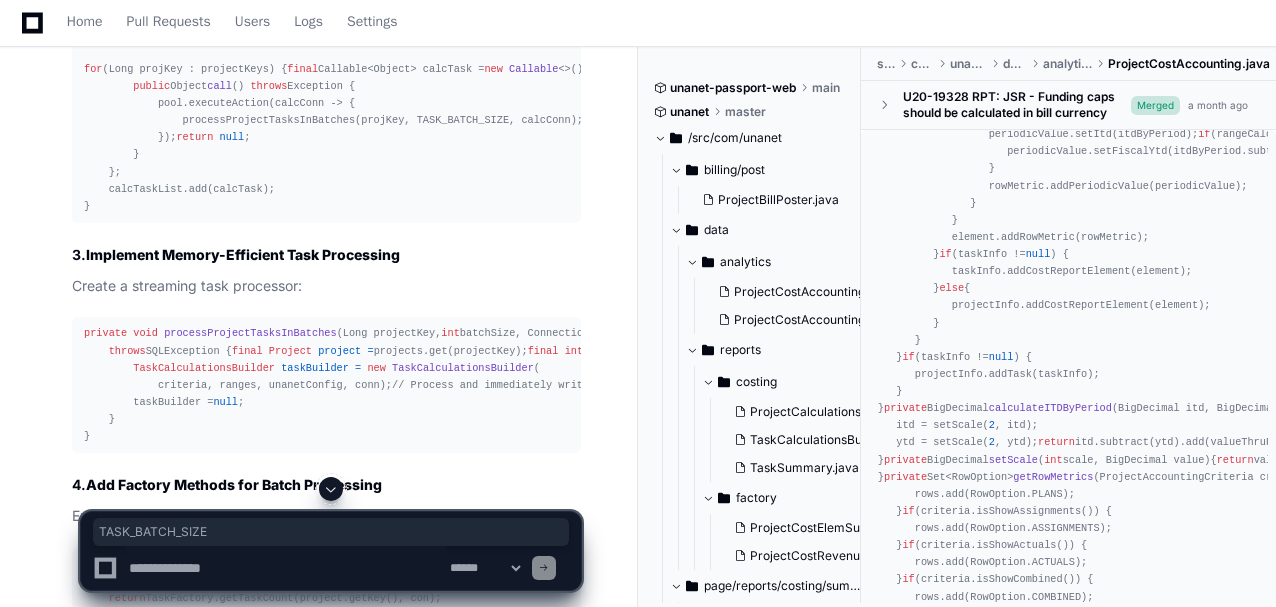 click on "TASK_BATCH_SIZE" 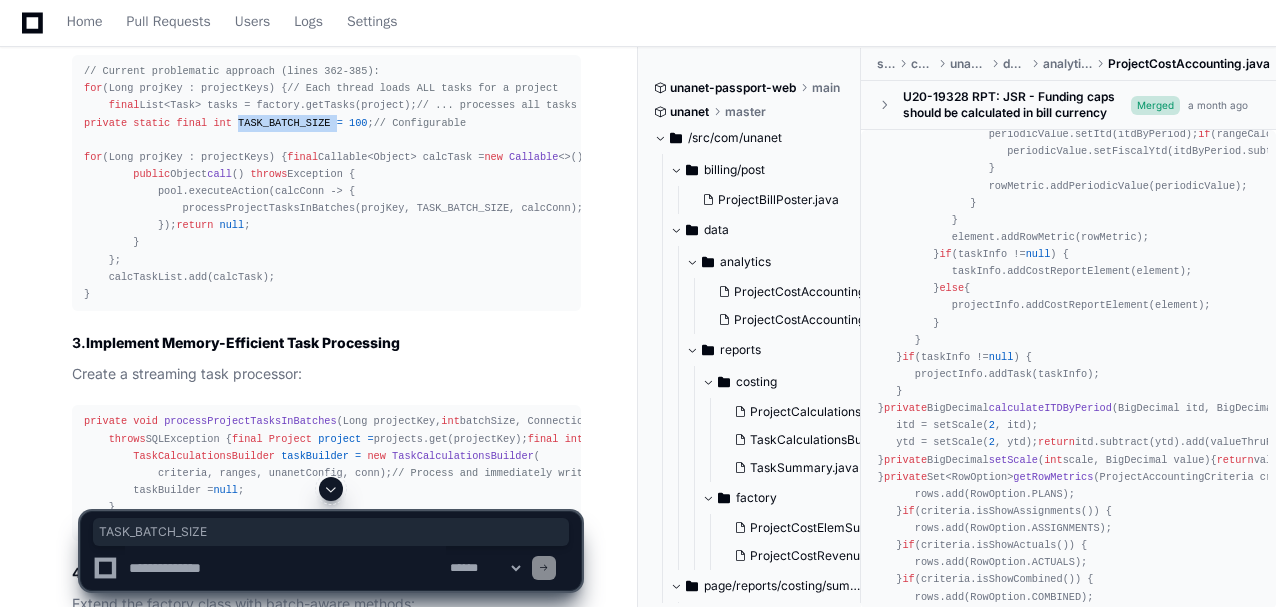 scroll, scrollTop: 2202, scrollLeft: 0, axis: vertical 